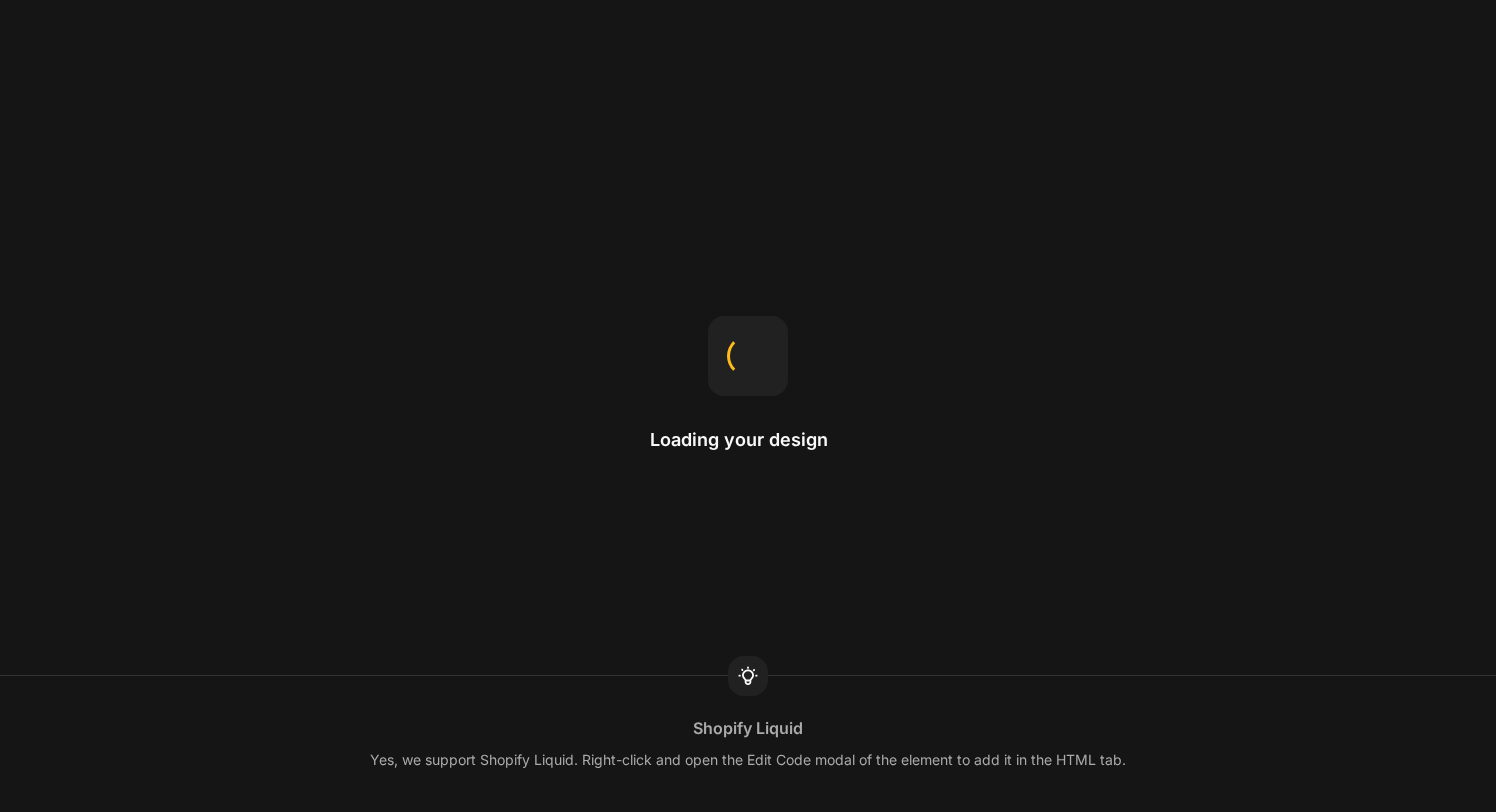 scroll, scrollTop: 0, scrollLeft: 0, axis: both 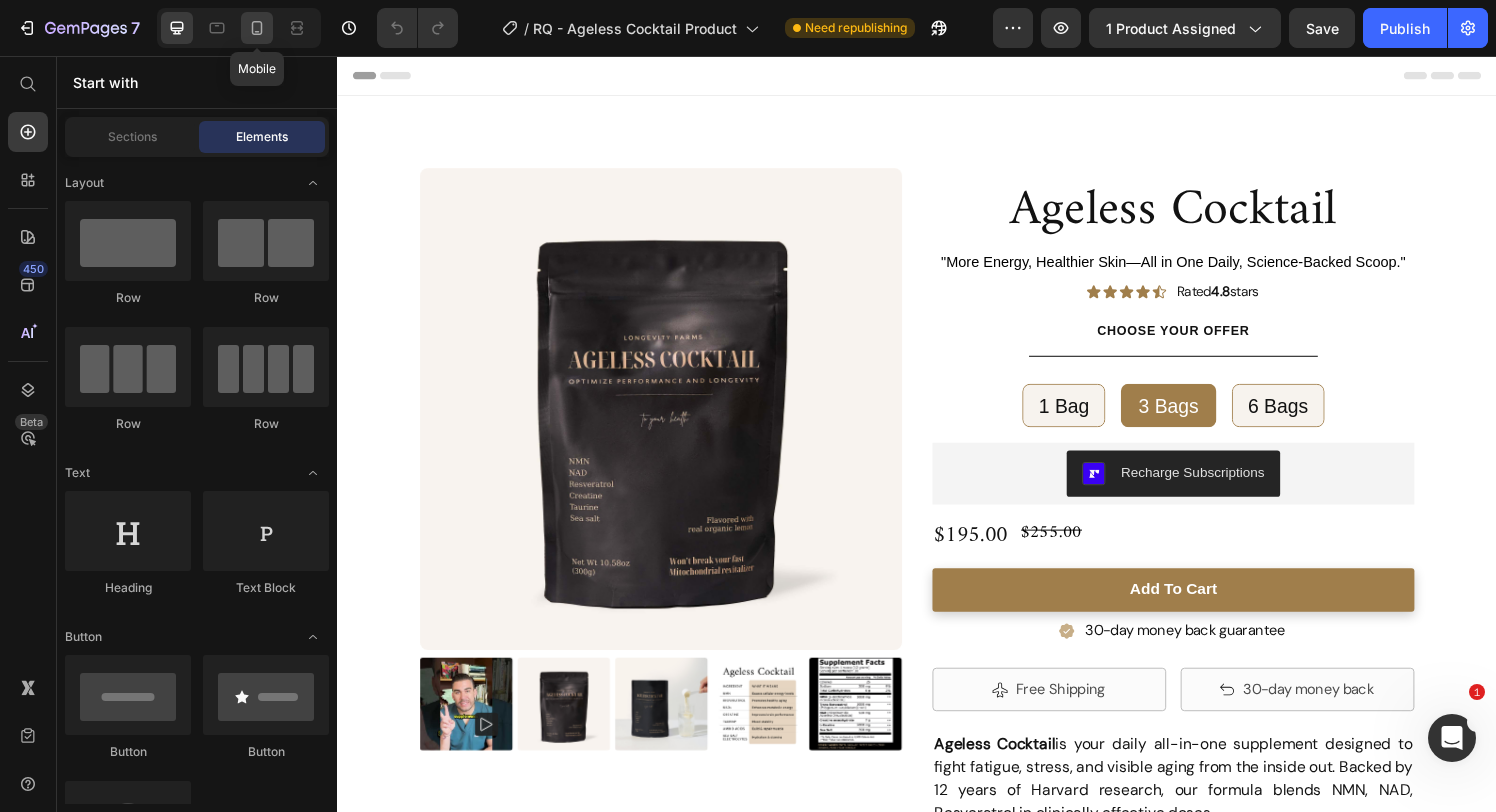 click 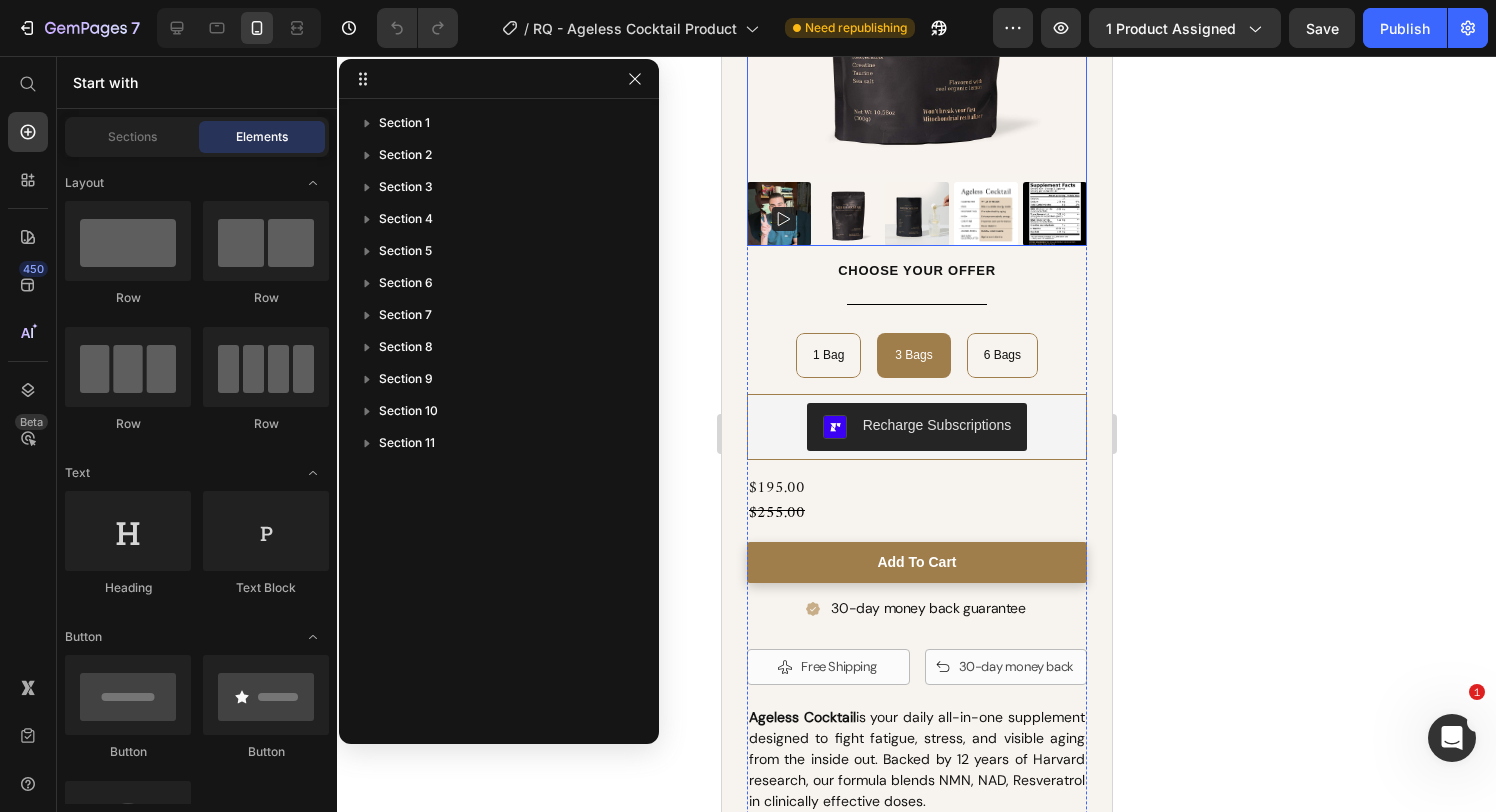 scroll, scrollTop: 442, scrollLeft: 0, axis: vertical 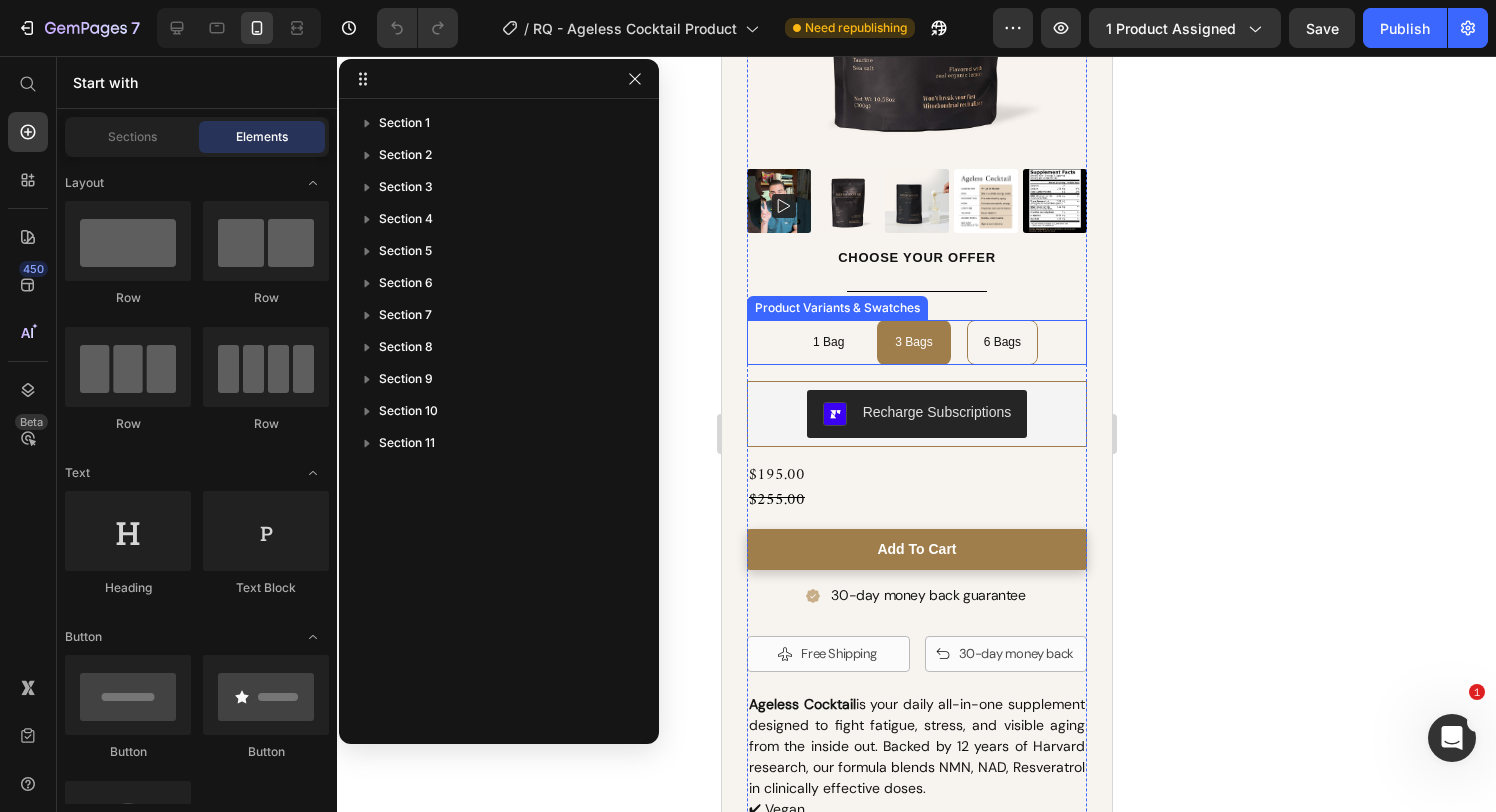 click on "1 Bag" at bounding box center (827, 343) 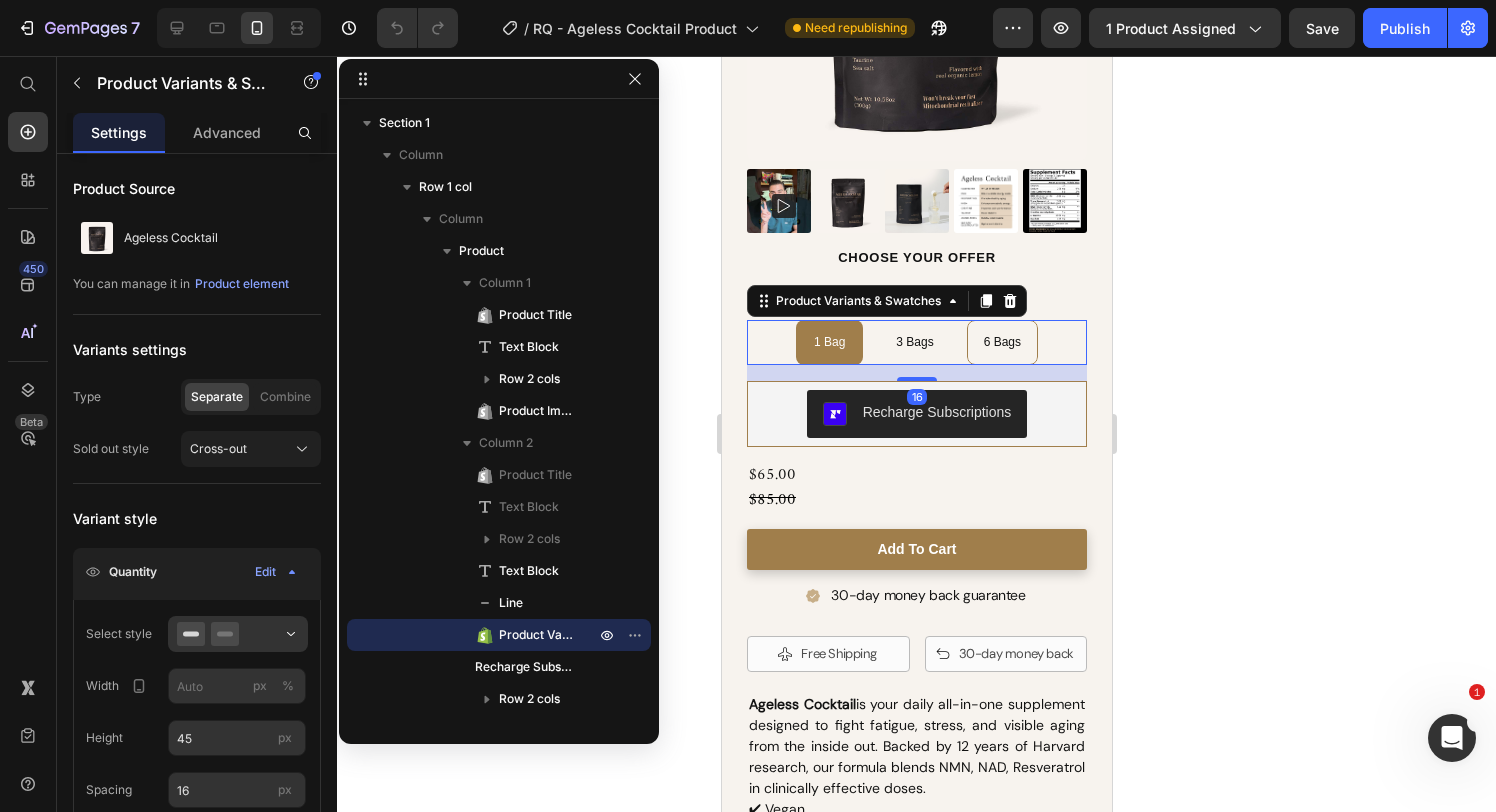 click on "3 Bags" at bounding box center (913, 342) 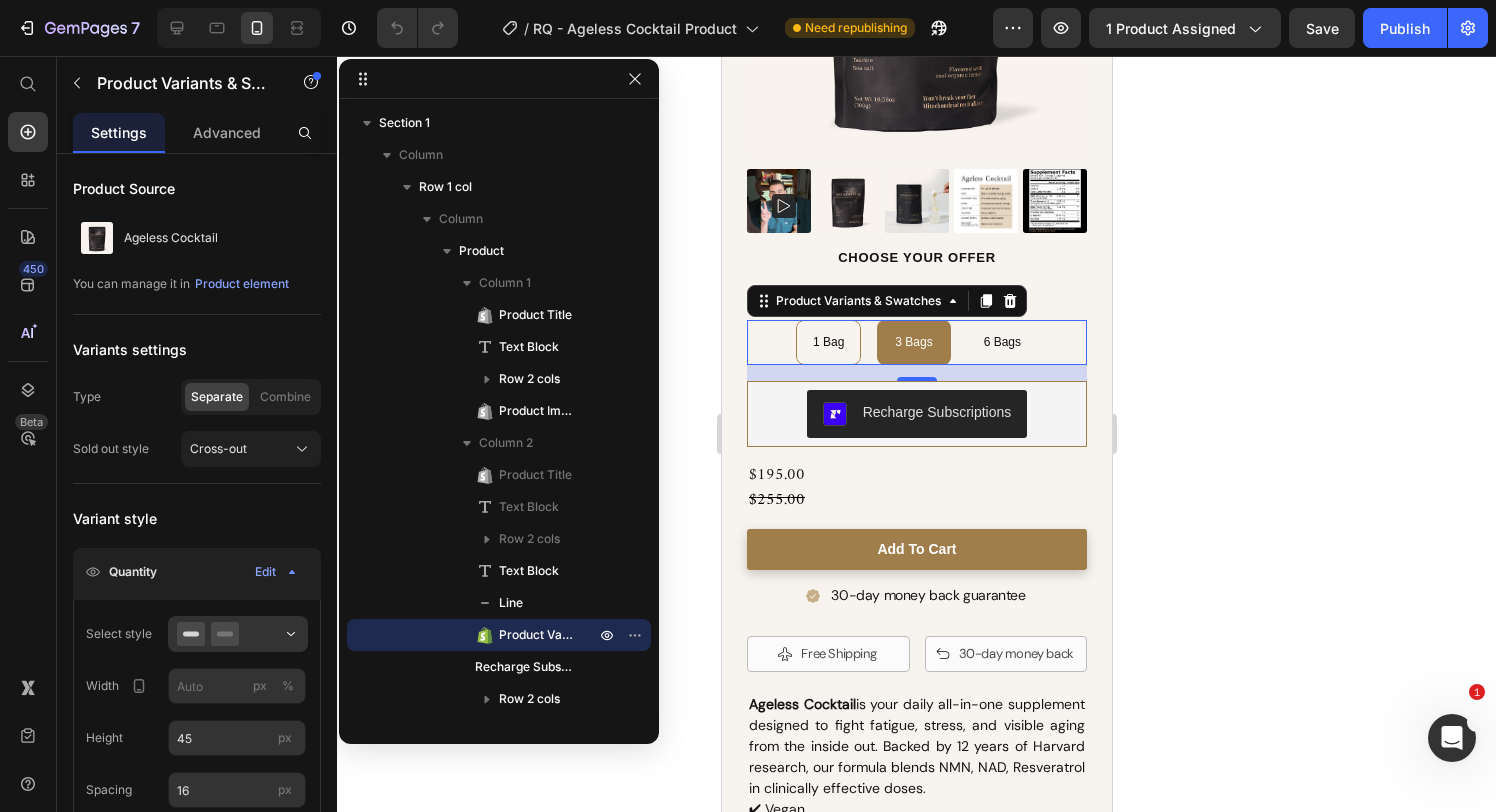 click on "6 Bags" at bounding box center (1001, 343) 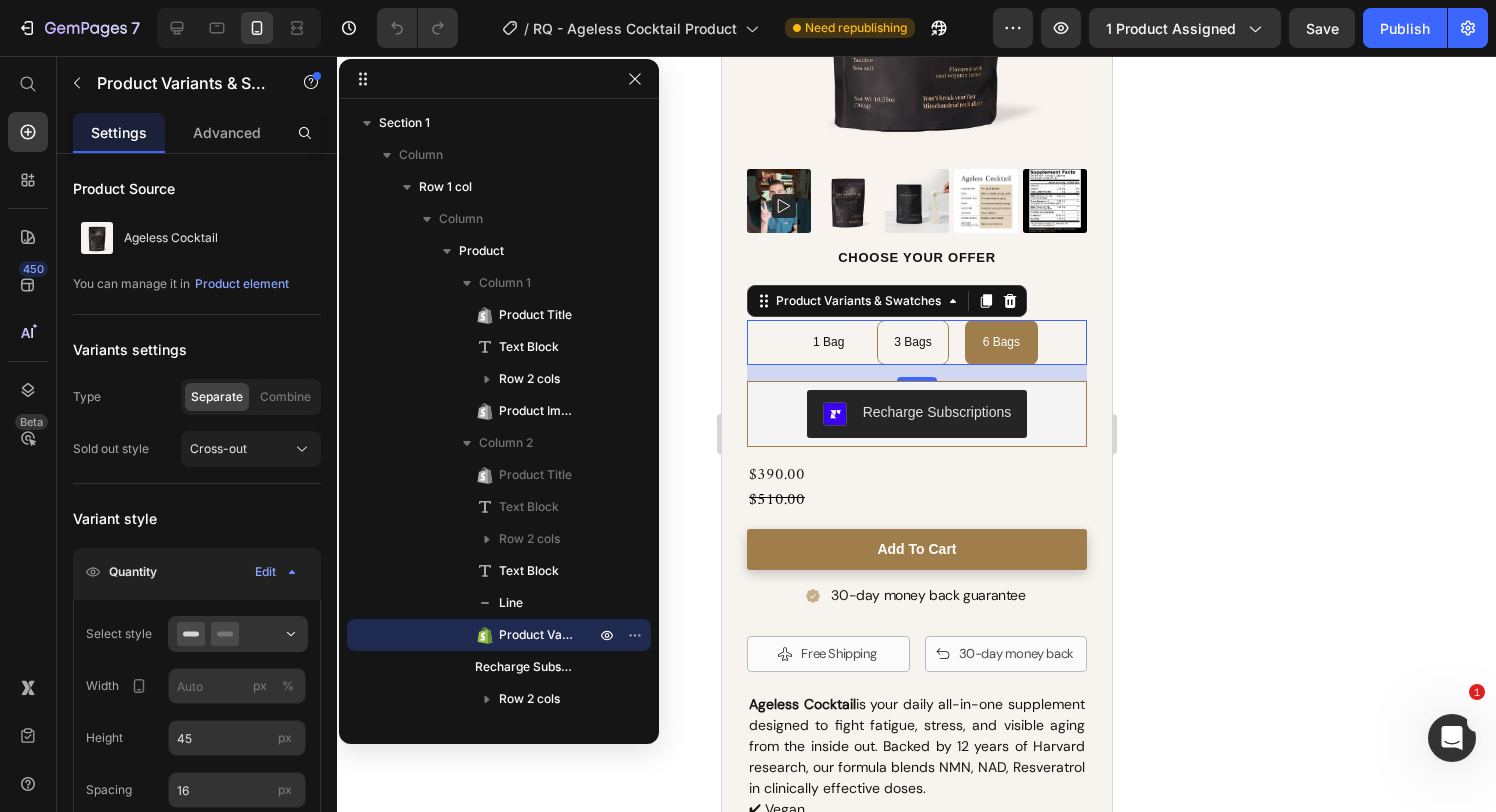 click on "1 Bag" at bounding box center (827, 343) 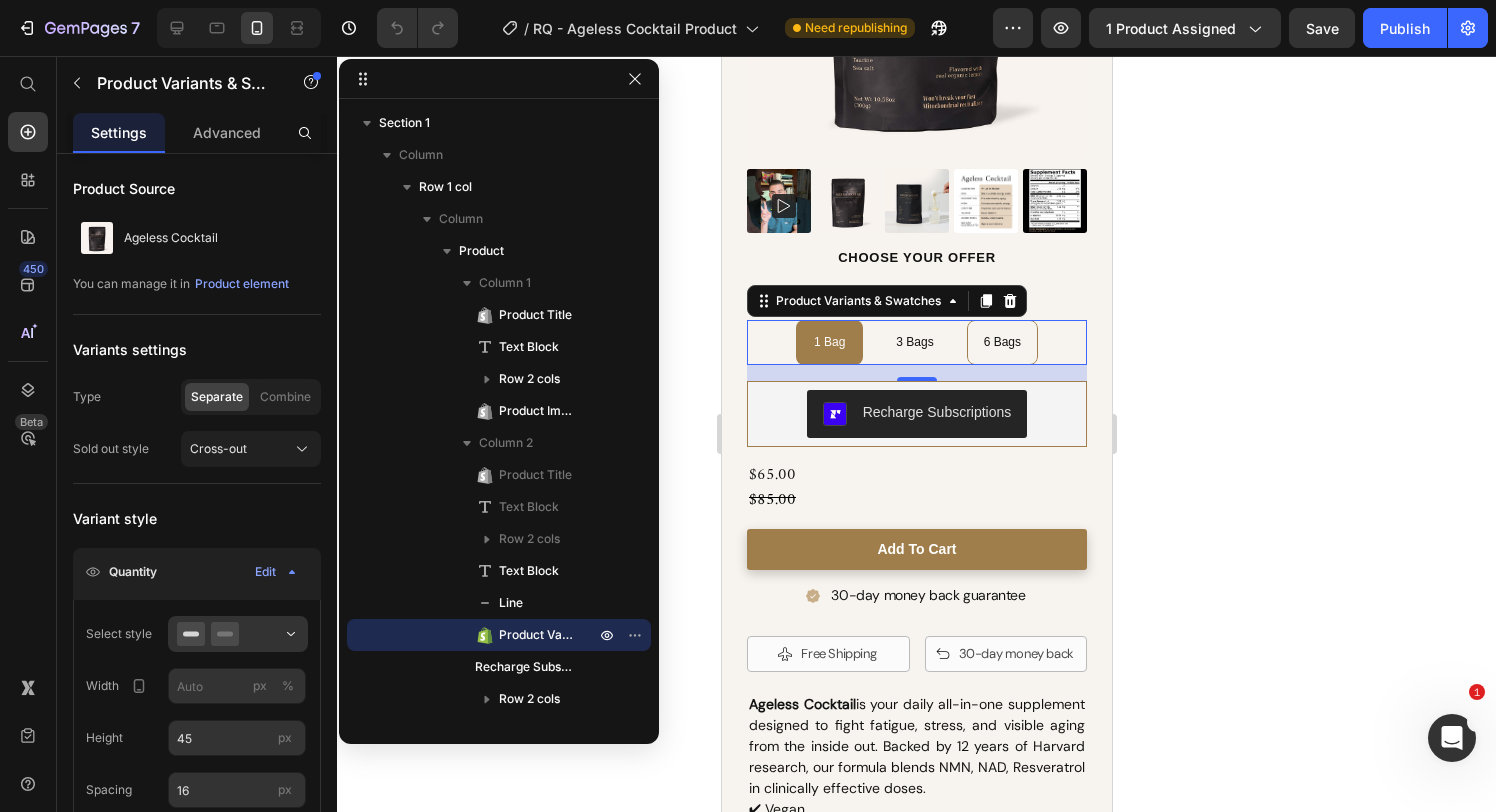 click on "3 Bags" at bounding box center (913, 343) 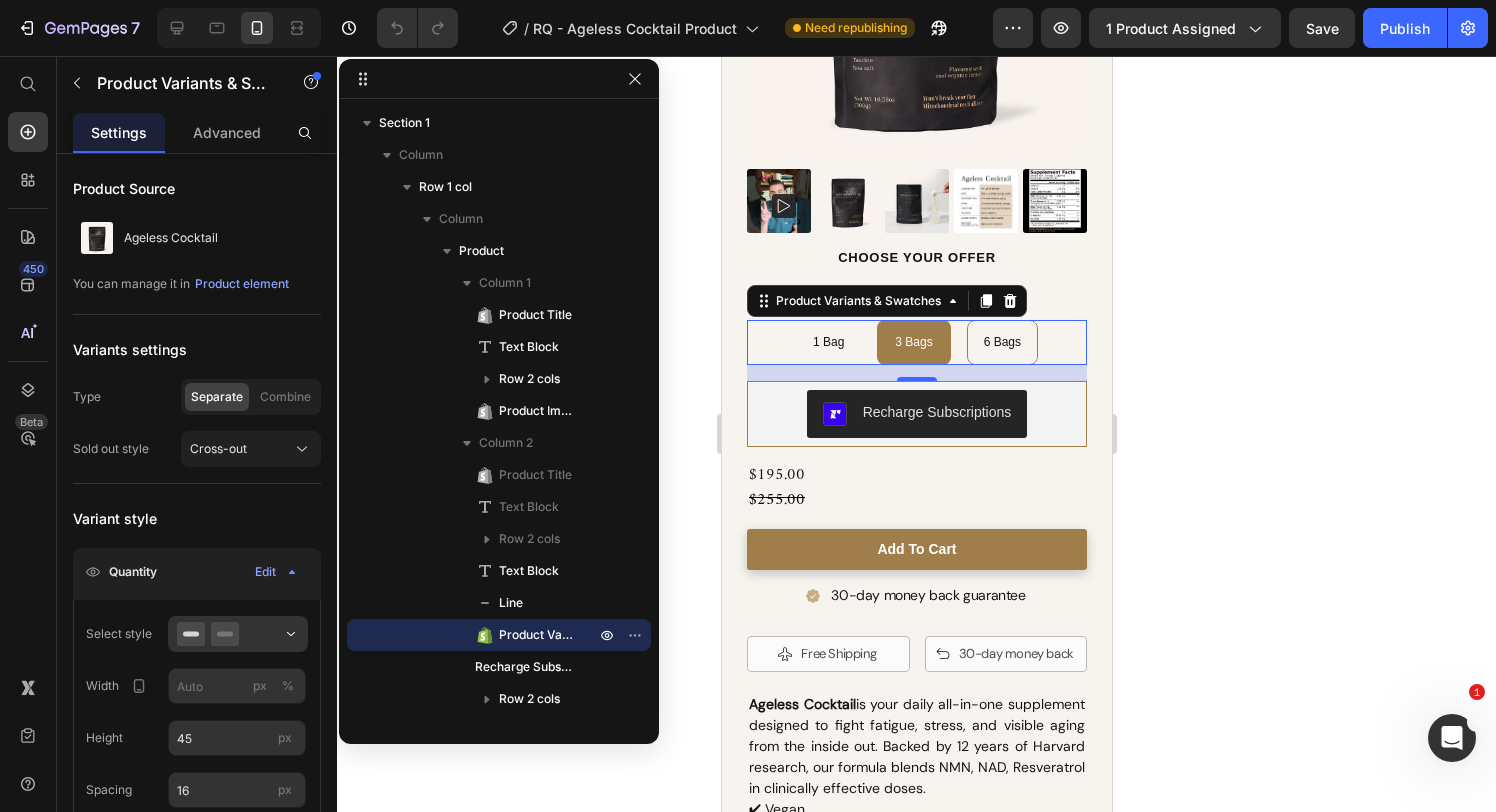 click on "1 Bag" at bounding box center (827, 343) 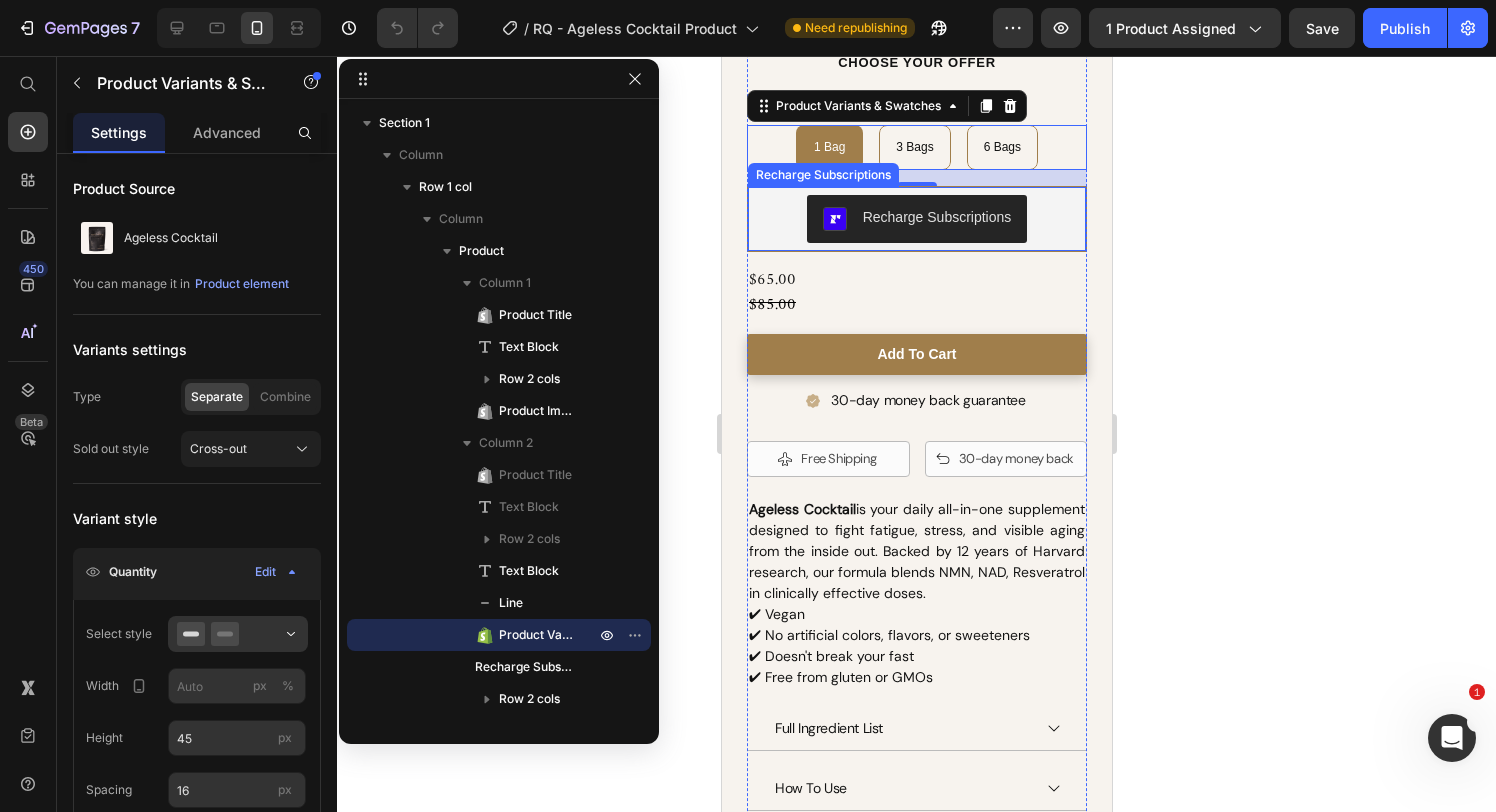 scroll, scrollTop: 677, scrollLeft: 0, axis: vertical 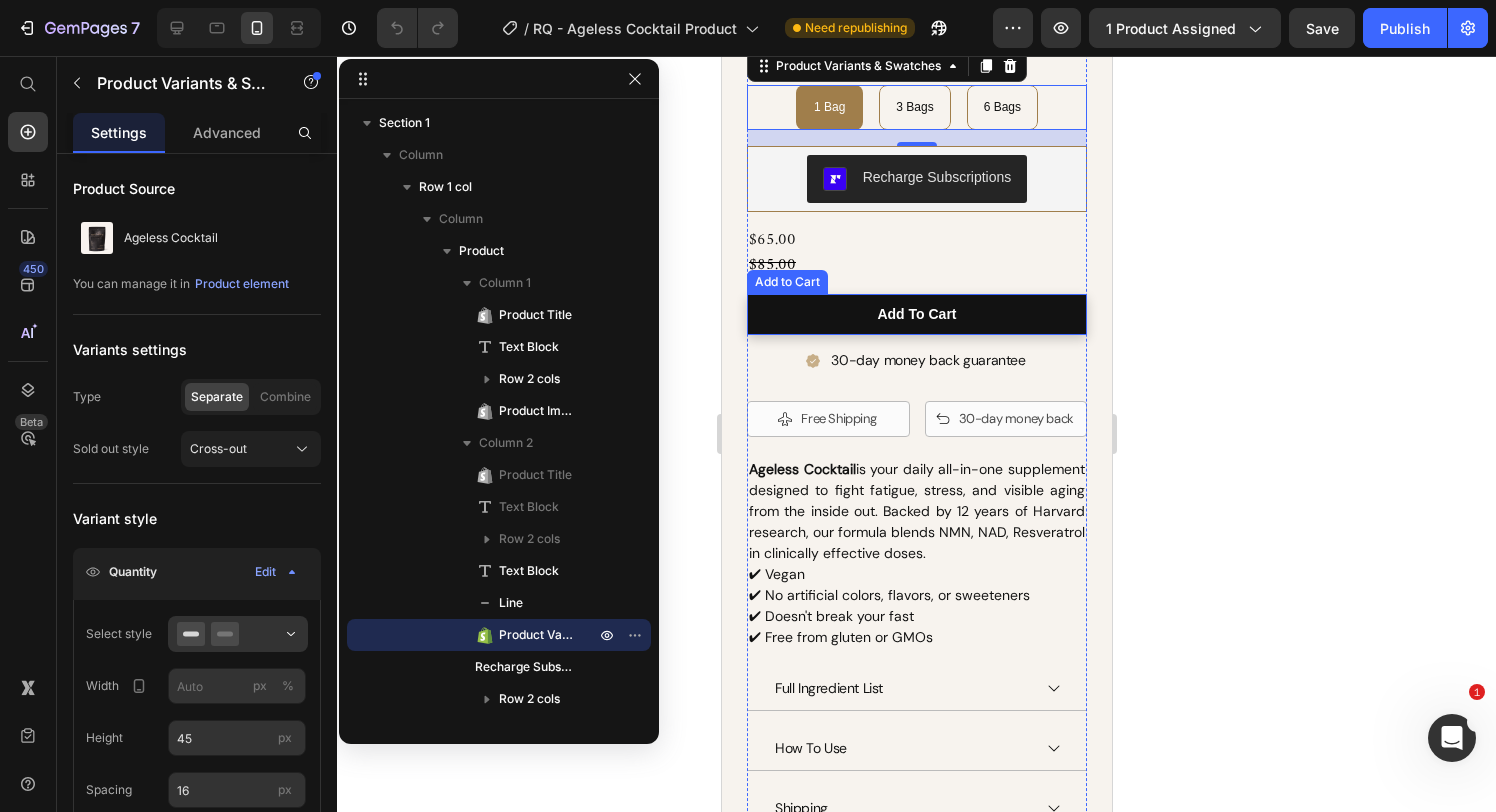 click on "add to cart" at bounding box center (916, 314) 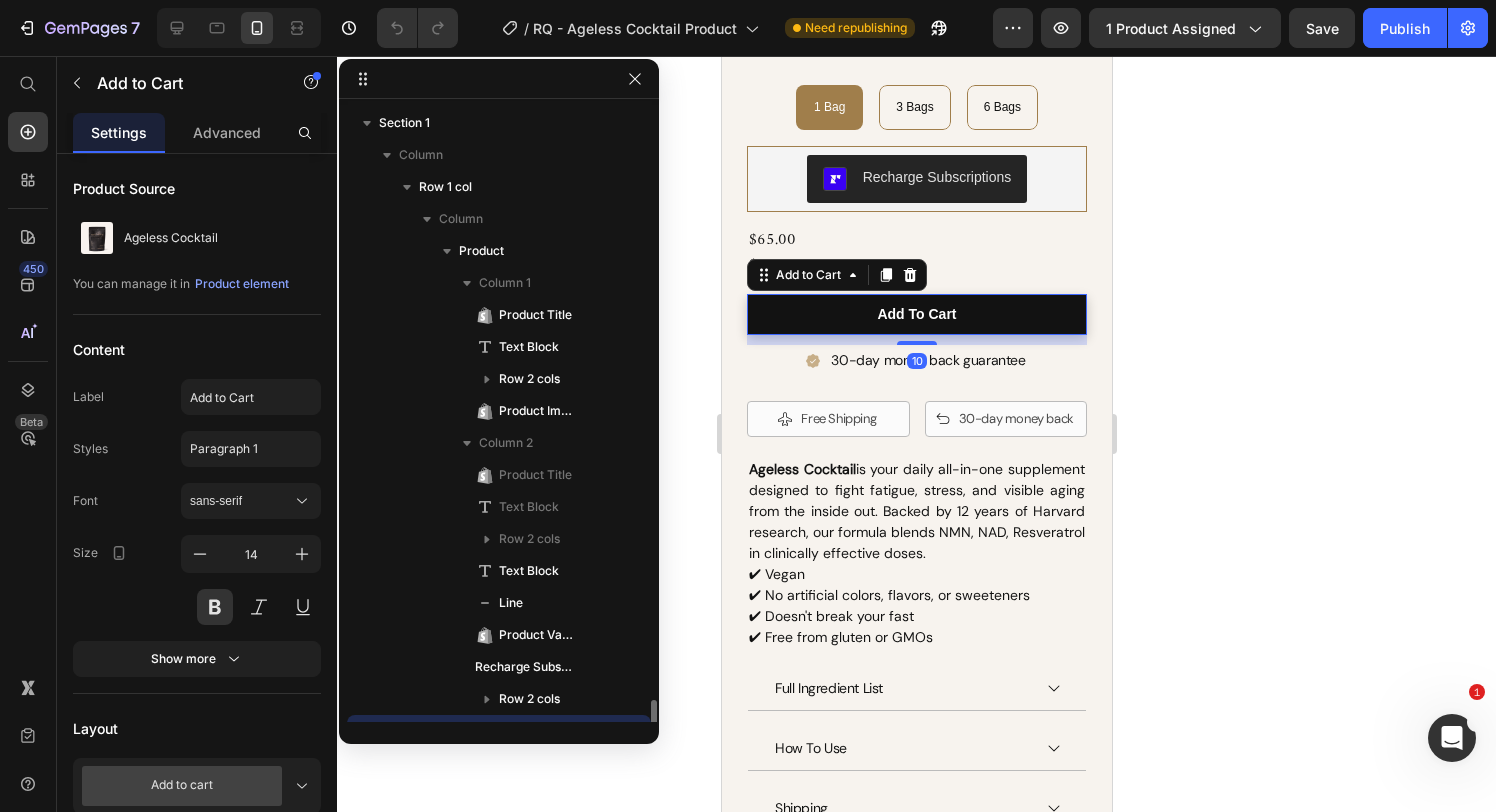 scroll, scrollTop: 379, scrollLeft: 0, axis: vertical 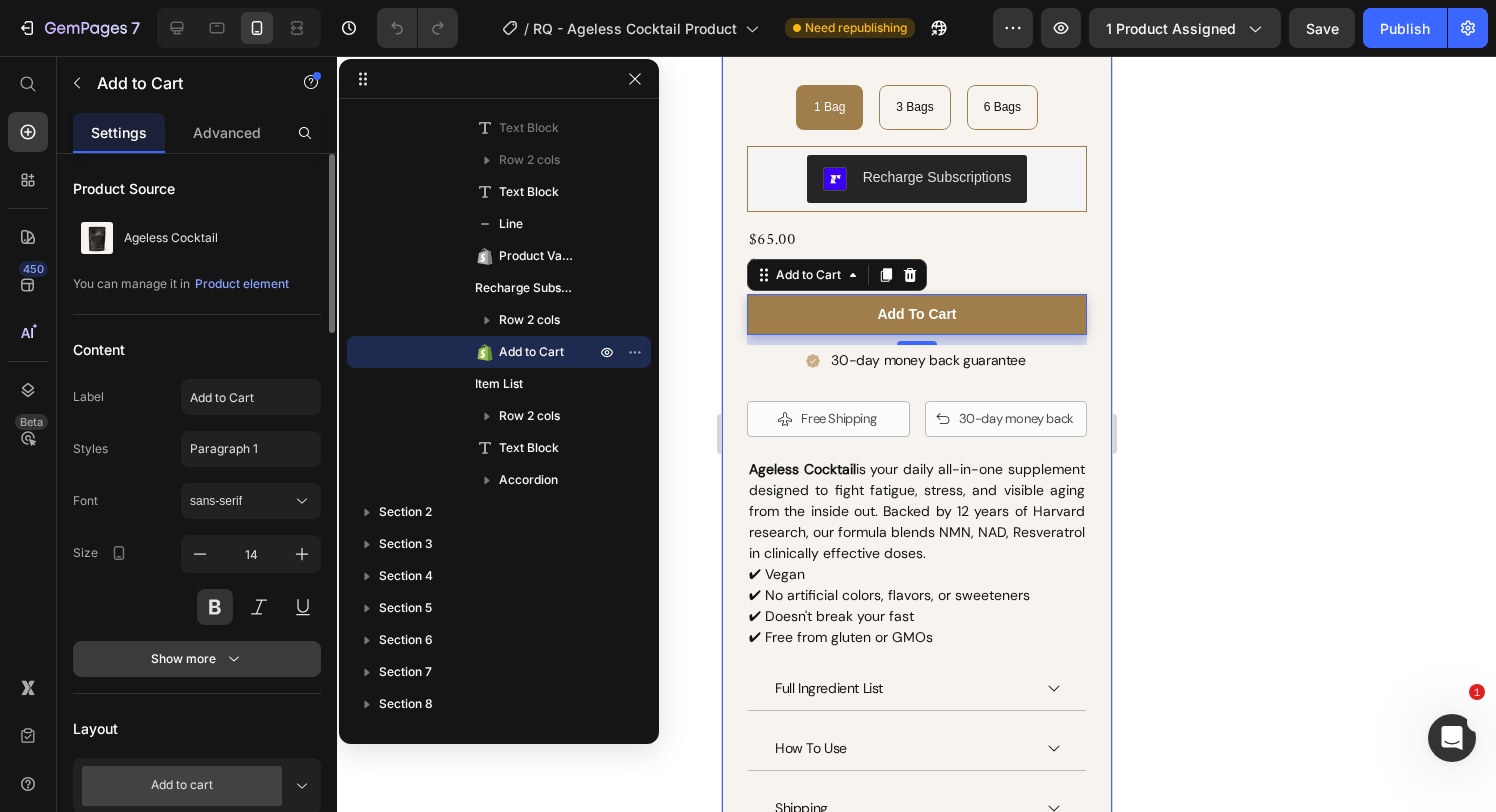 click on "Show more" at bounding box center (197, 659) 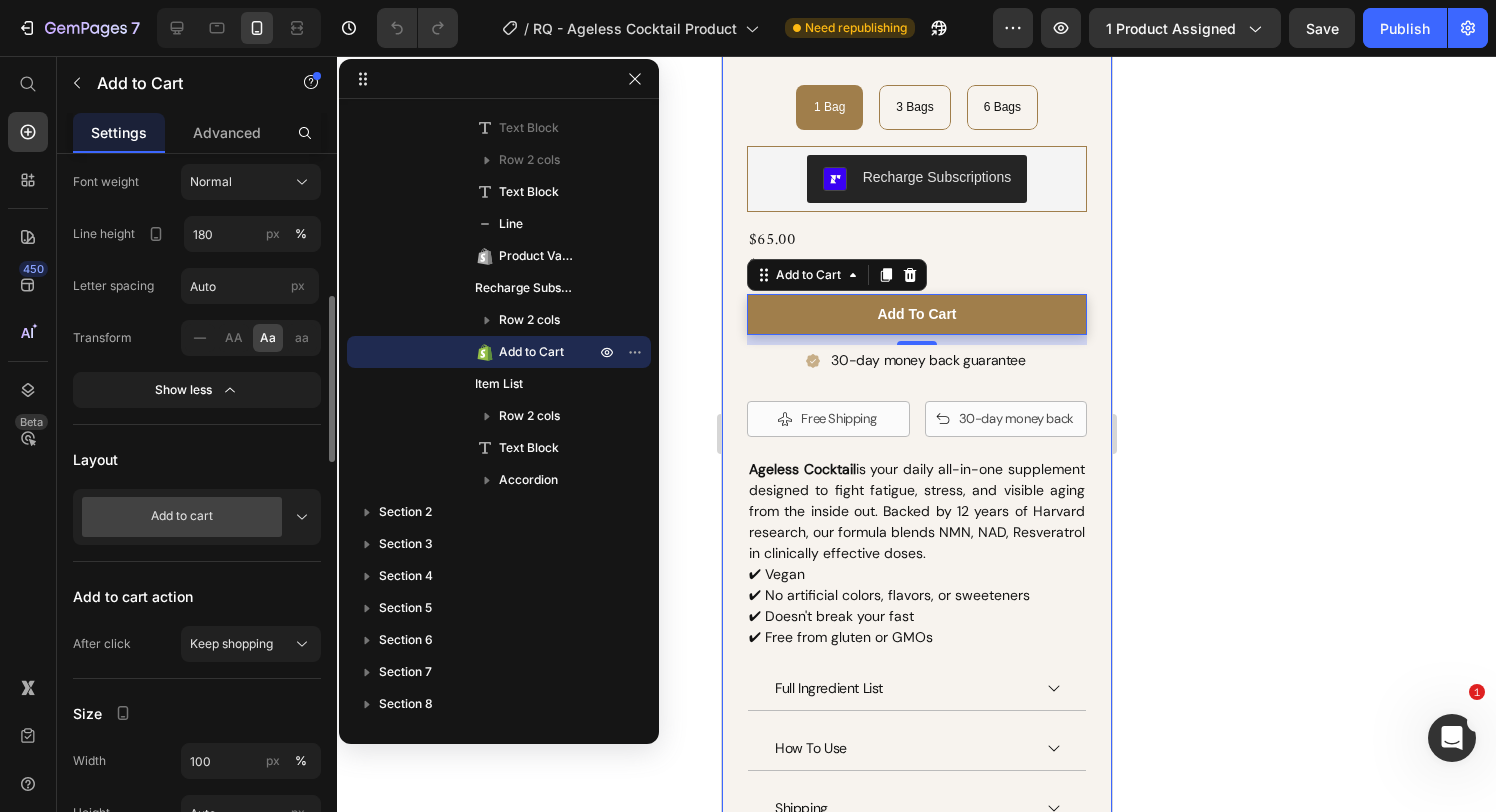 scroll, scrollTop: 580, scrollLeft: 0, axis: vertical 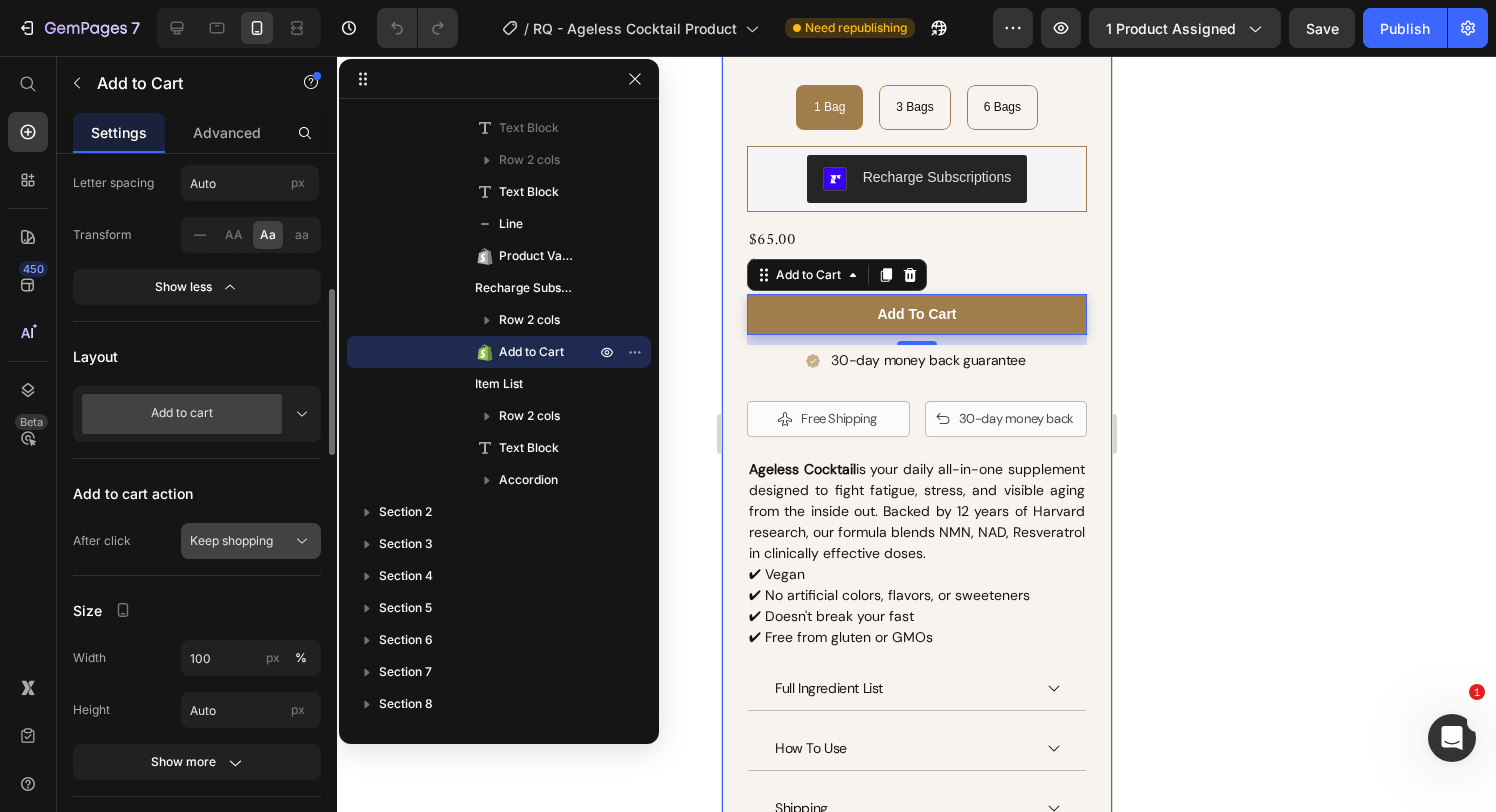 click on "Keep shopping" at bounding box center [231, 541] 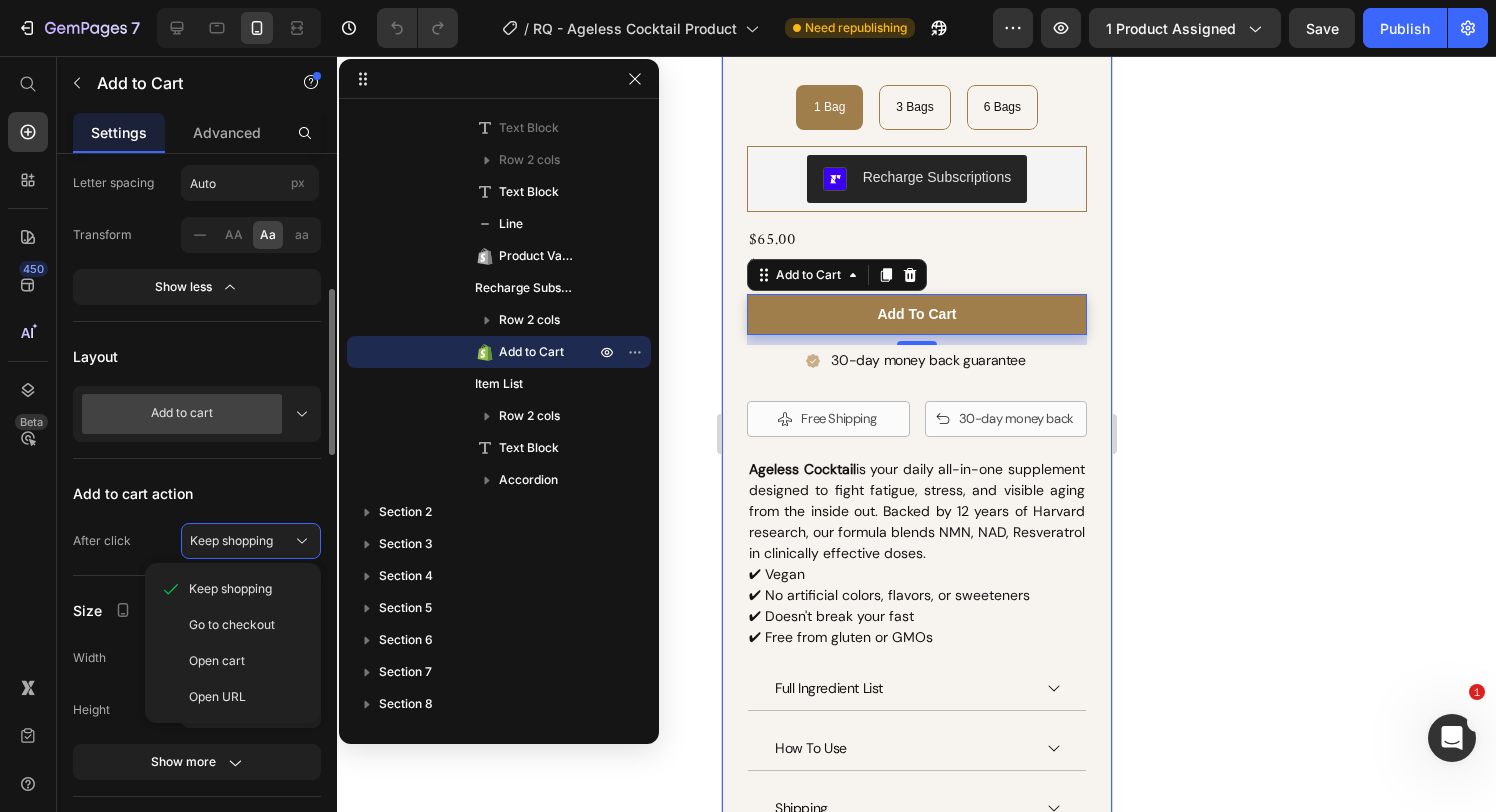 type 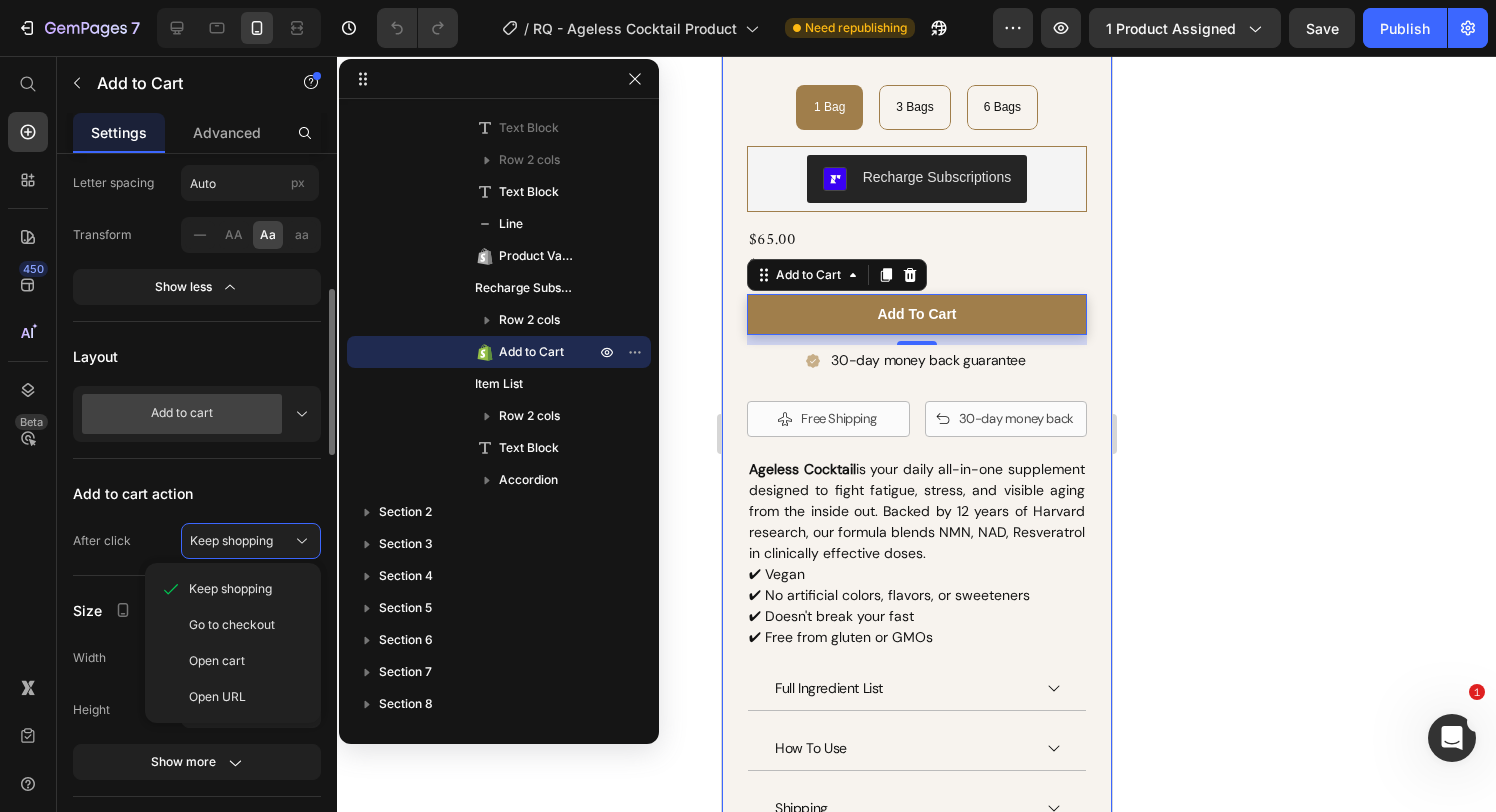 click on "Add to cart action" at bounding box center [197, 493] 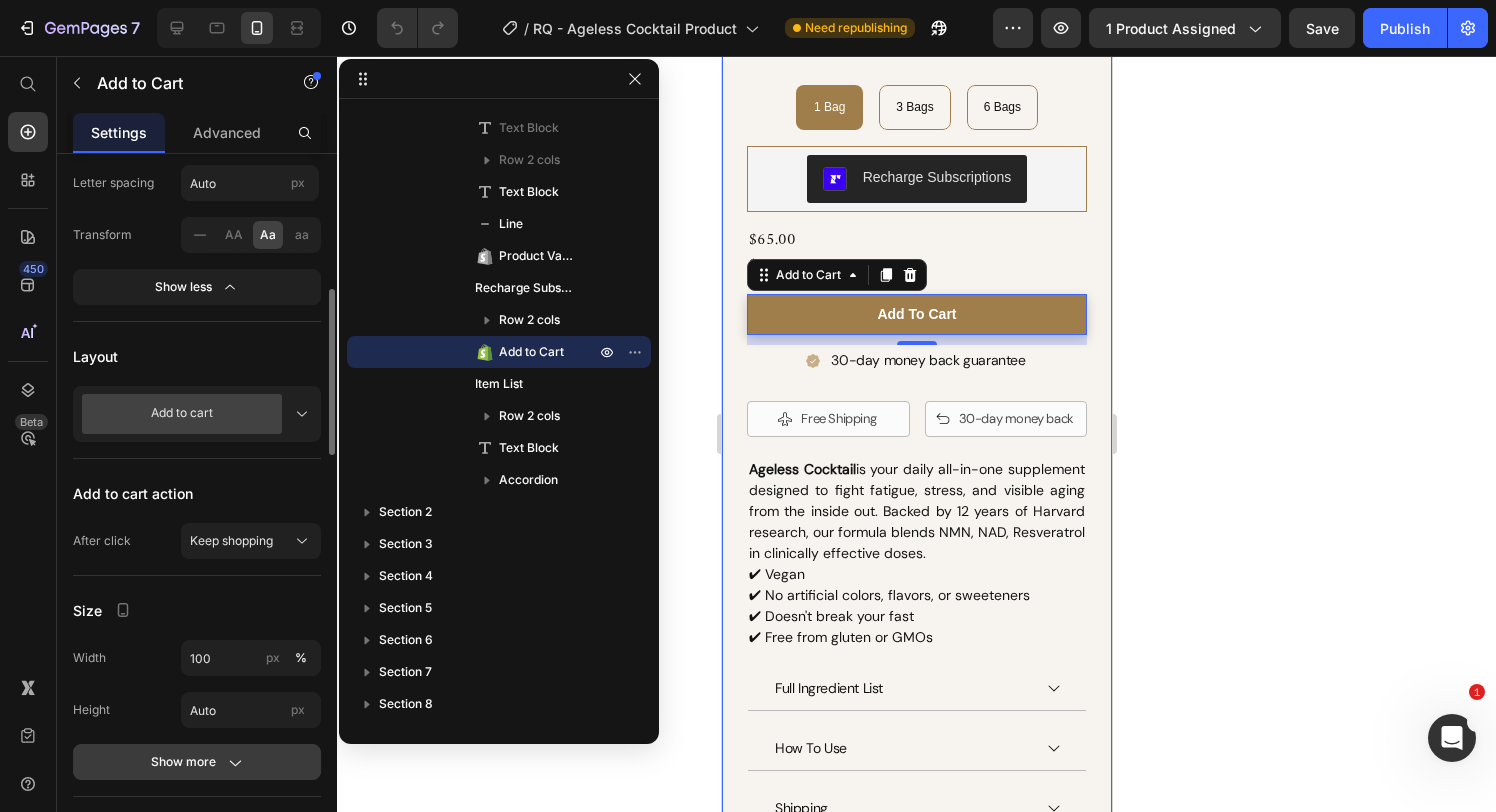 click on "Show more" at bounding box center [197, 762] 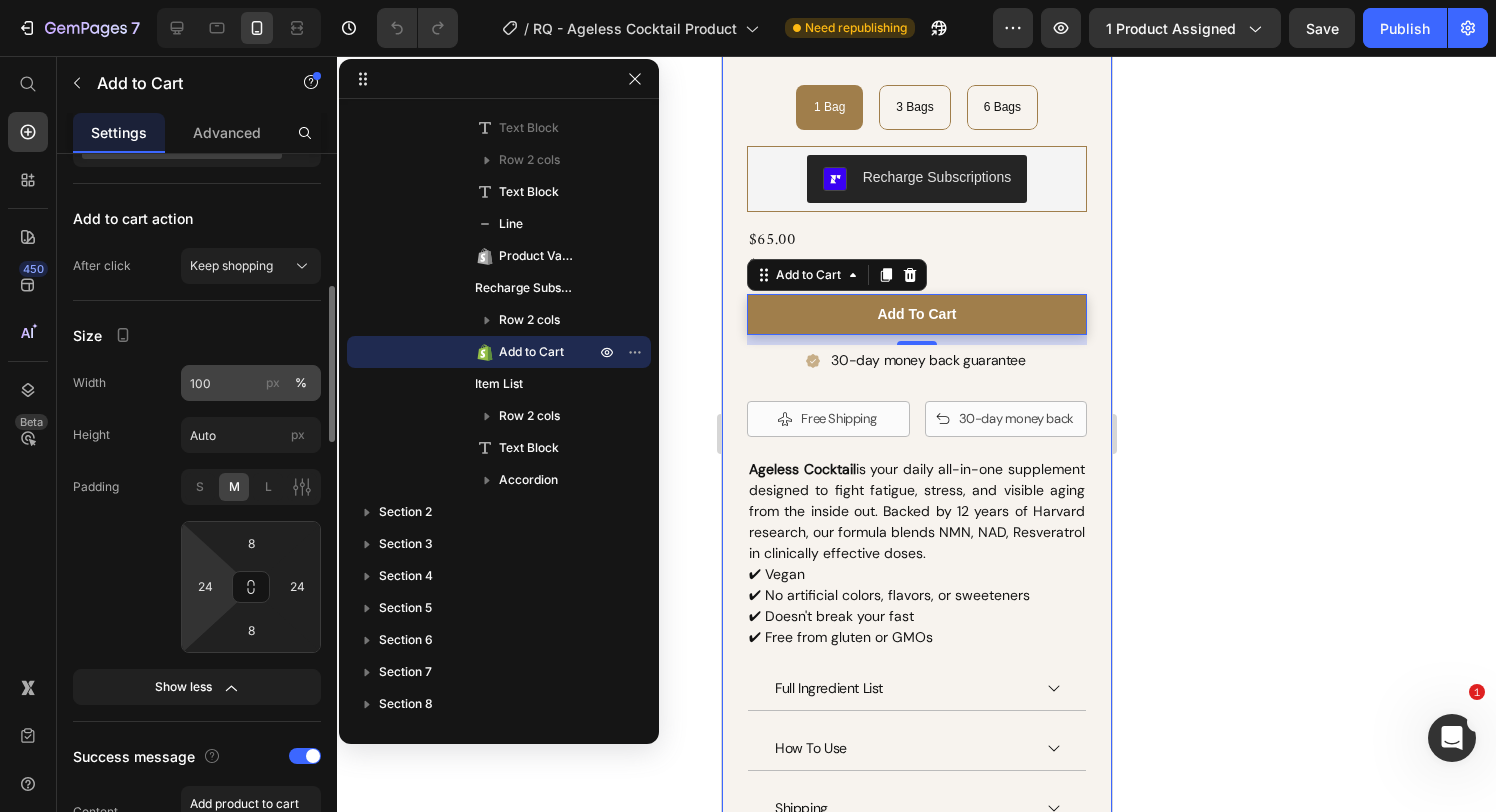 scroll, scrollTop: 690, scrollLeft: 0, axis: vertical 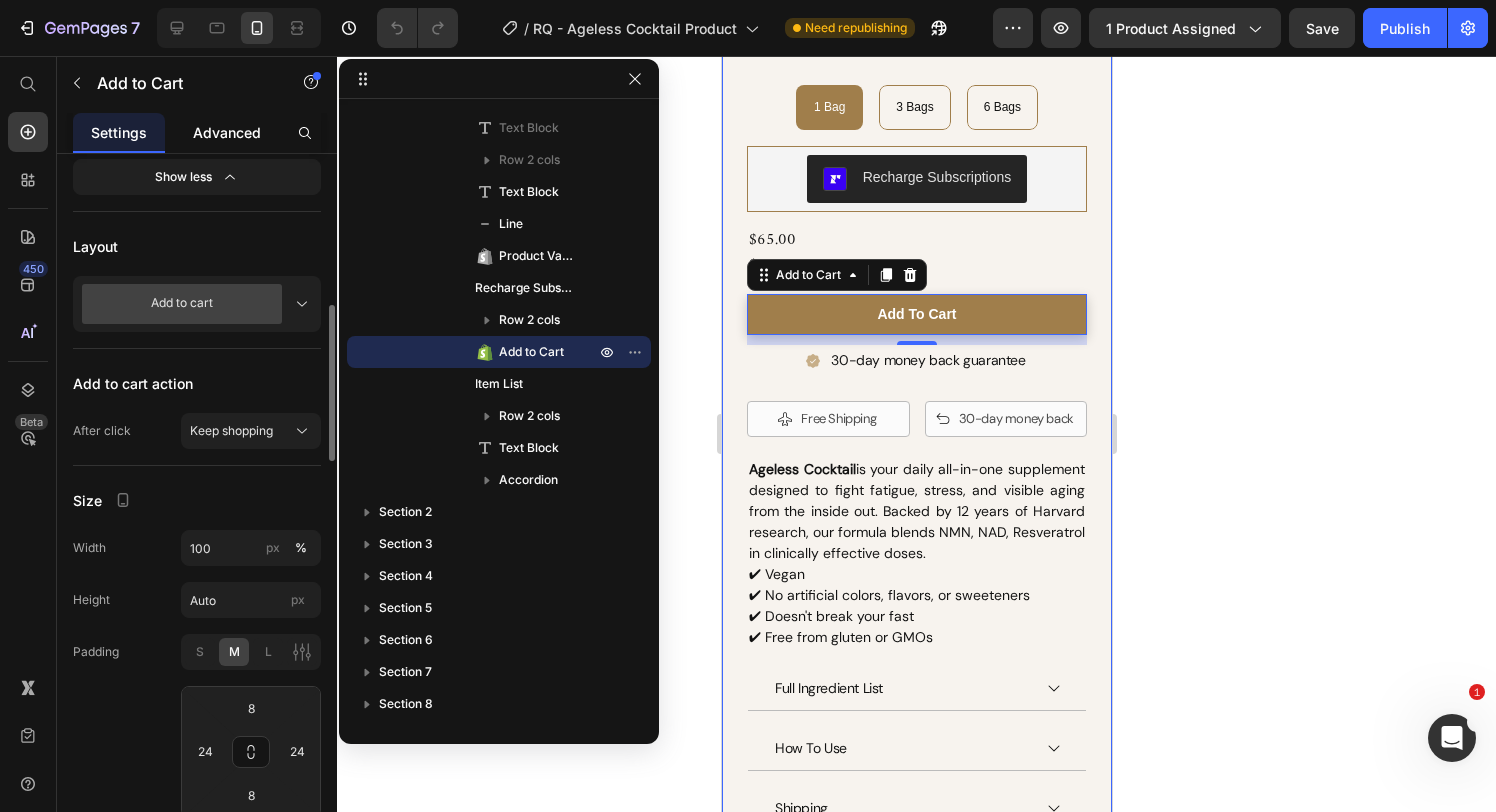 click on "Advanced" at bounding box center [227, 132] 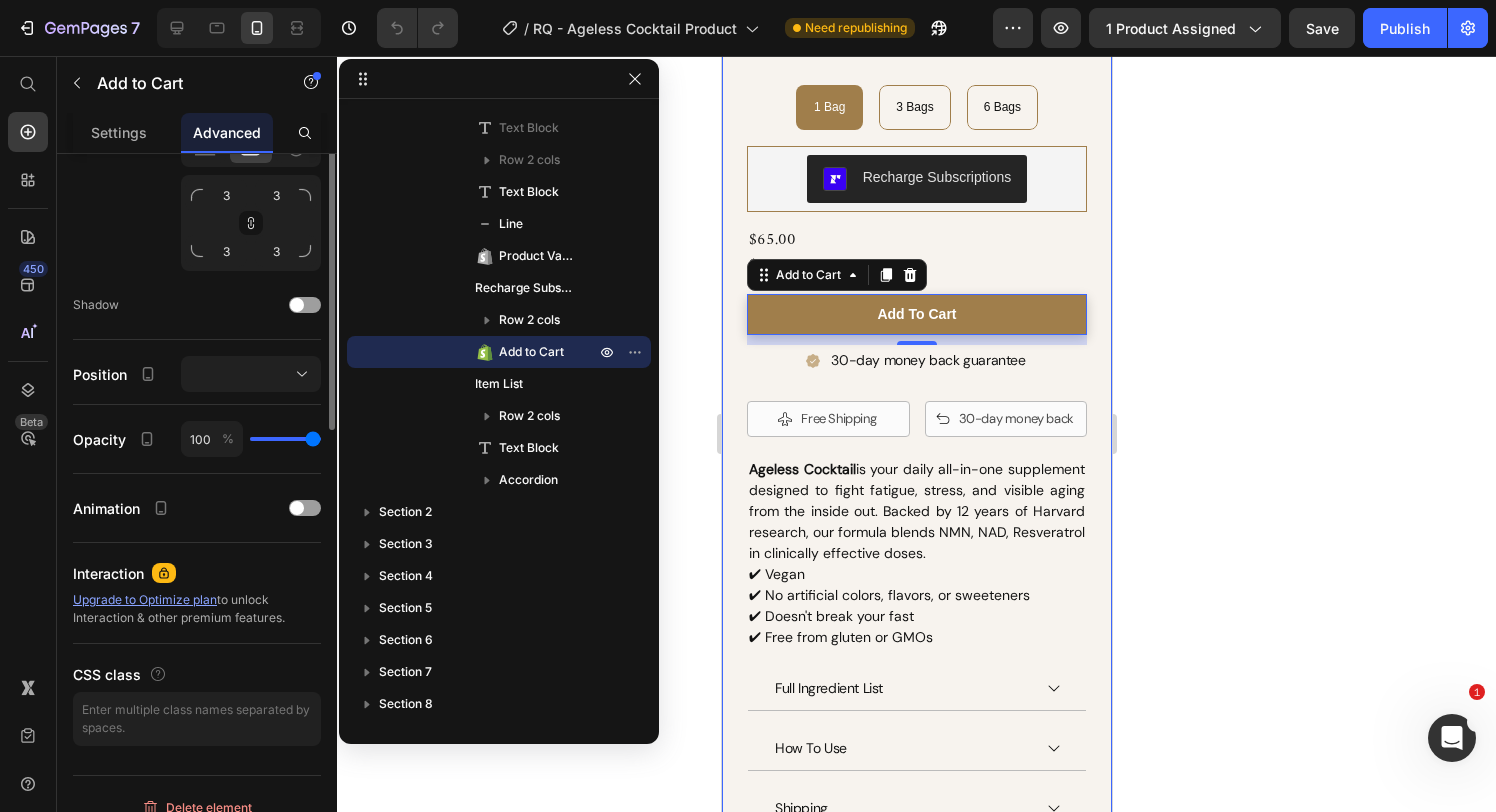 scroll, scrollTop: 658, scrollLeft: 0, axis: vertical 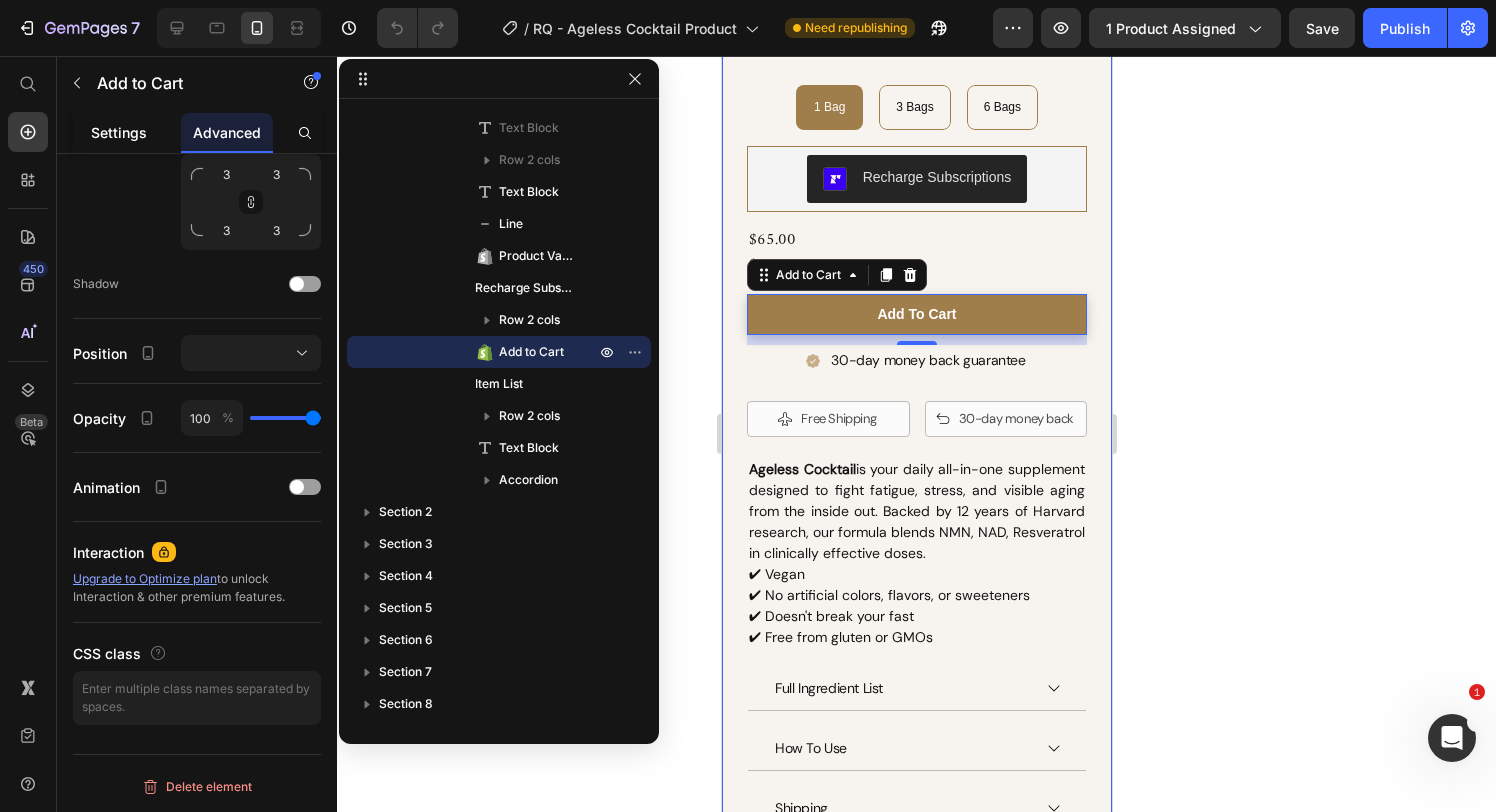 click on "Settings" at bounding box center (119, 132) 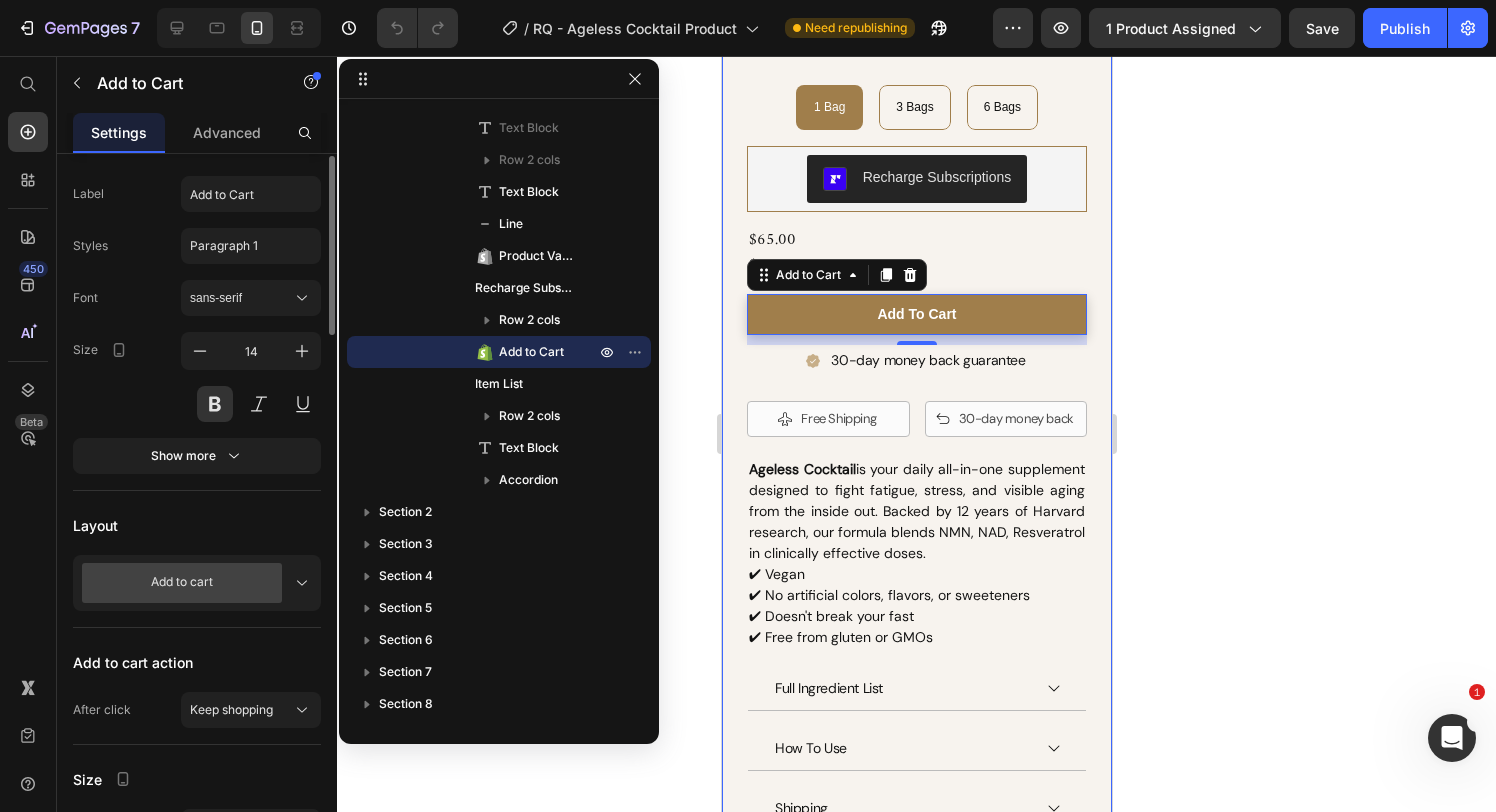scroll, scrollTop: 212, scrollLeft: 0, axis: vertical 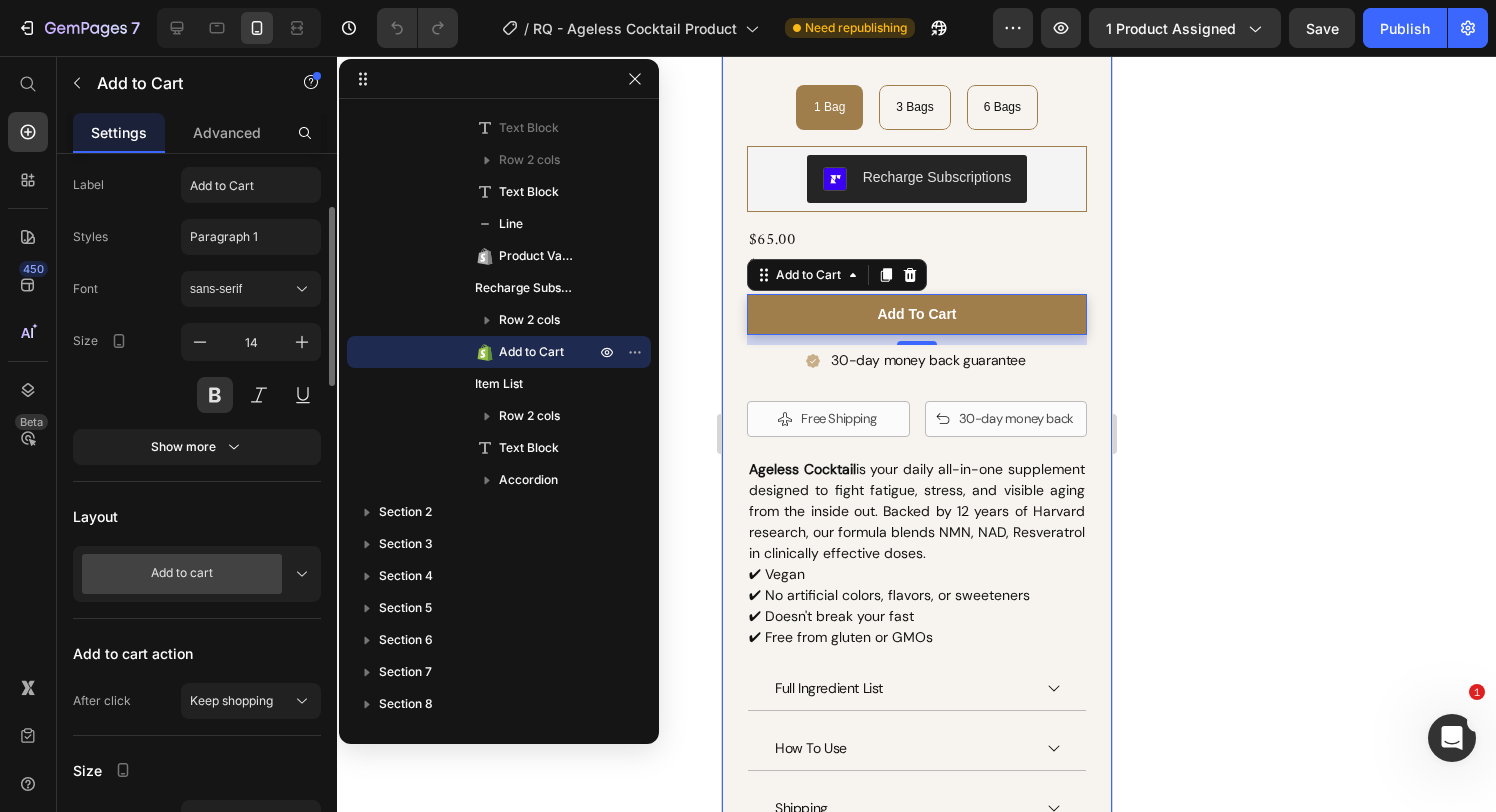 click on "Content Label Add to Cart Styles Paragraph 1 Font sans-serif Size 14 Show more" 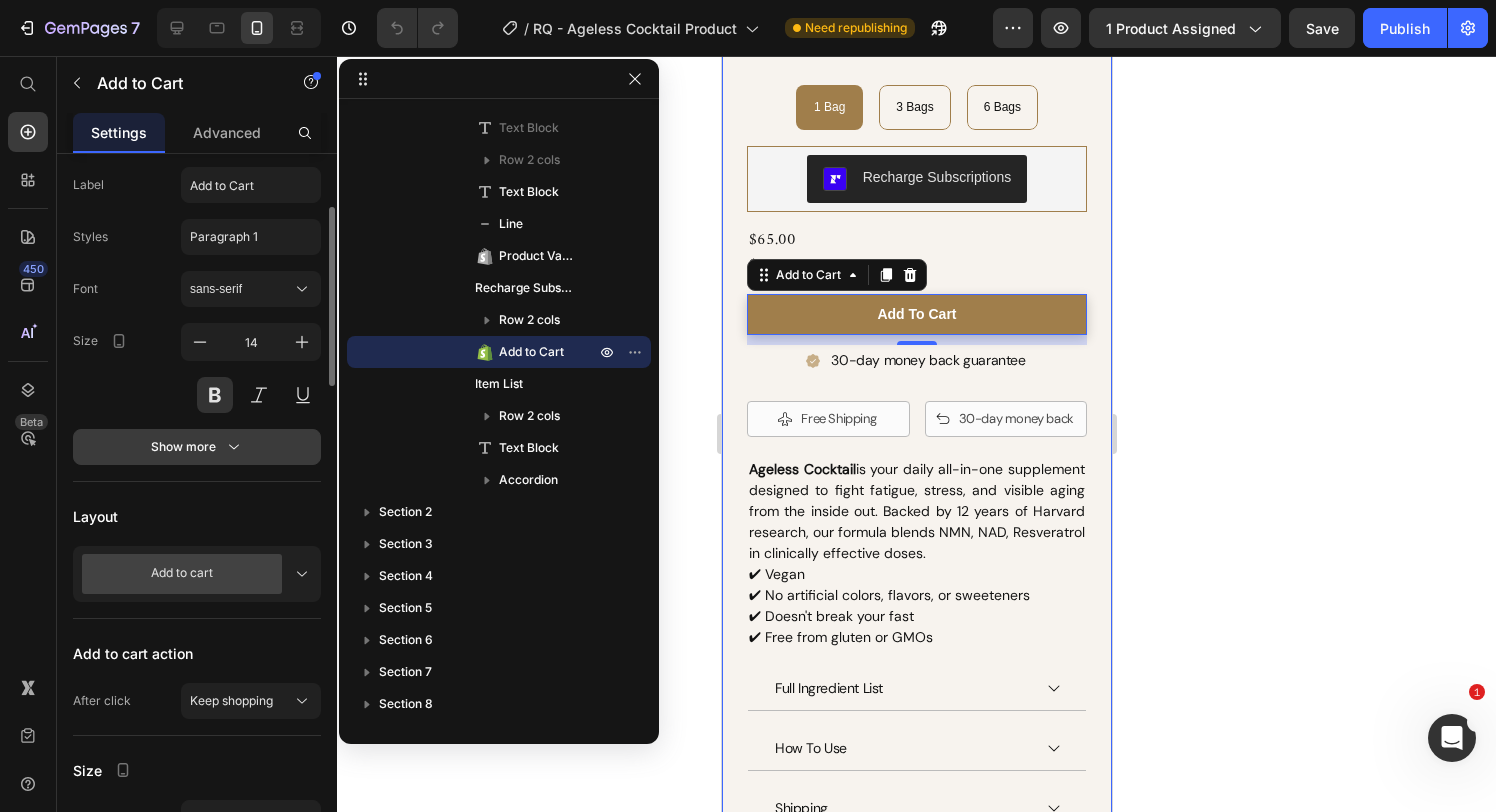 click on "Show more" at bounding box center (197, 447) 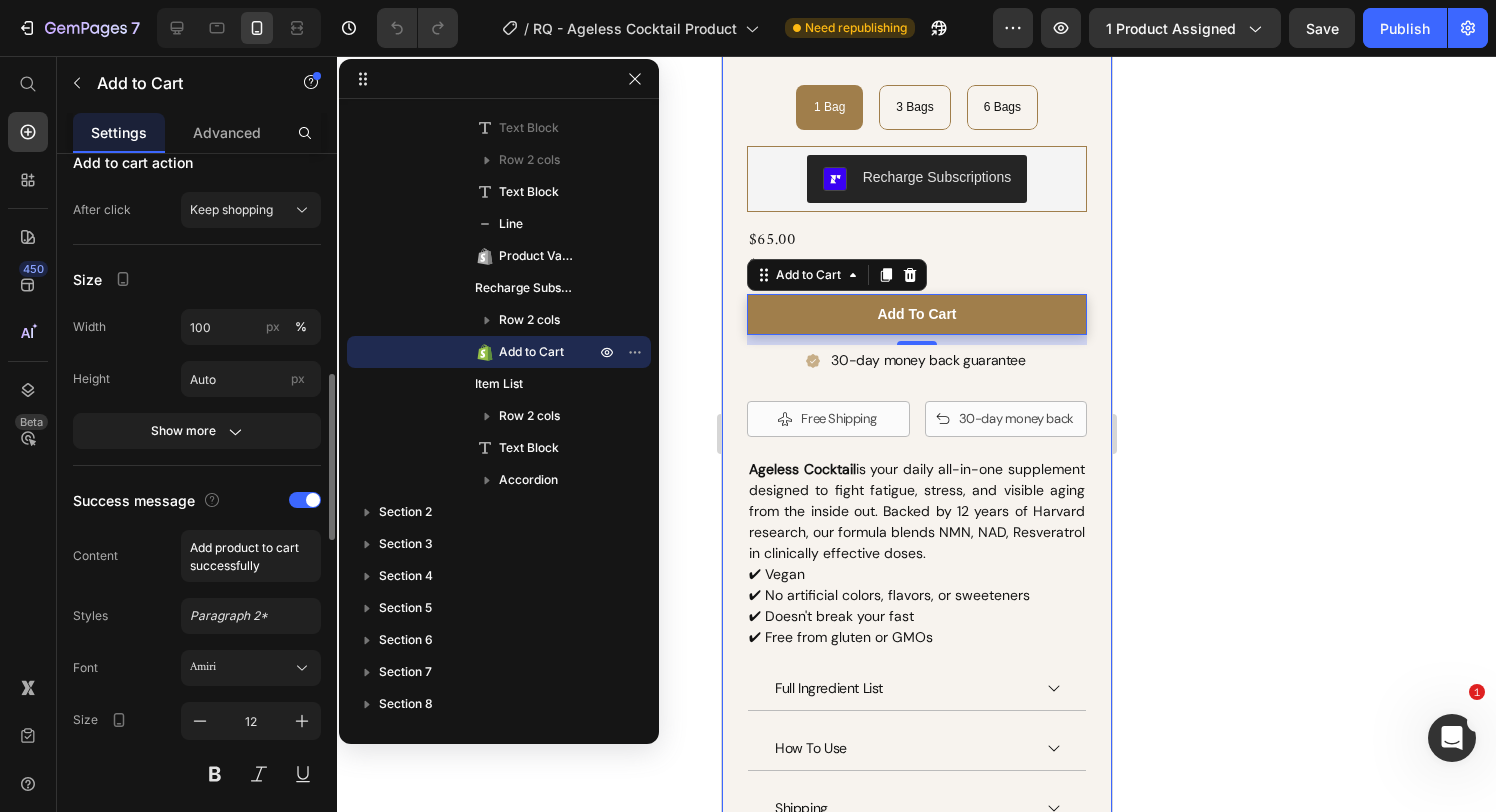 scroll, scrollTop: 917, scrollLeft: 0, axis: vertical 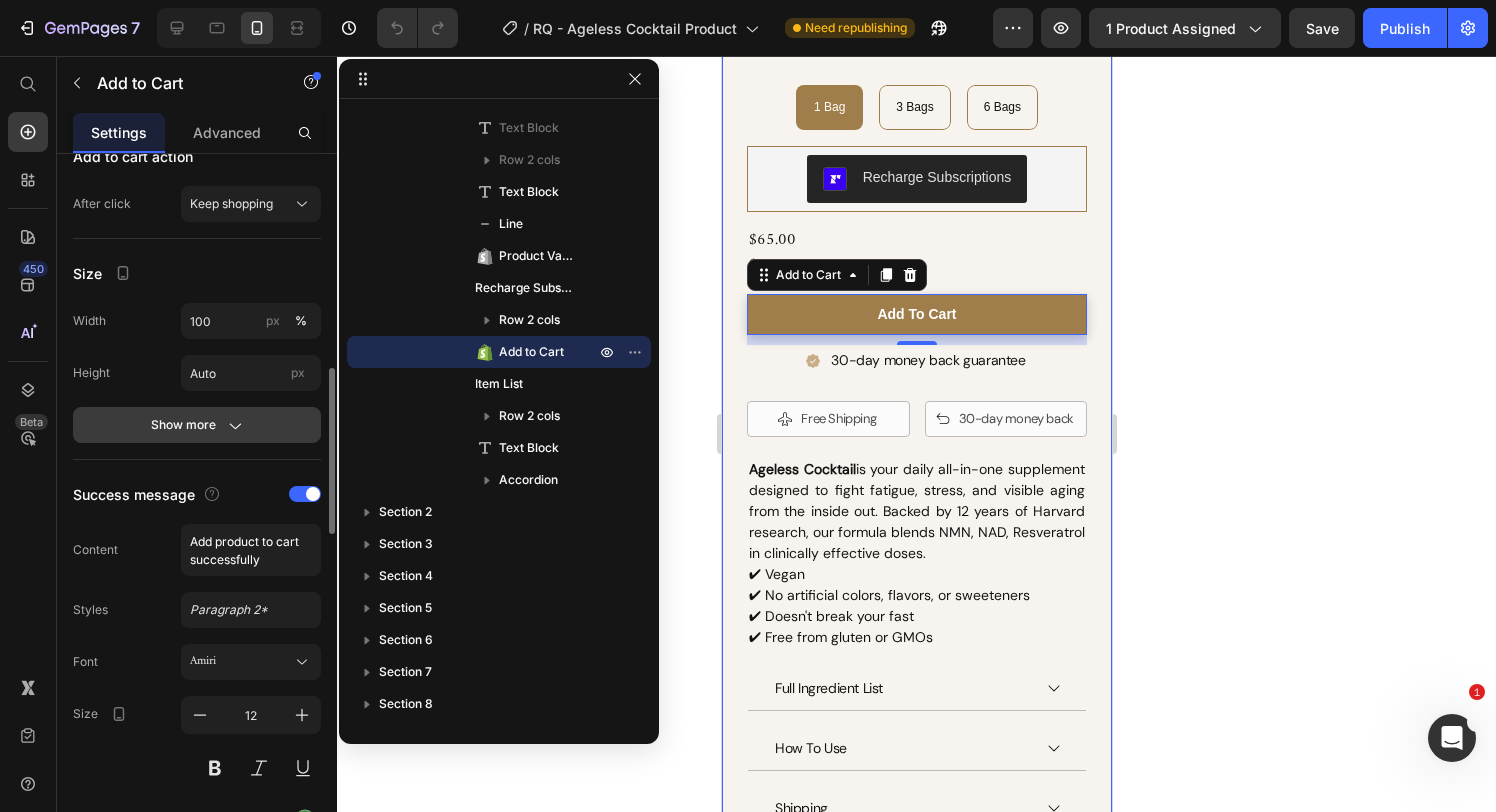 click on "Show more" 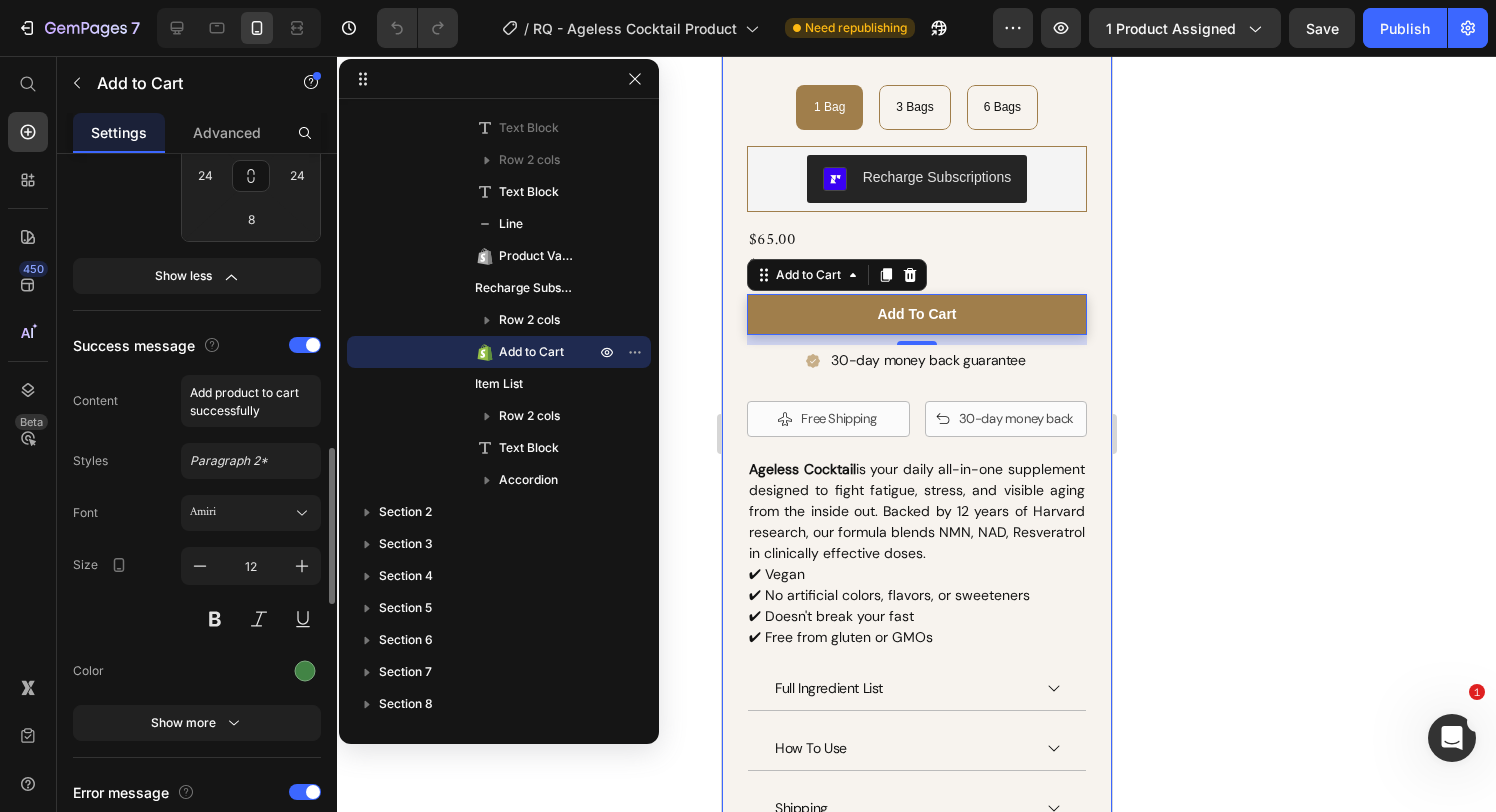 scroll, scrollTop: 1280, scrollLeft: 0, axis: vertical 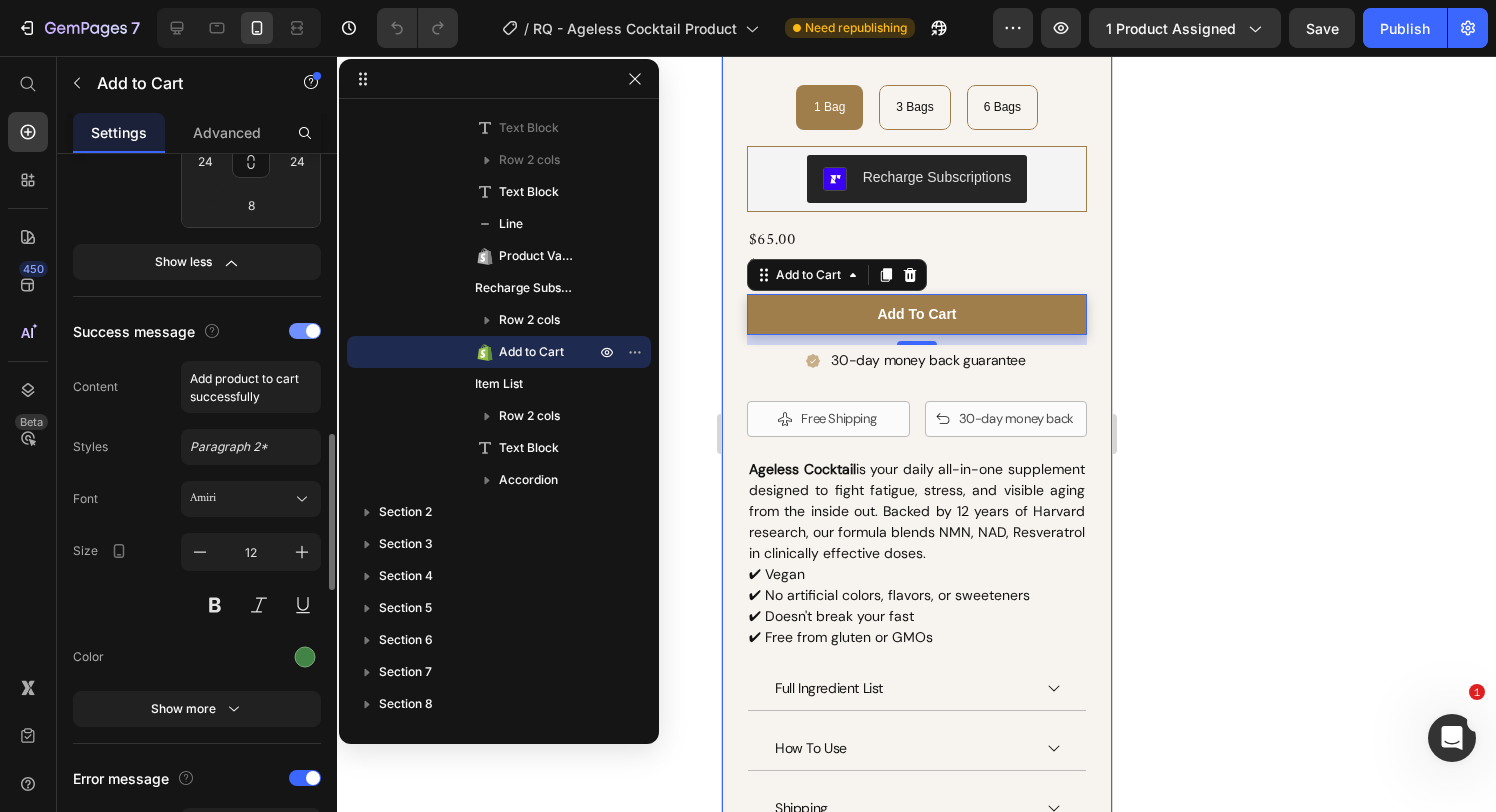 click at bounding box center [305, 331] 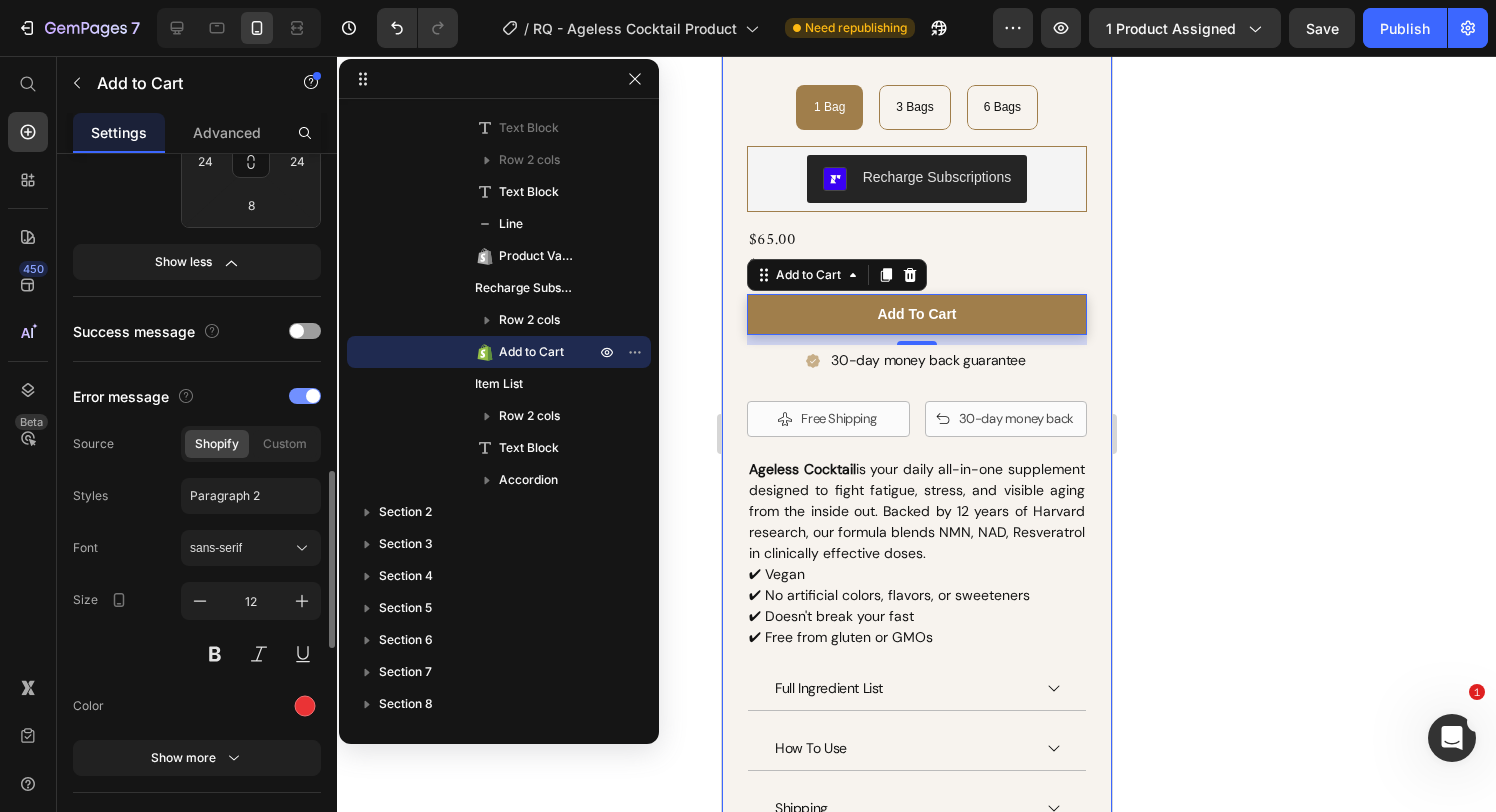 click at bounding box center [305, 396] 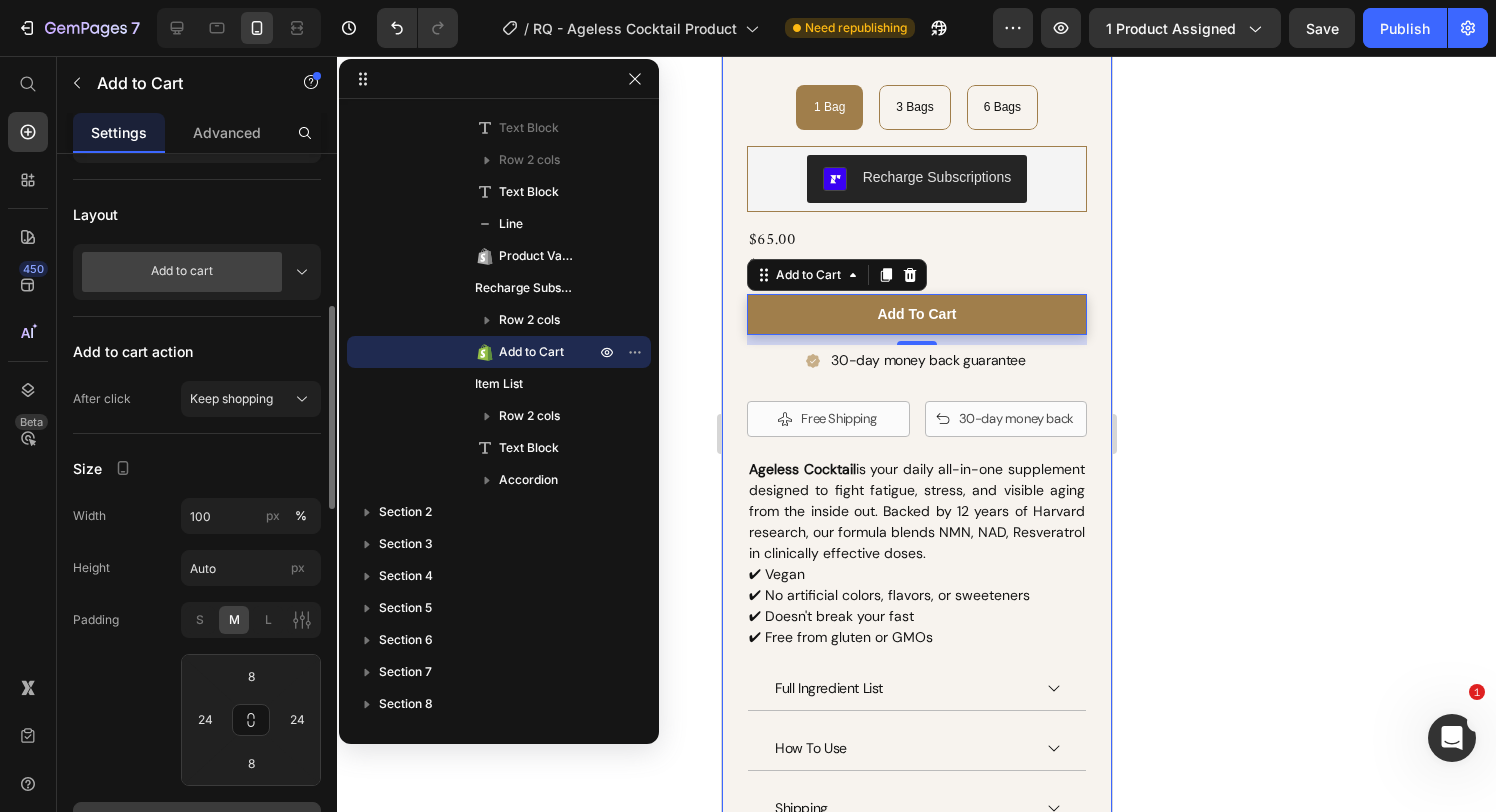 scroll, scrollTop: 651, scrollLeft: 0, axis: vertical 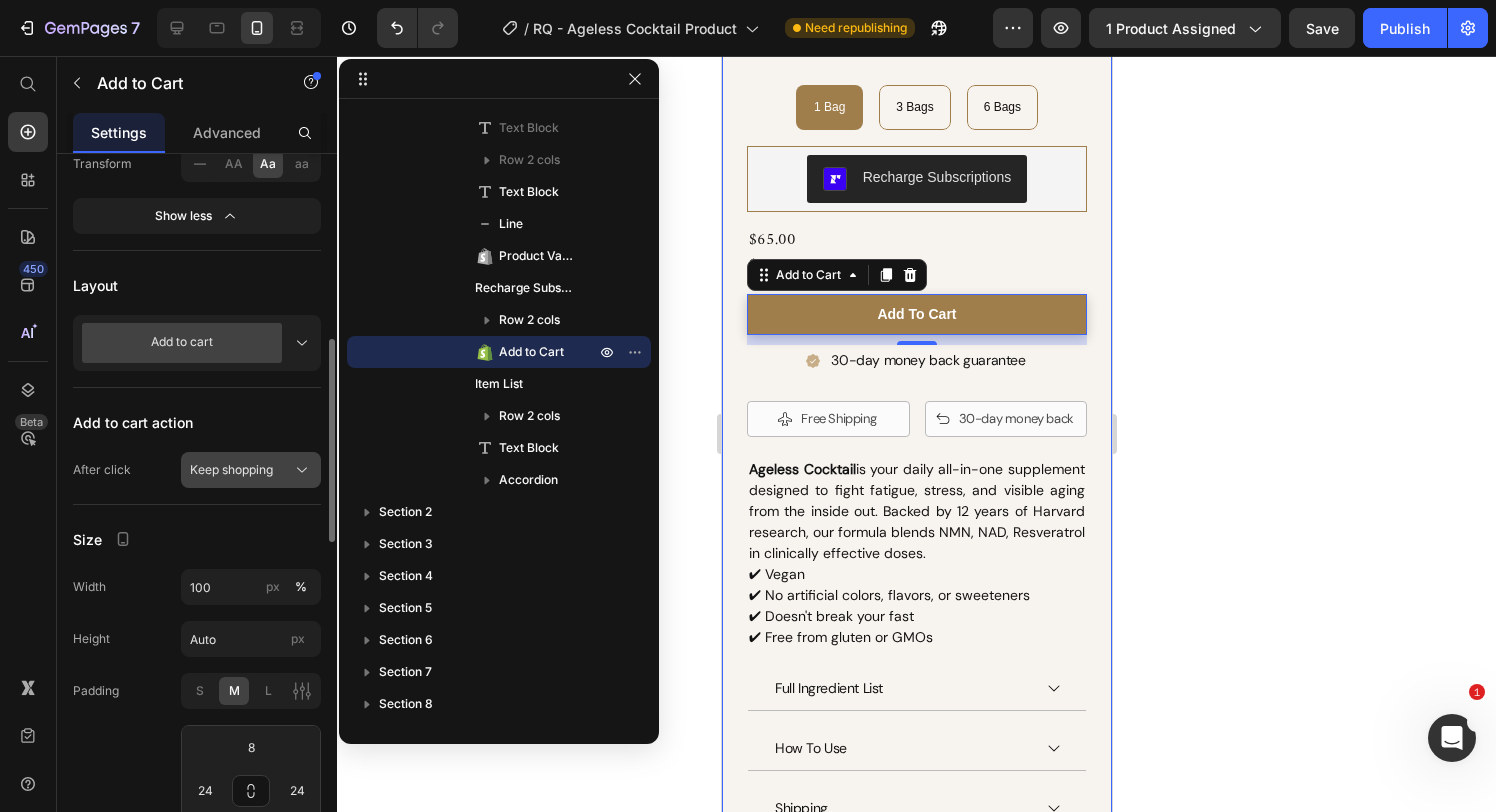click on "Keep shopping" at bounding box center [231, 470] 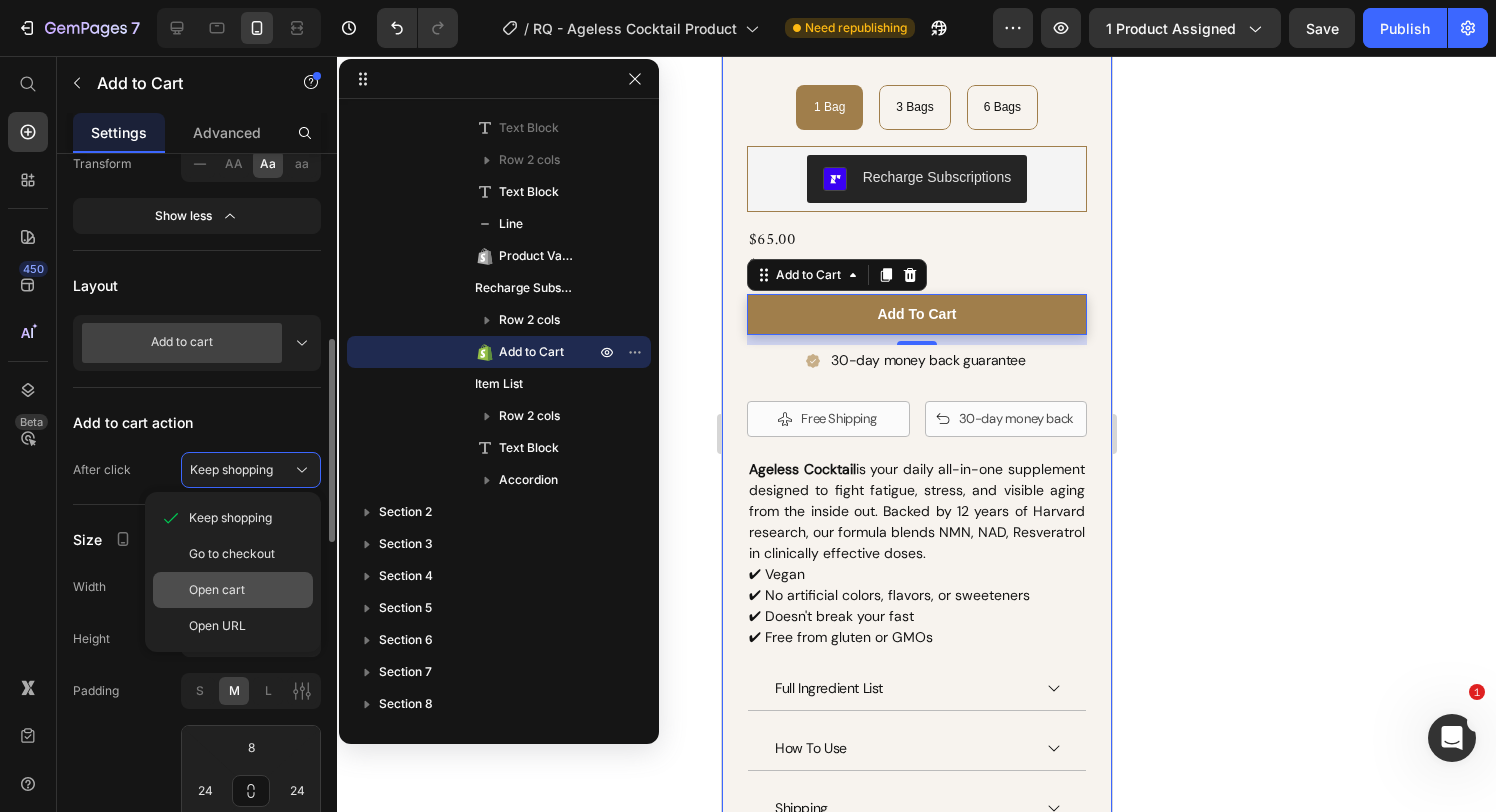 click on "Open cart" at bounding box center (247, 590) 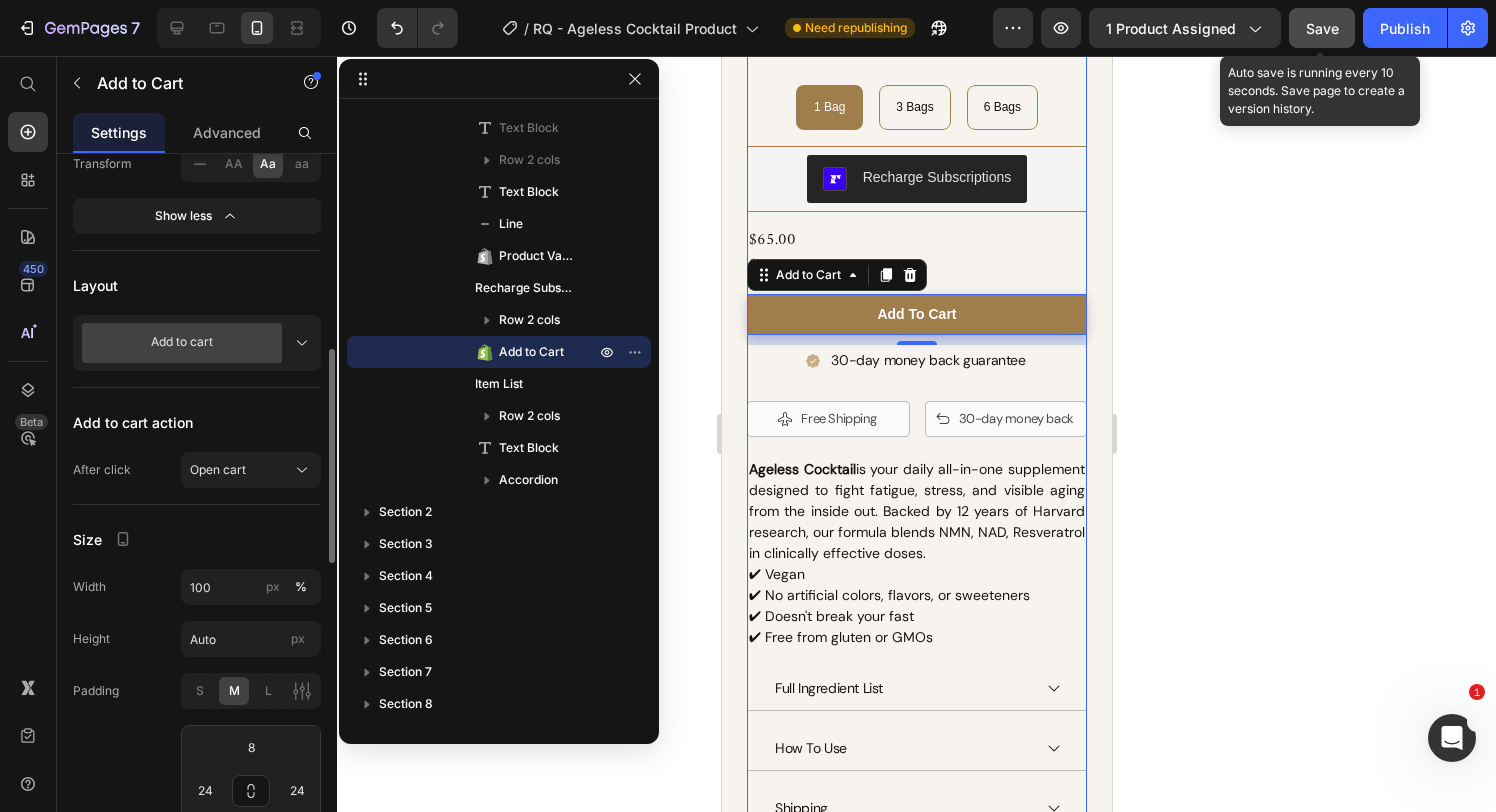 click on "Save" 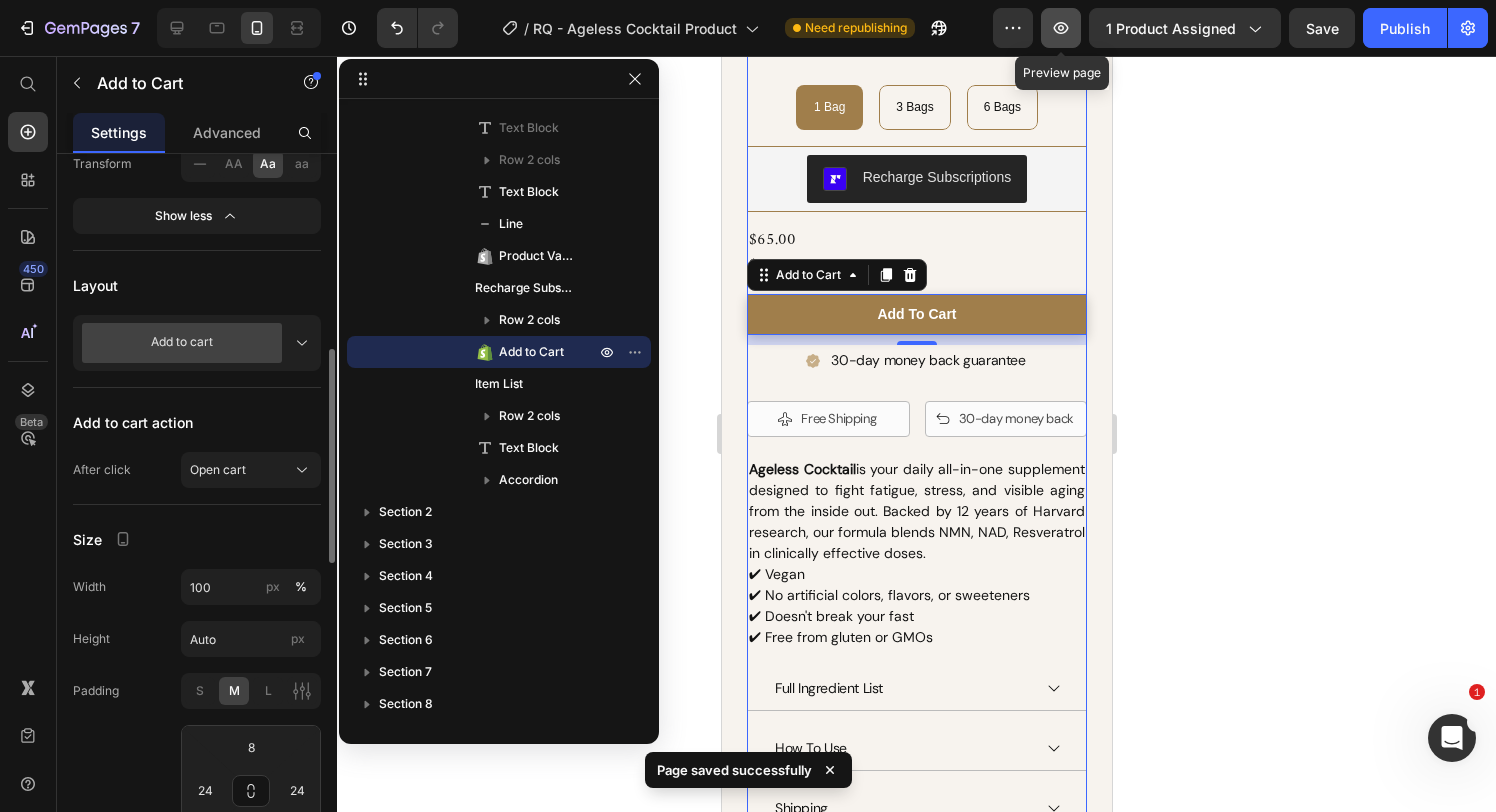 click 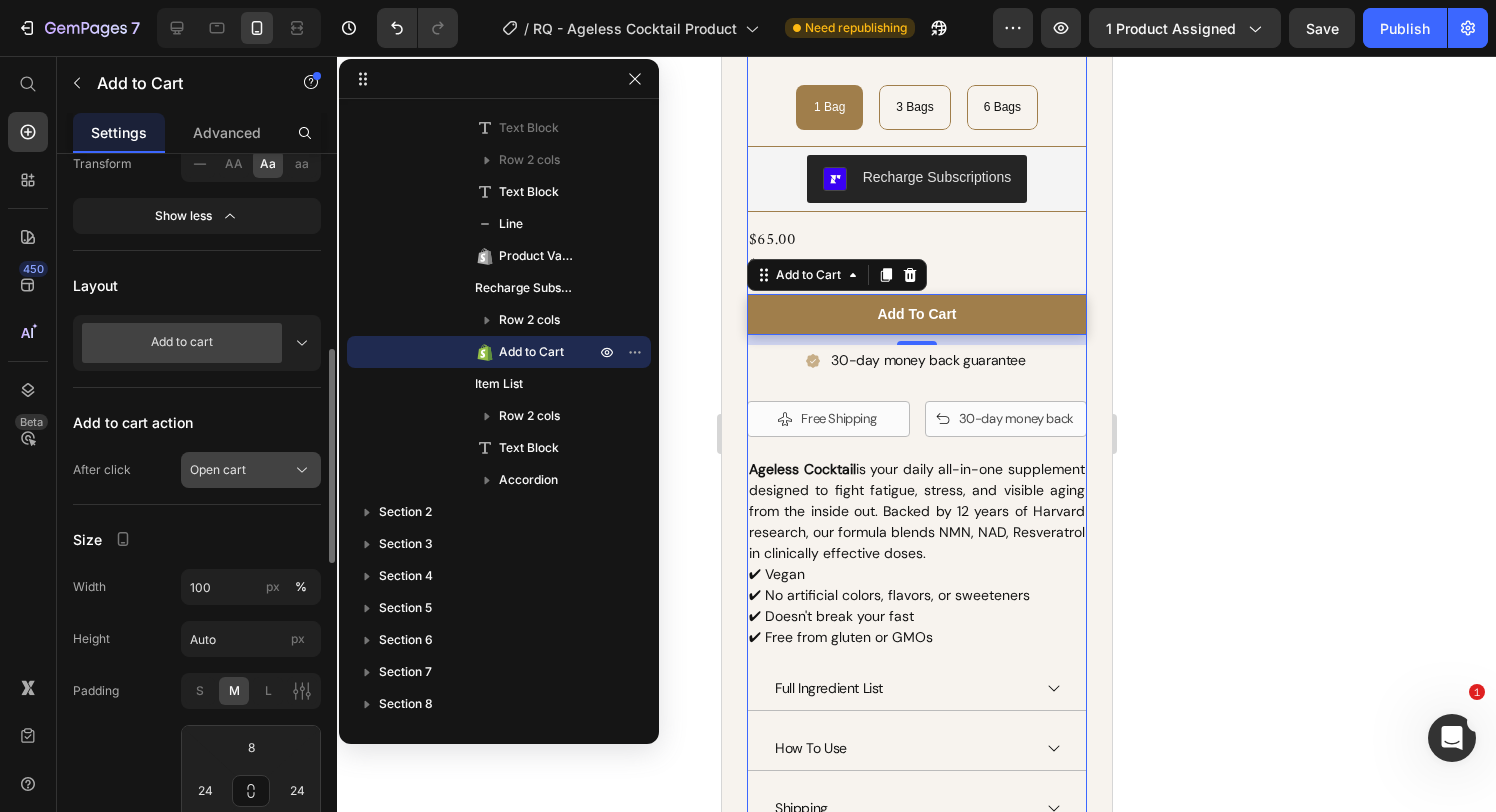 click on "Open cart" at bounding box center (251, 470) 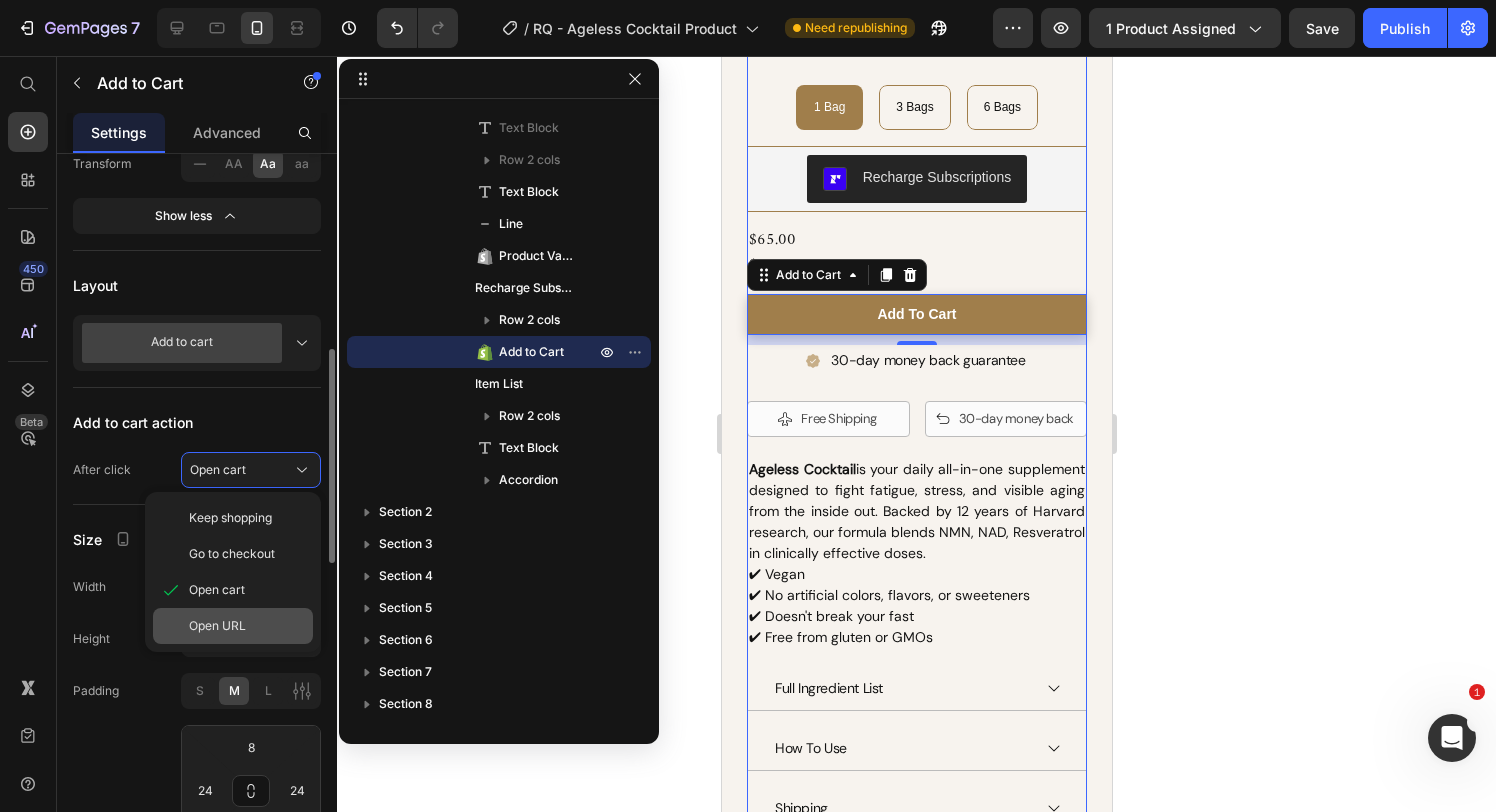 click on "Open URL" at bounding box center [247, 626] 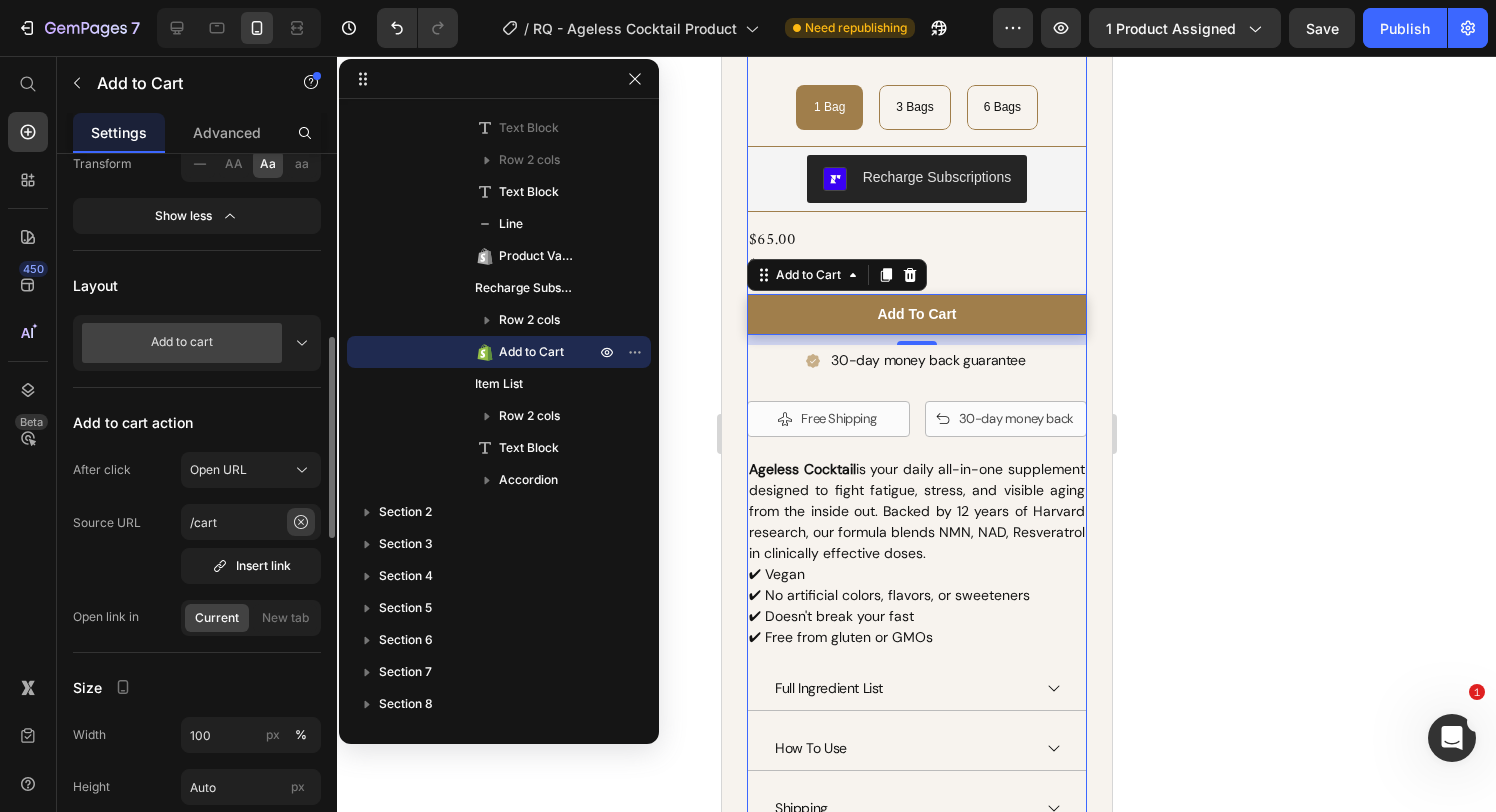 click 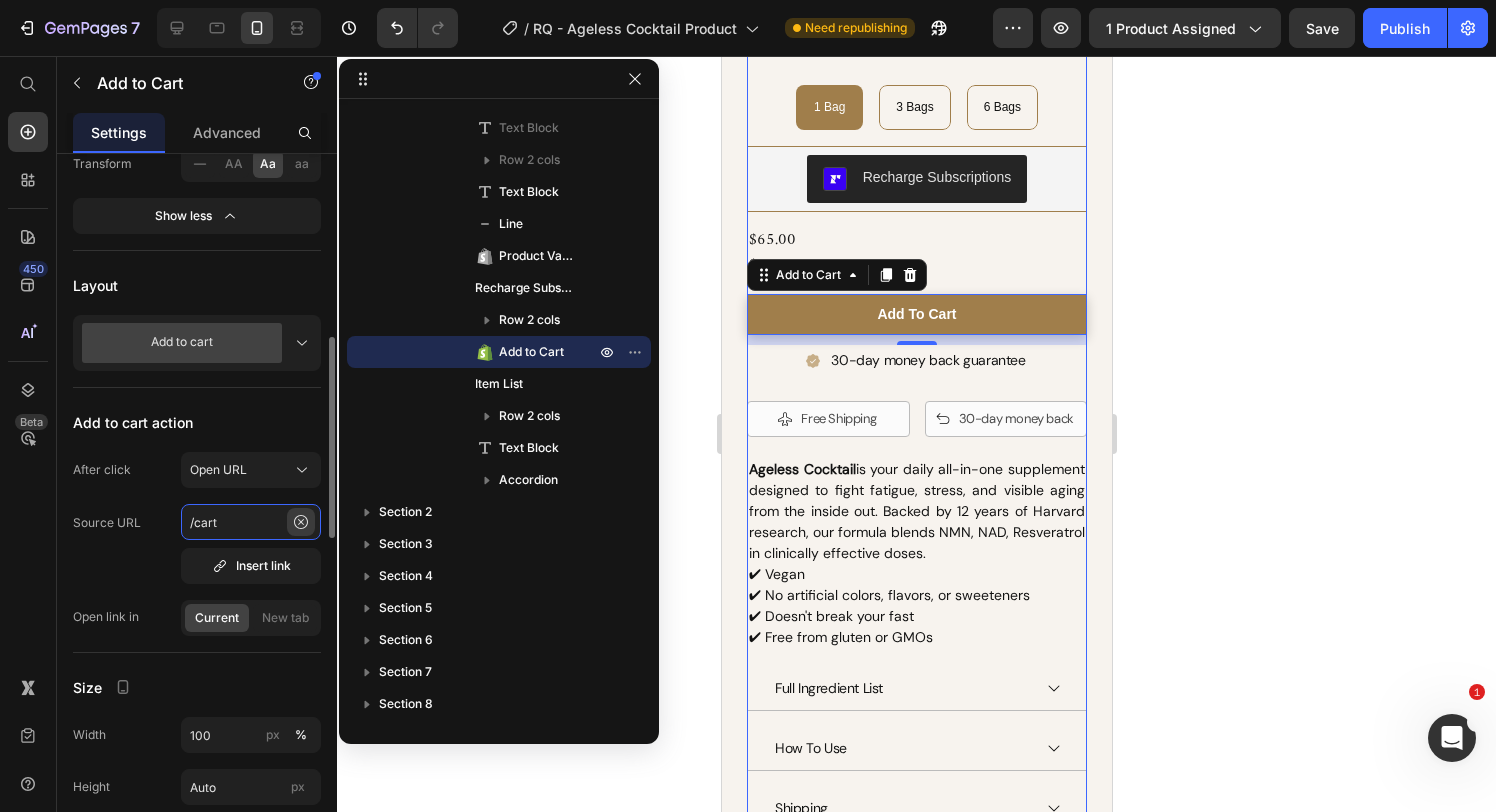 type 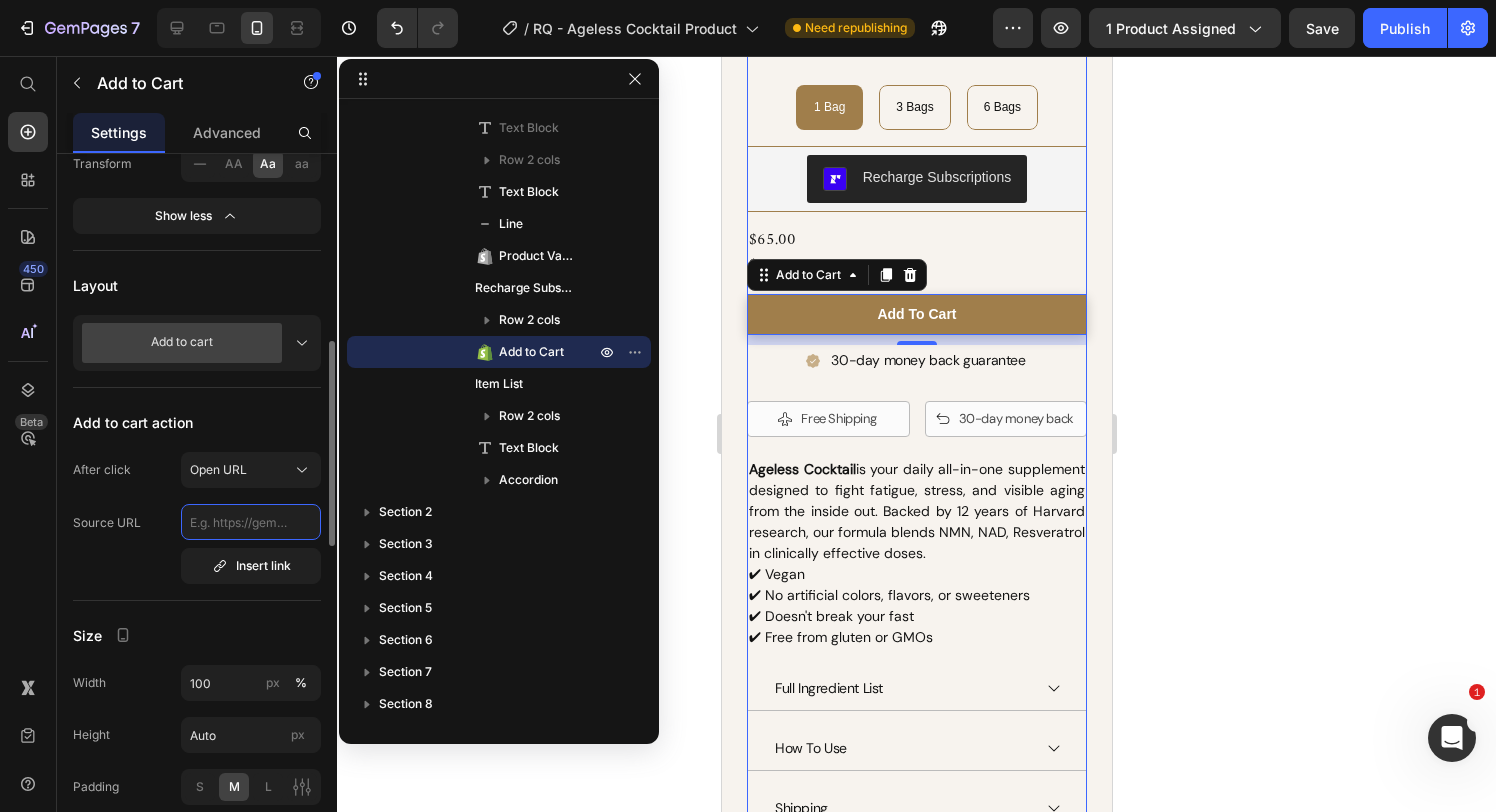 click 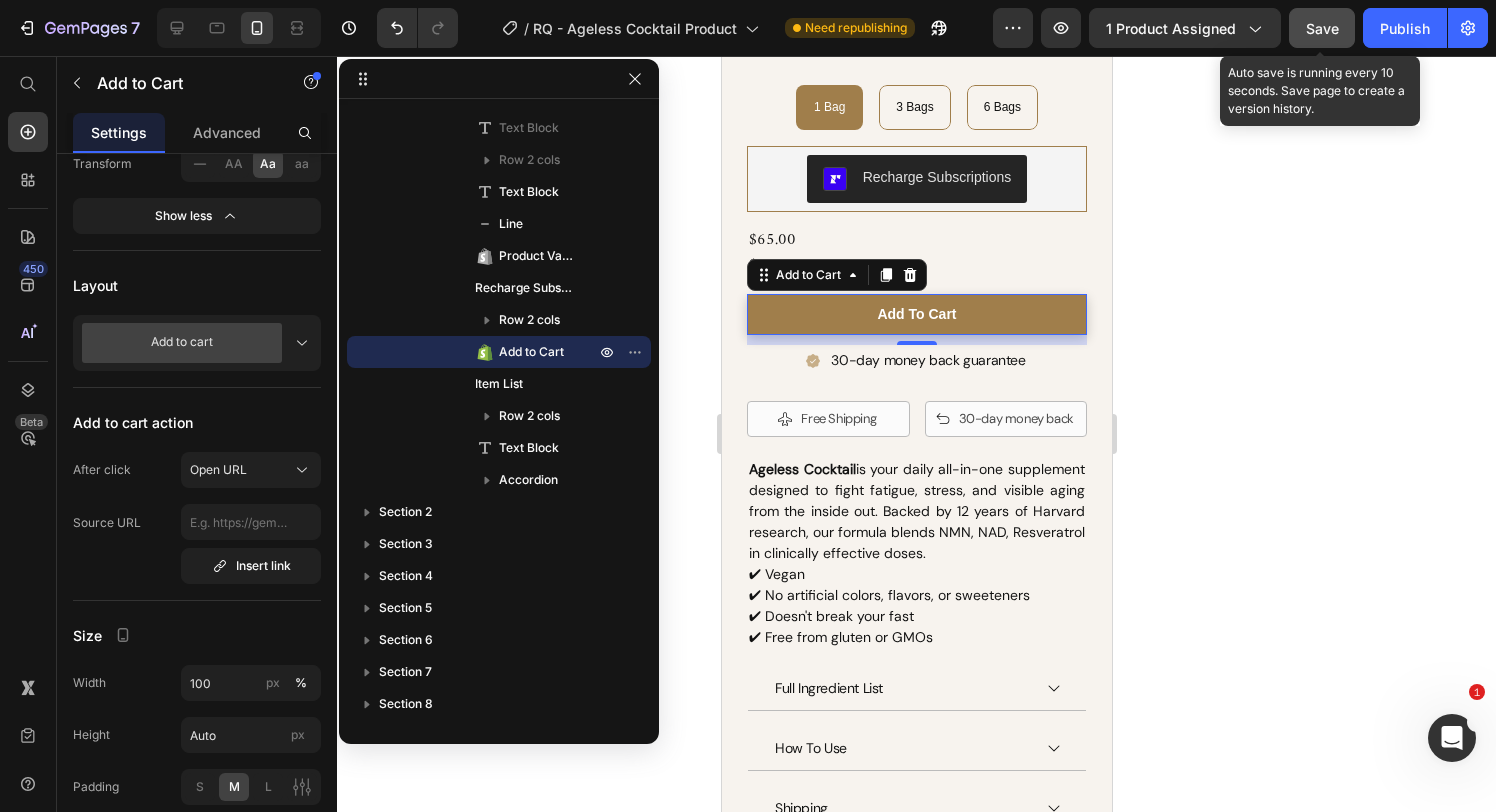 click on "Save" at bounding box center (1322, 28) 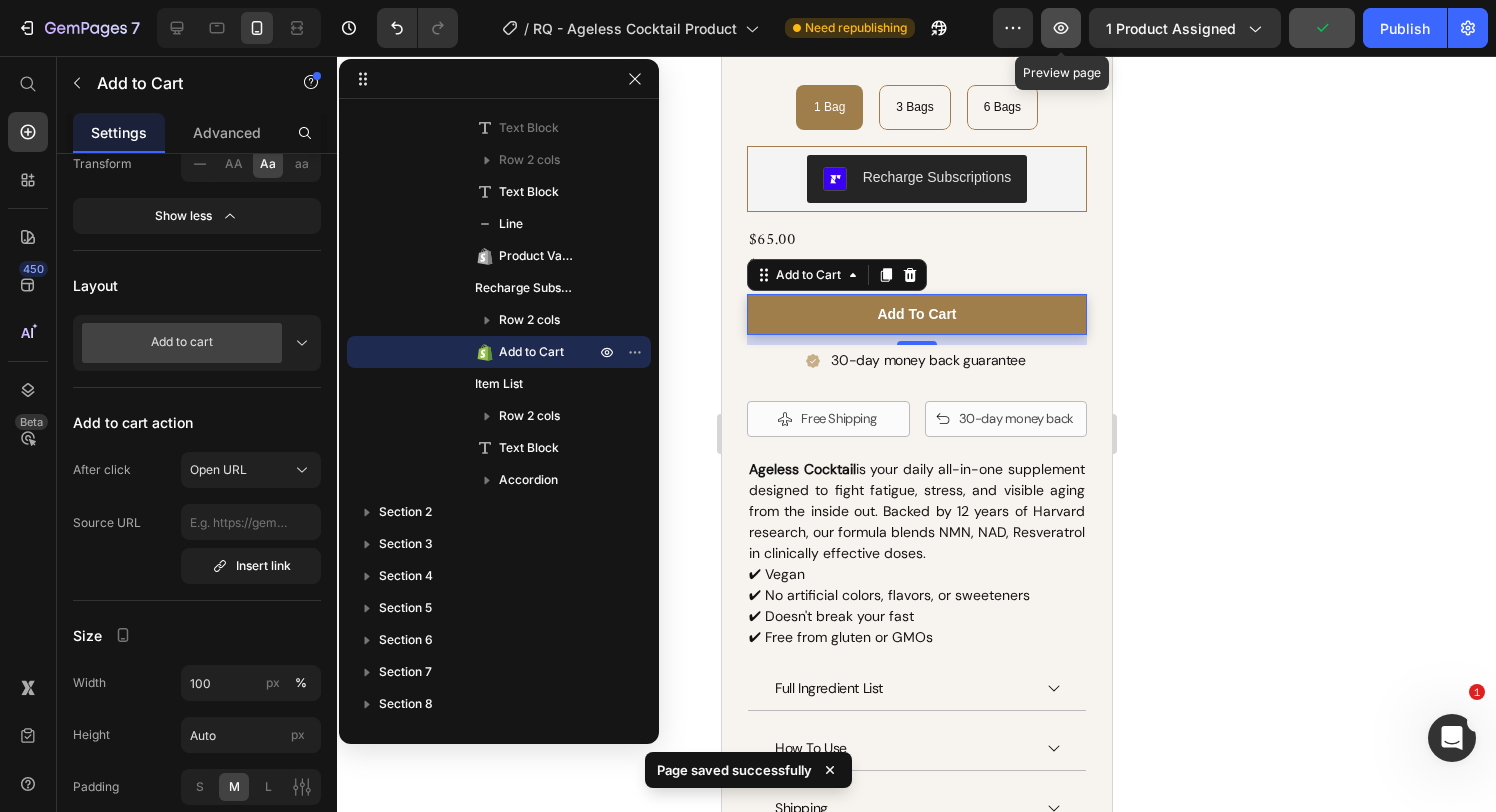 click 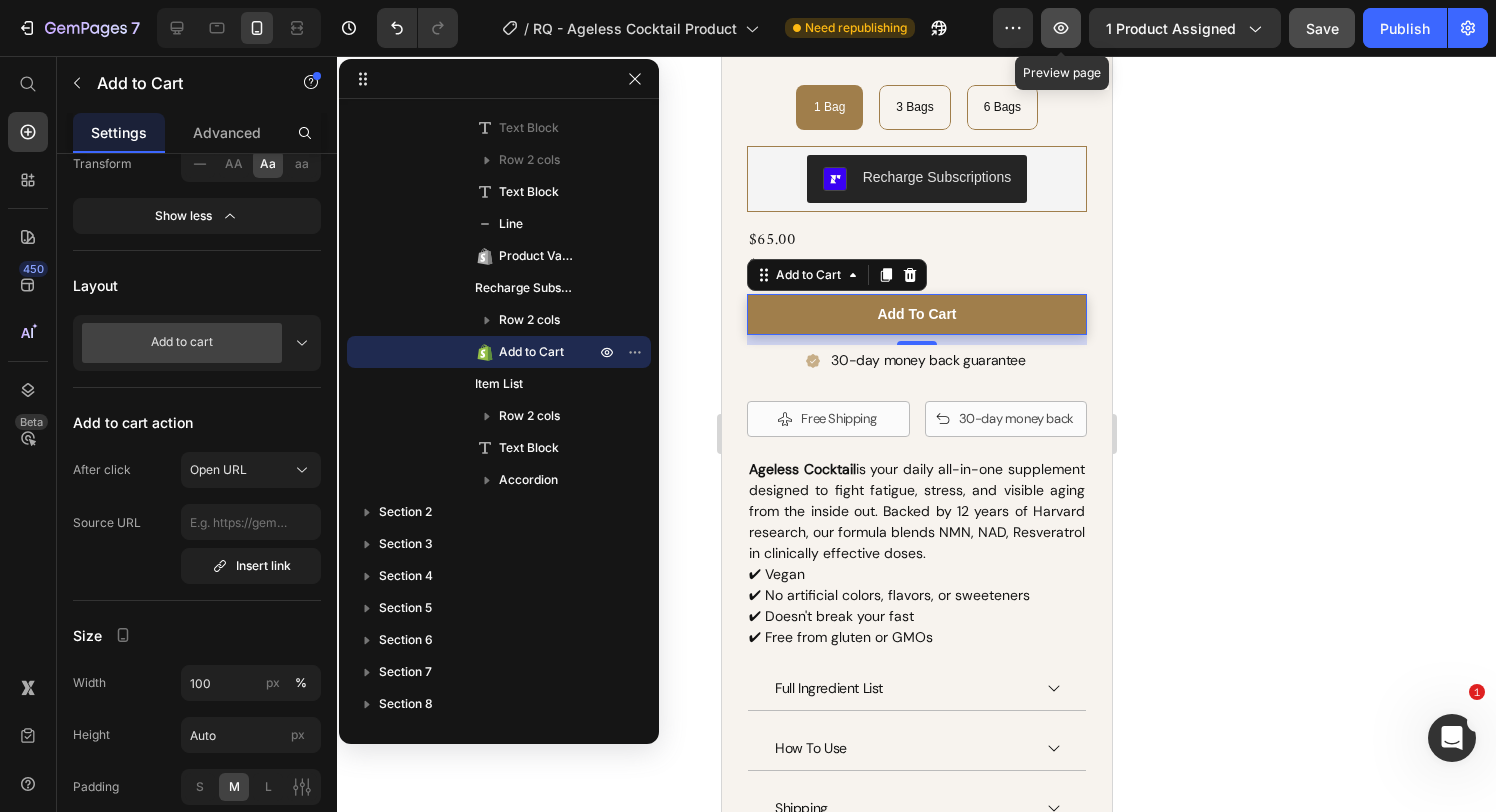 click 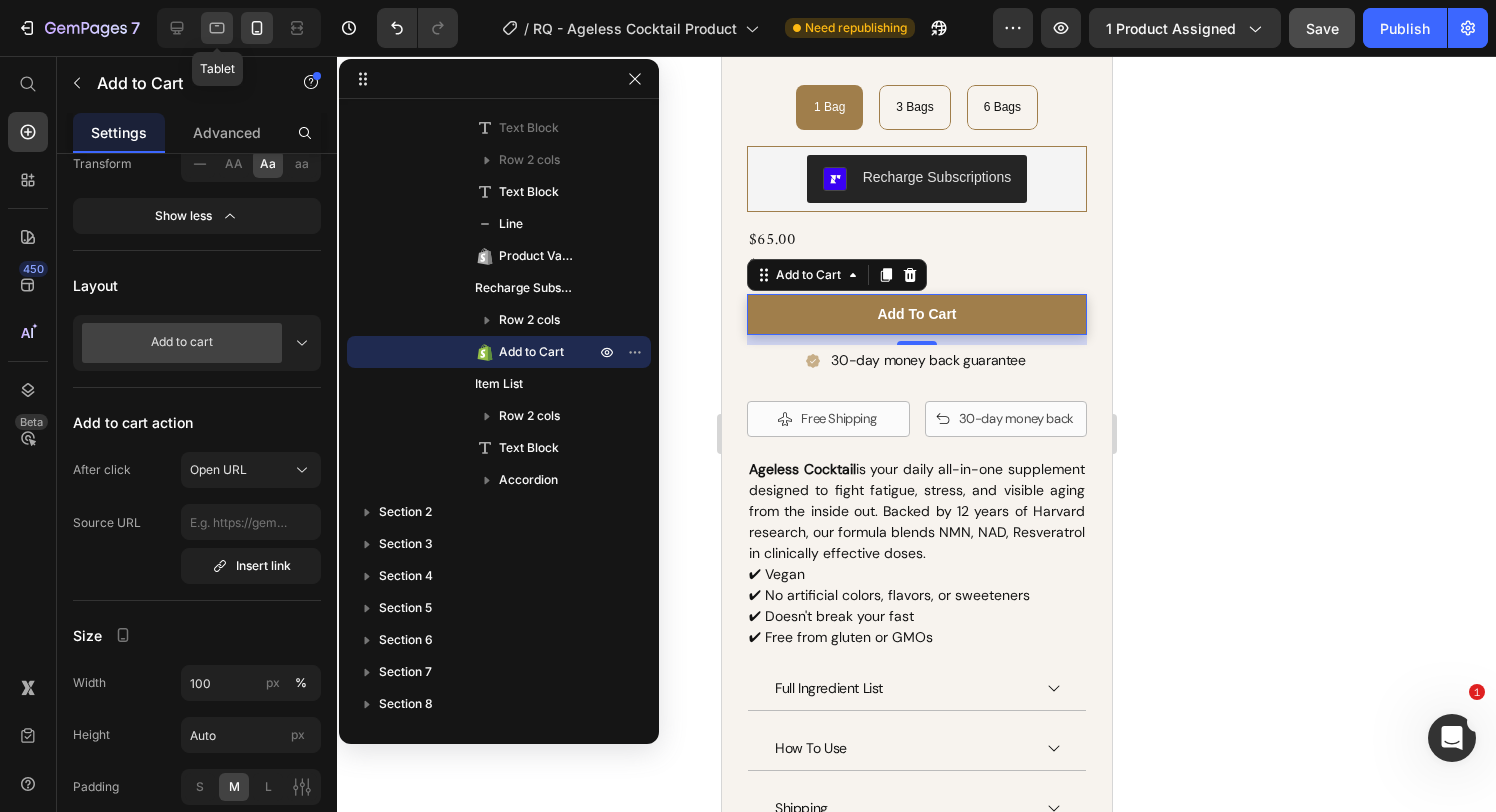 click 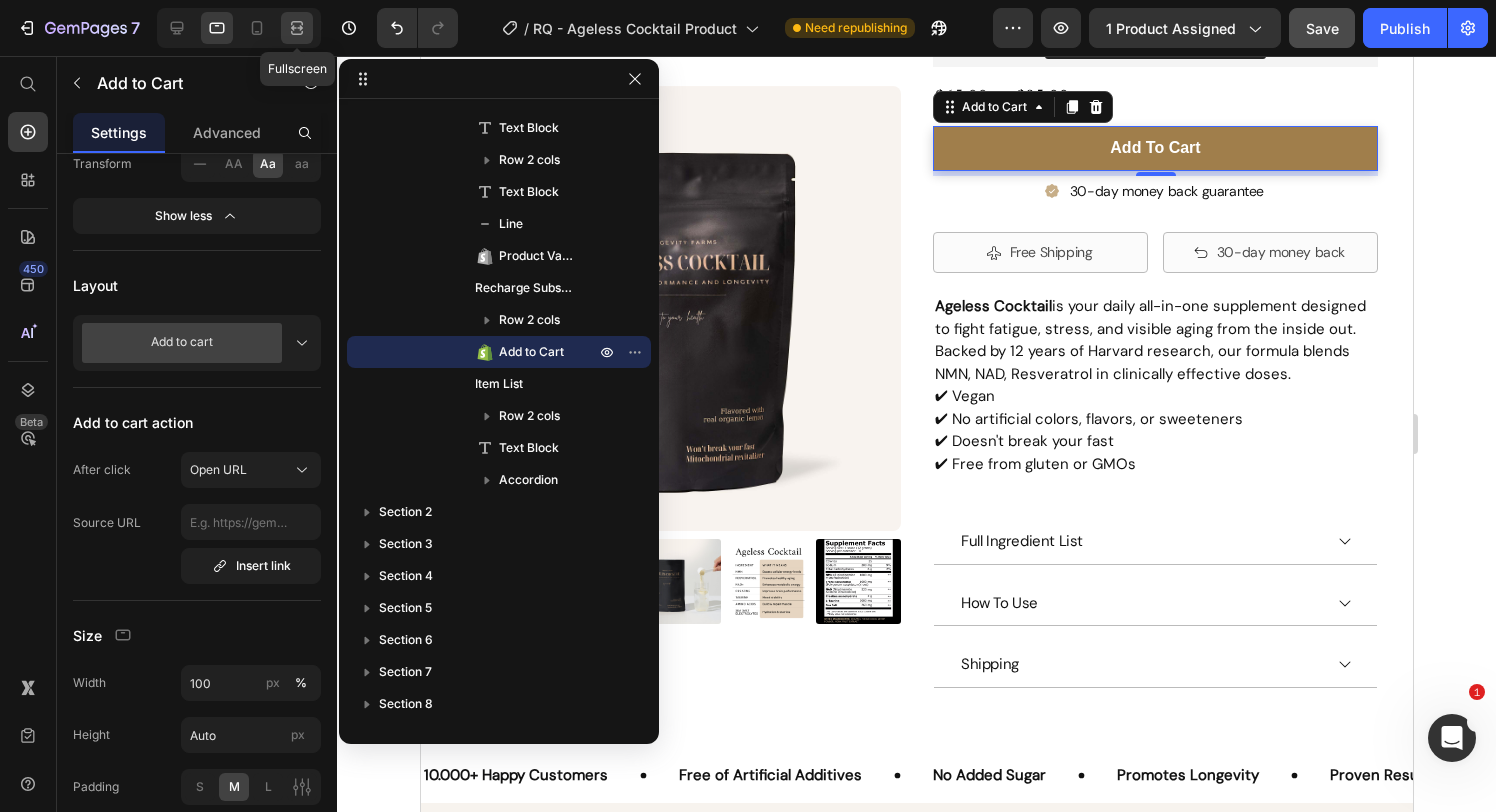 click 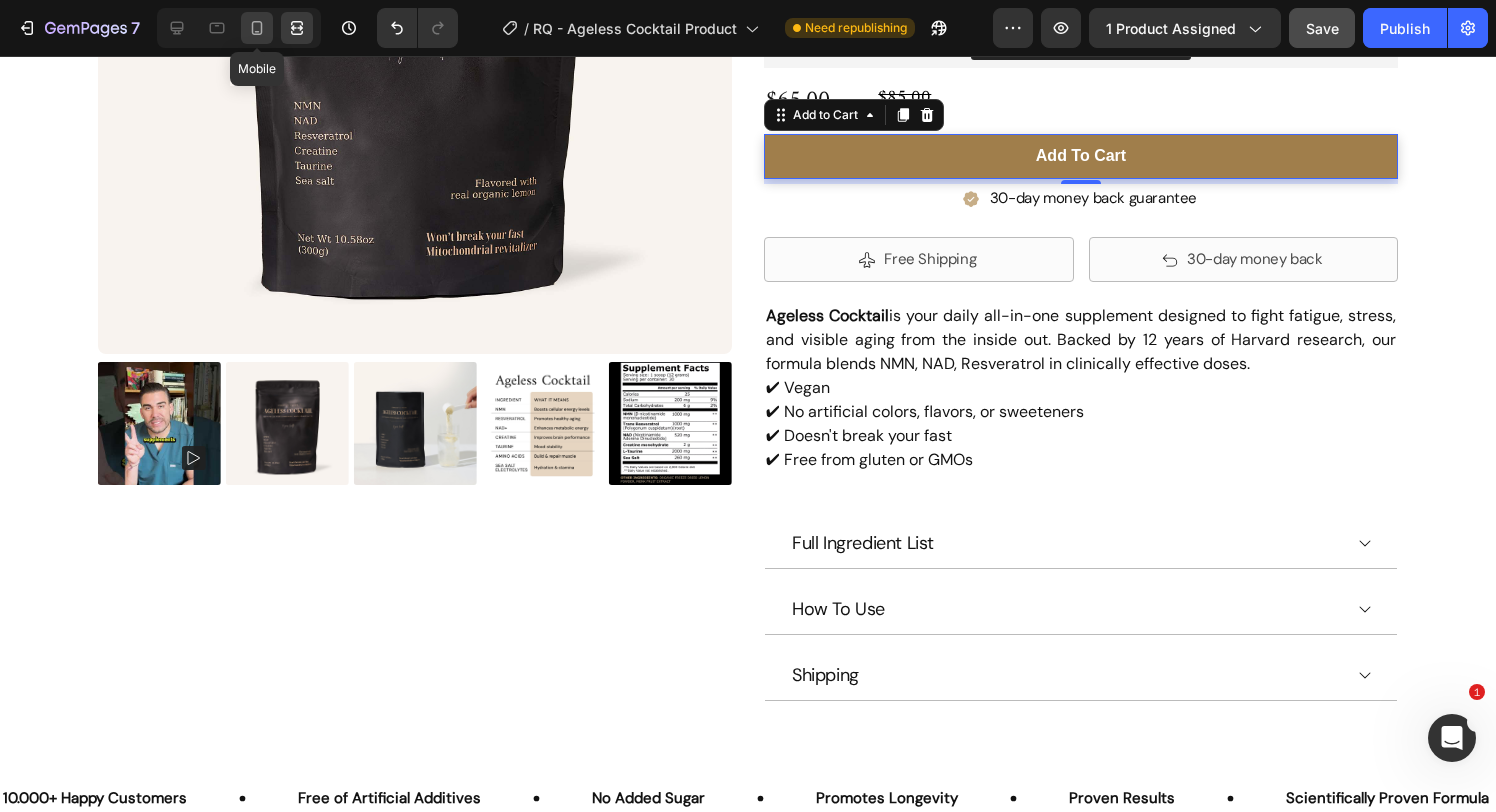 scroll, scrollTop: 460, scrollLeft: 0, axis: vertical 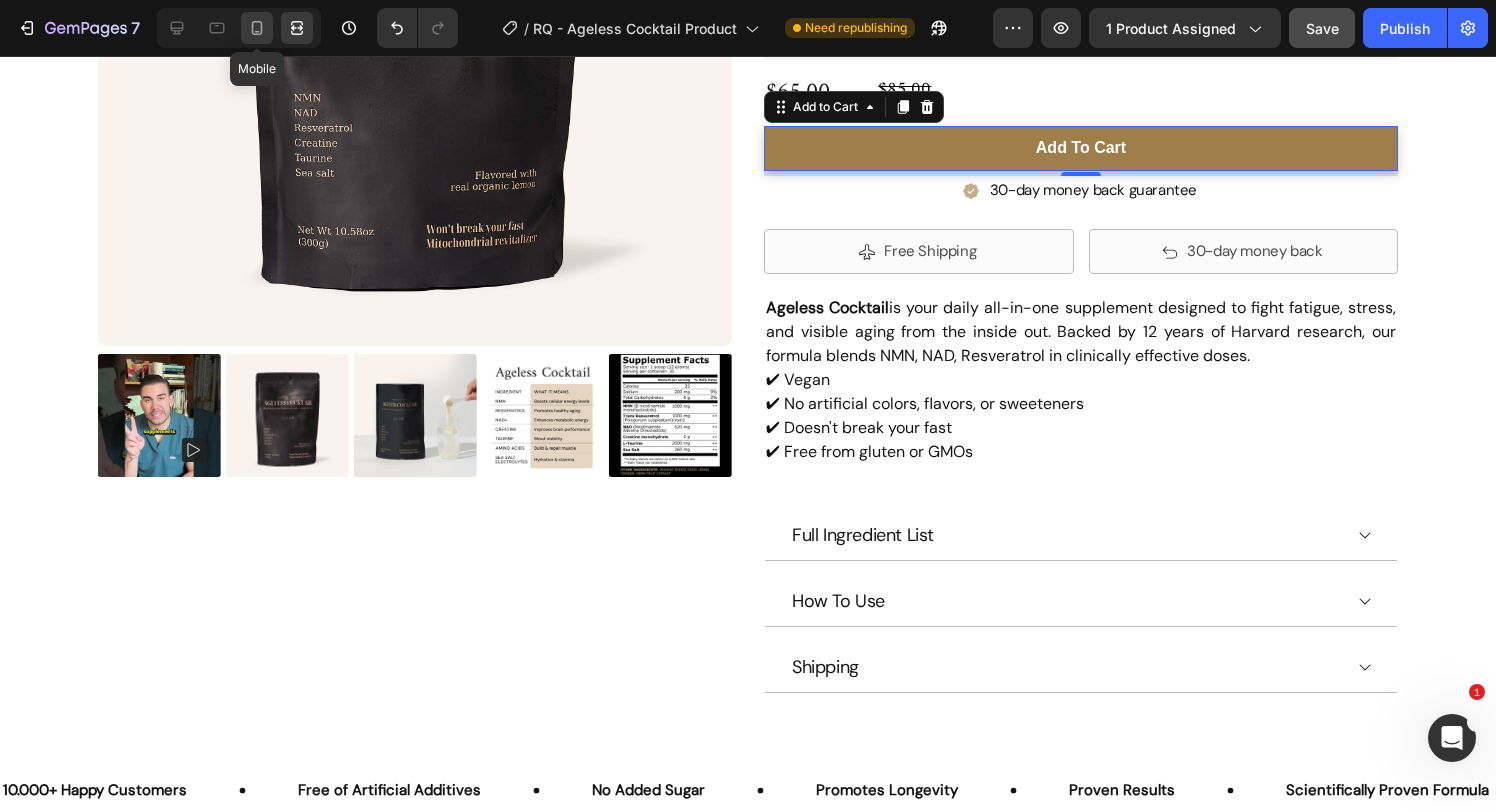 click 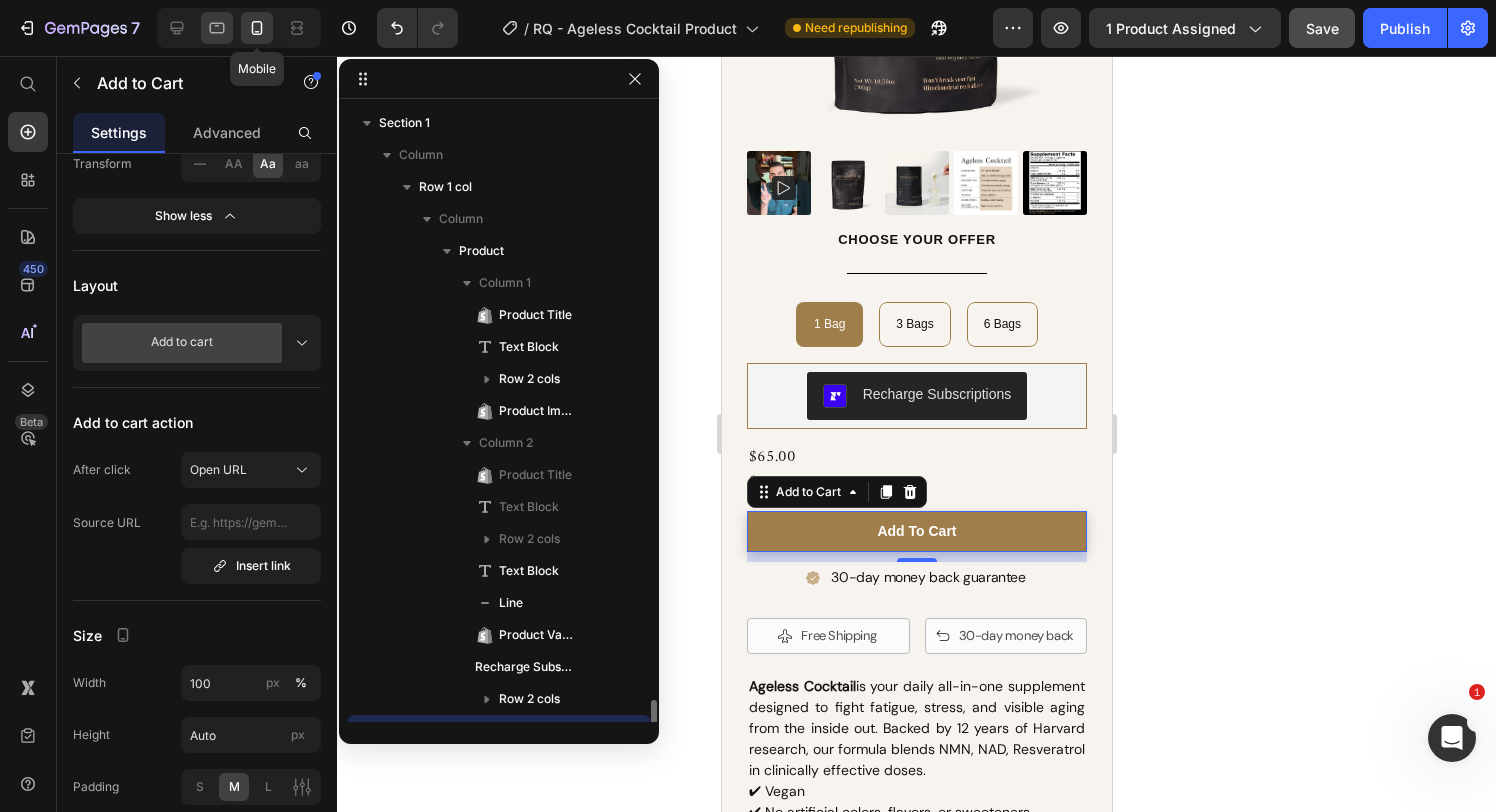 scroll, scrollTop: 379, scrollLeft: 0, axis: vertical 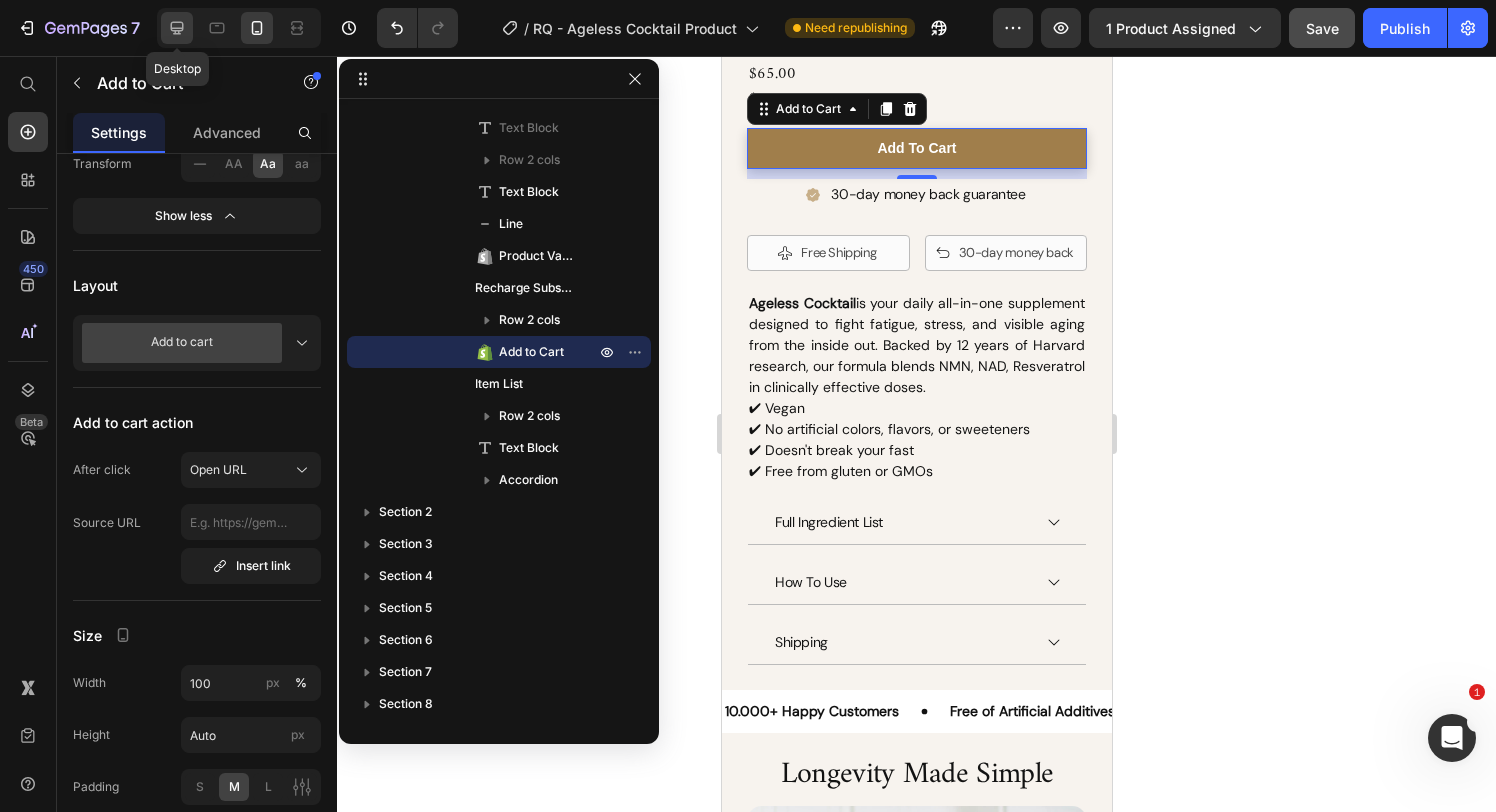 click 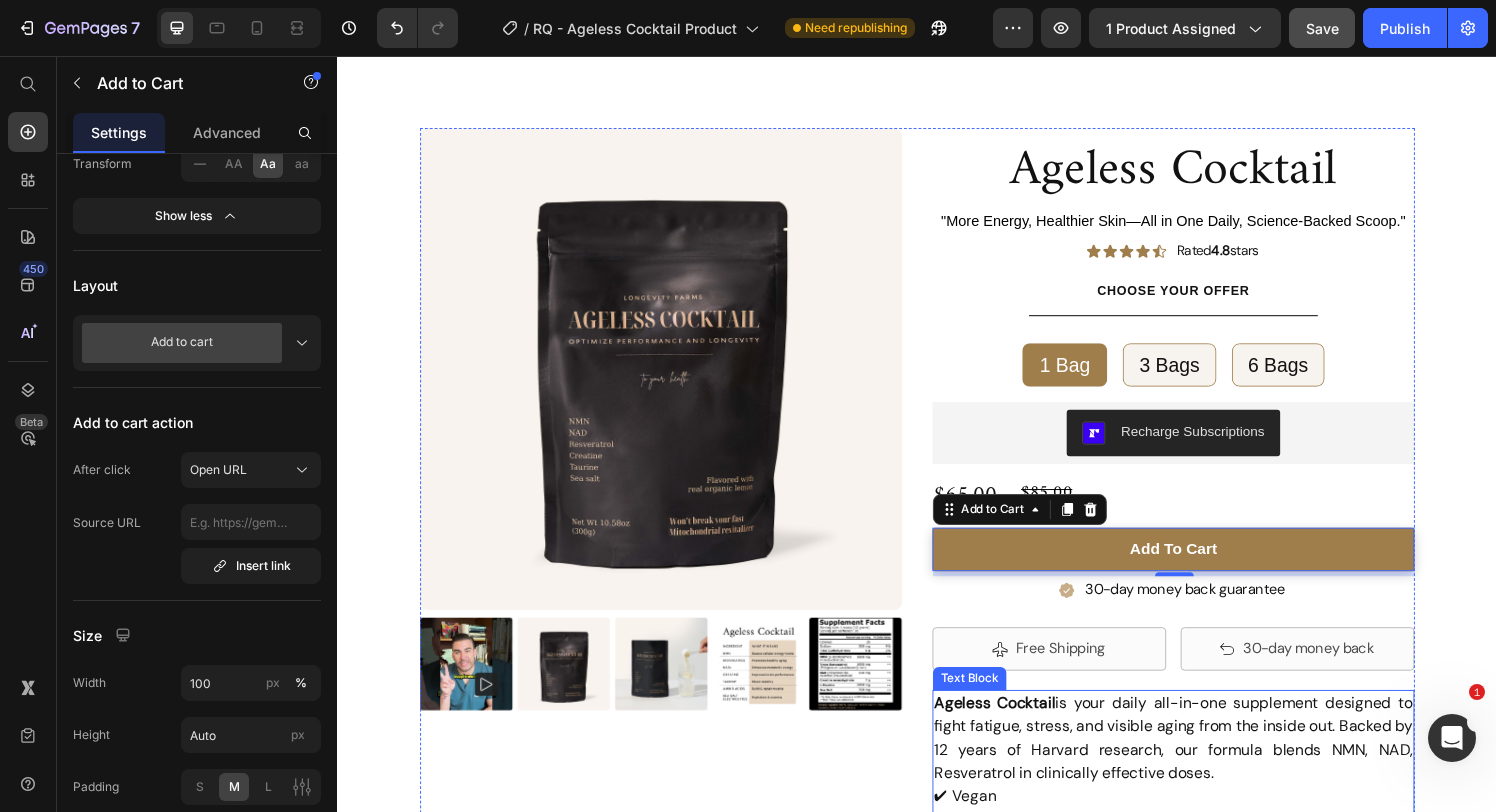 scroll, scrollTop: 0, scrollLeft: 0, axis: both 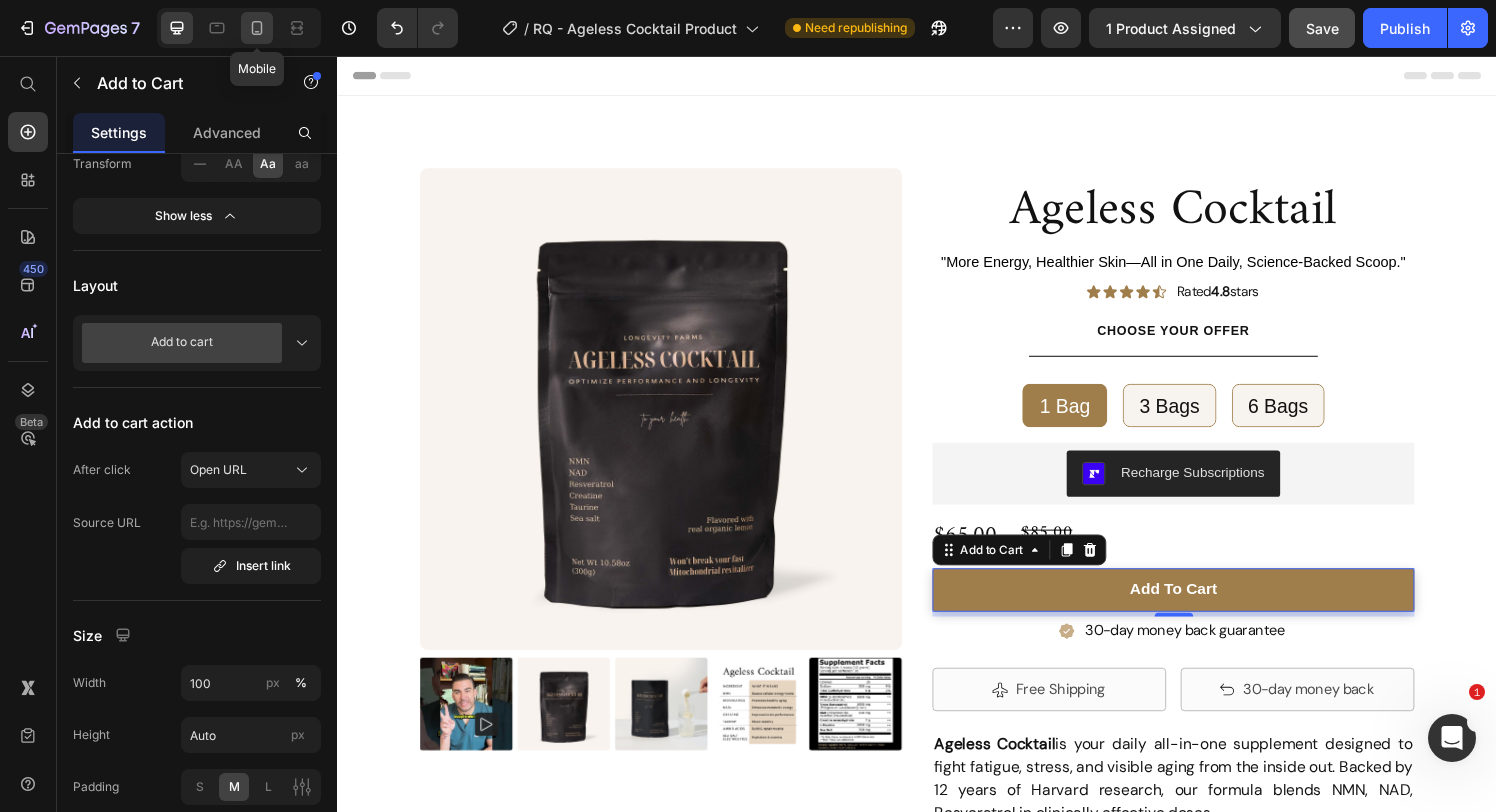 click 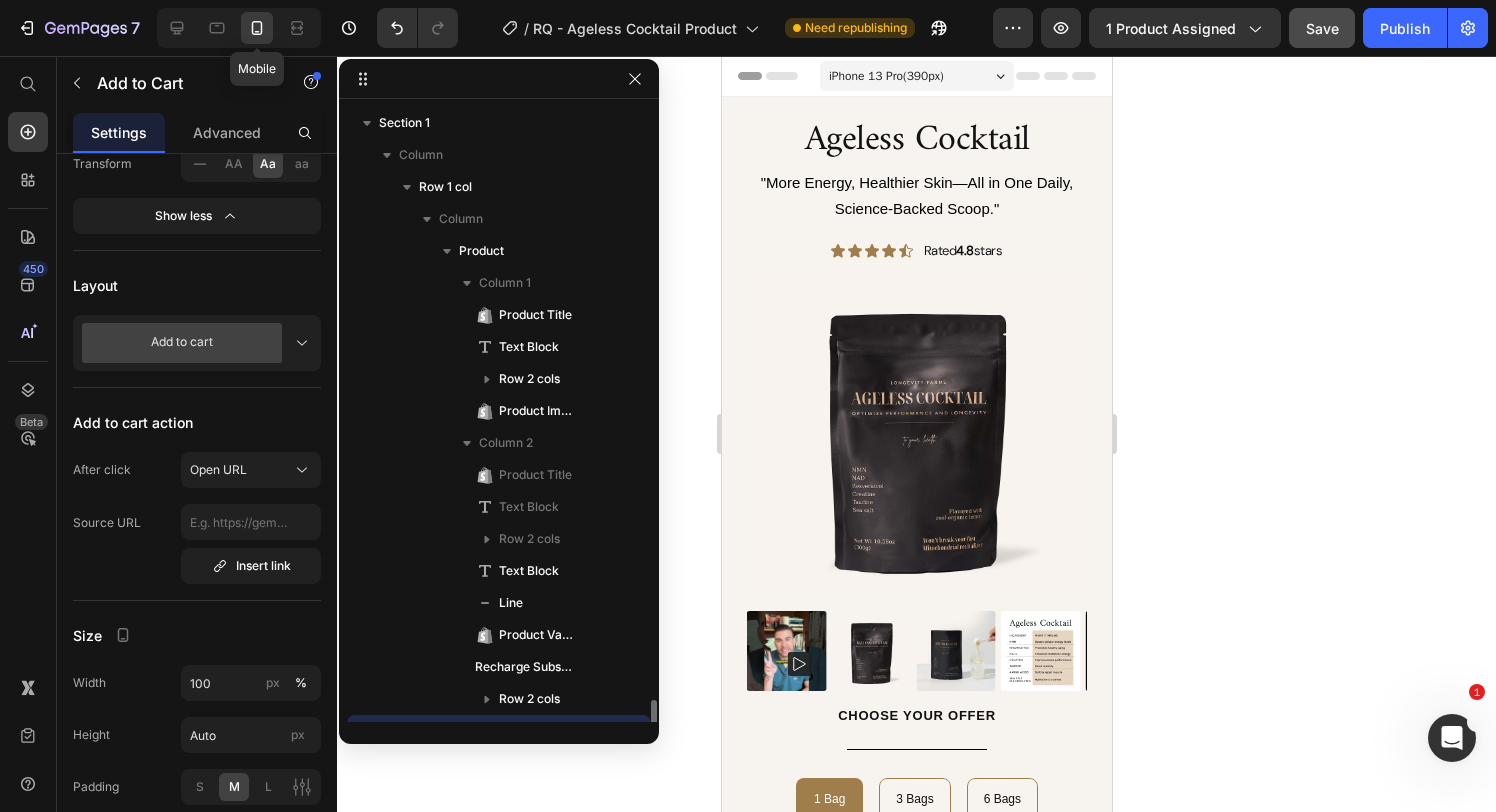scroll, scrollTop: 379, scrollLeft: 0, axis: vertical 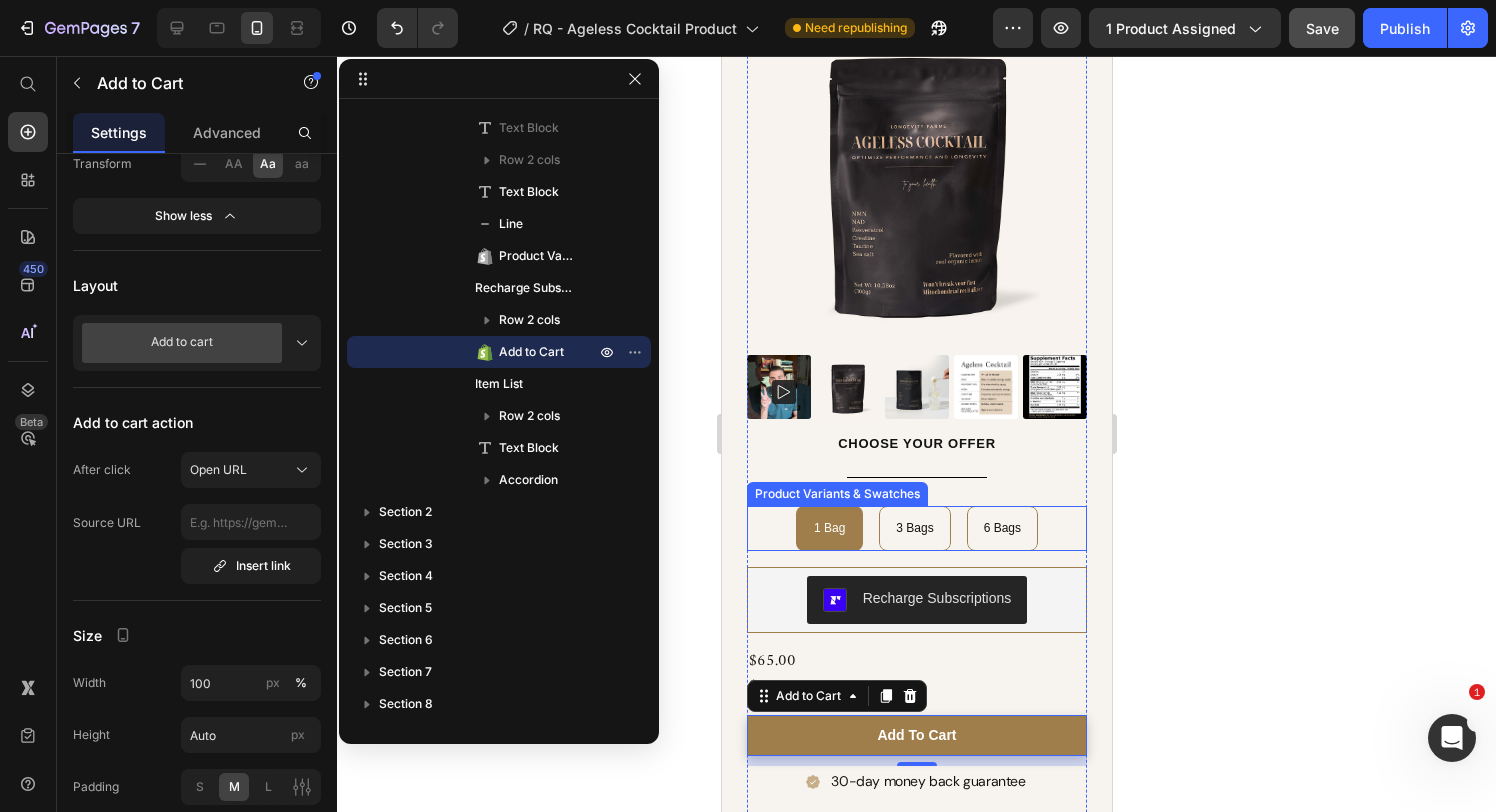click on "1 Bag 1 Bag 1 Bag 3 Bags 3 Bags 3 Bags 6 Bags 6 Bags 6 Bags" at bounding box center [916, 528] 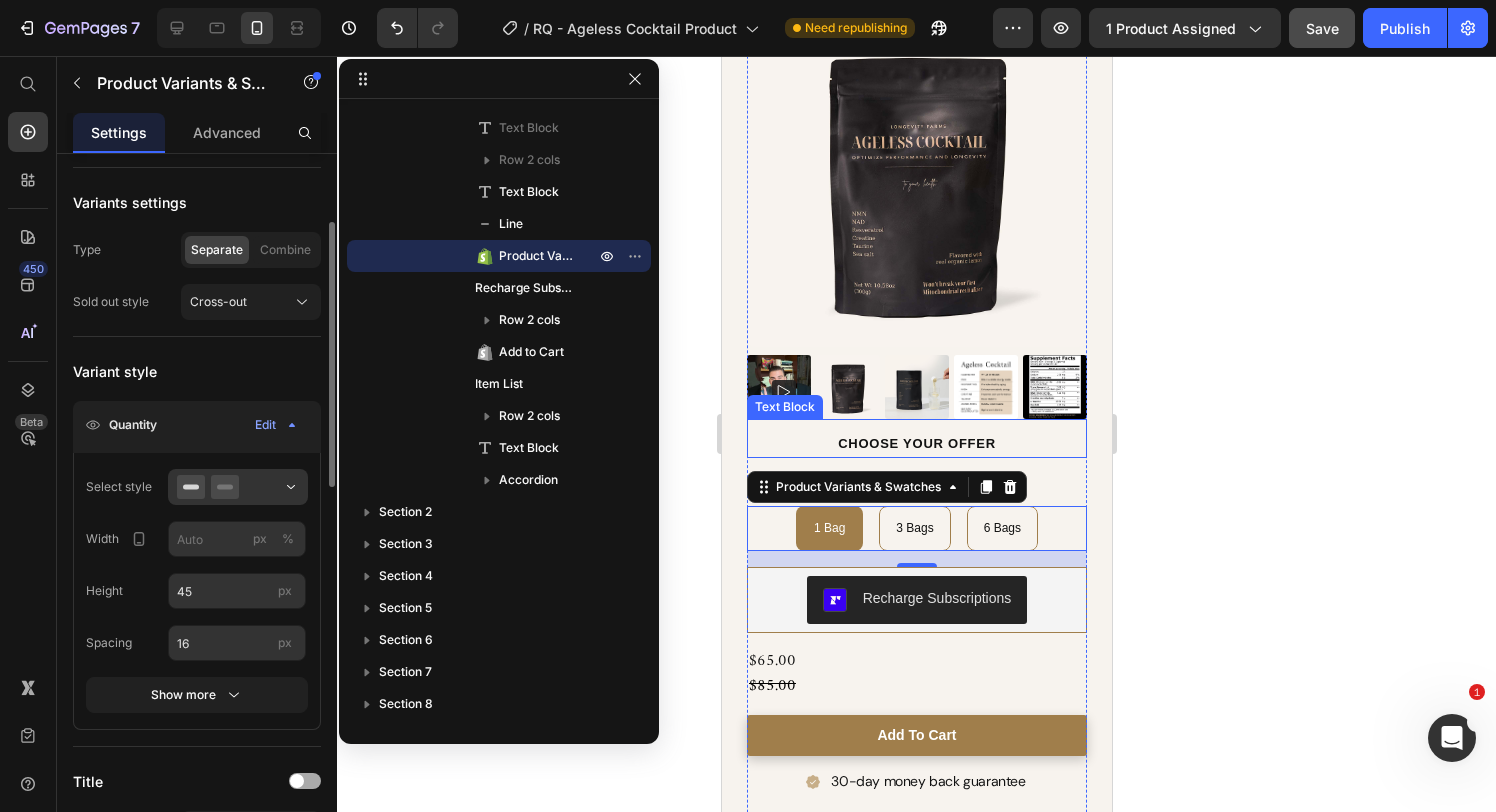 scroll, scrollTop: 157, scrollLeft: 0, axis: vertical 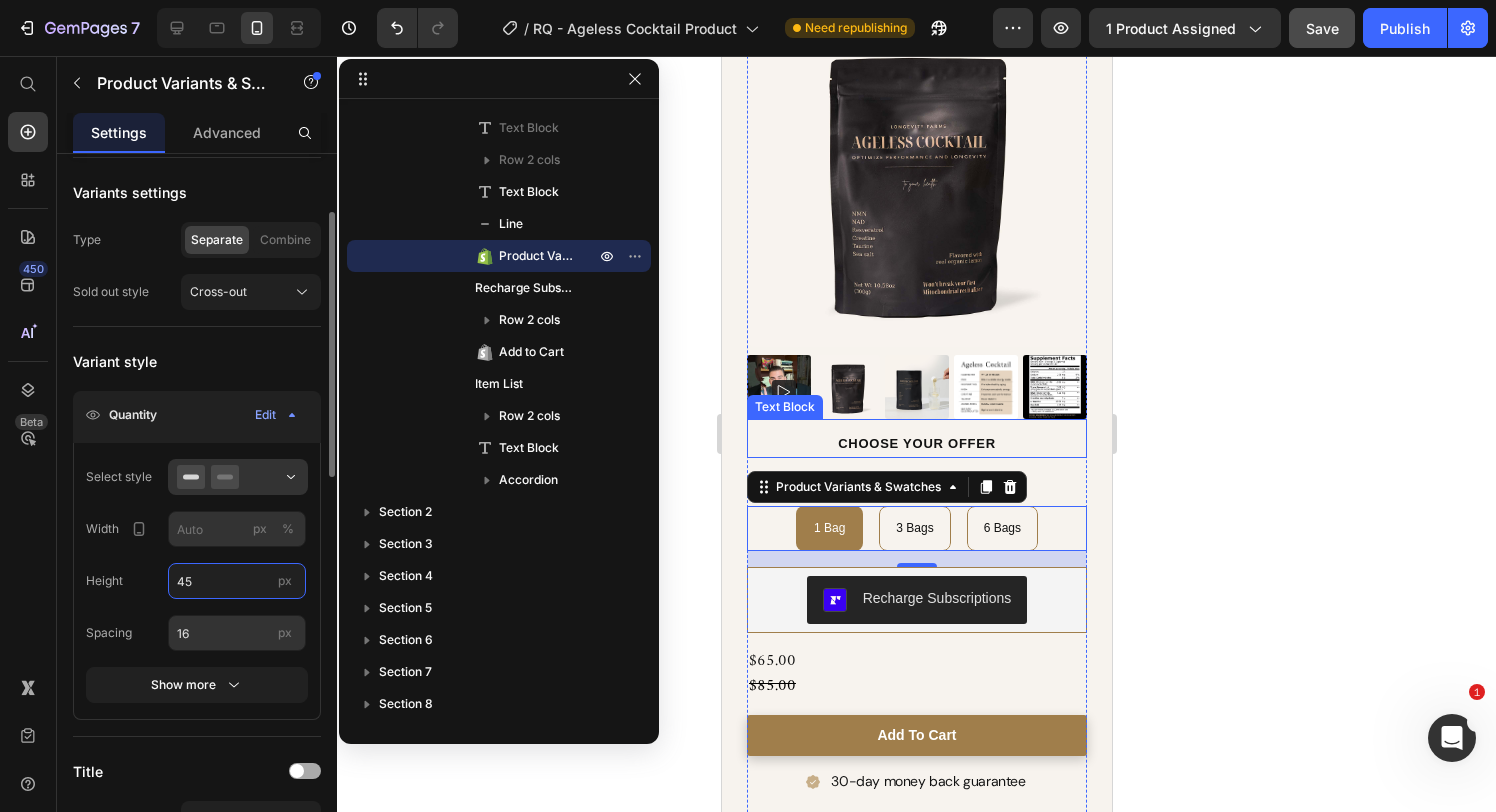click on "45" at bounding box center (237, 581) 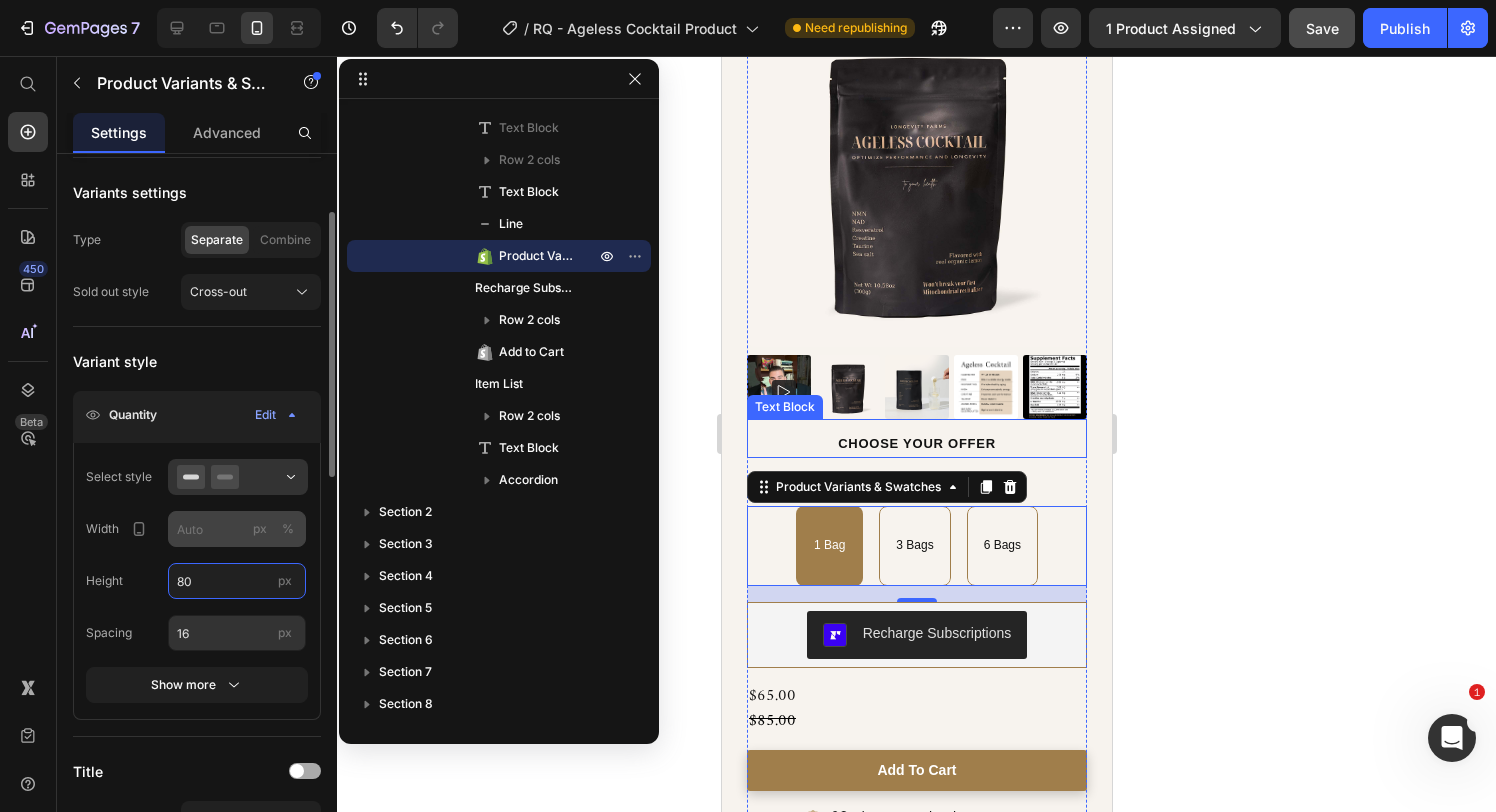 type on "80" 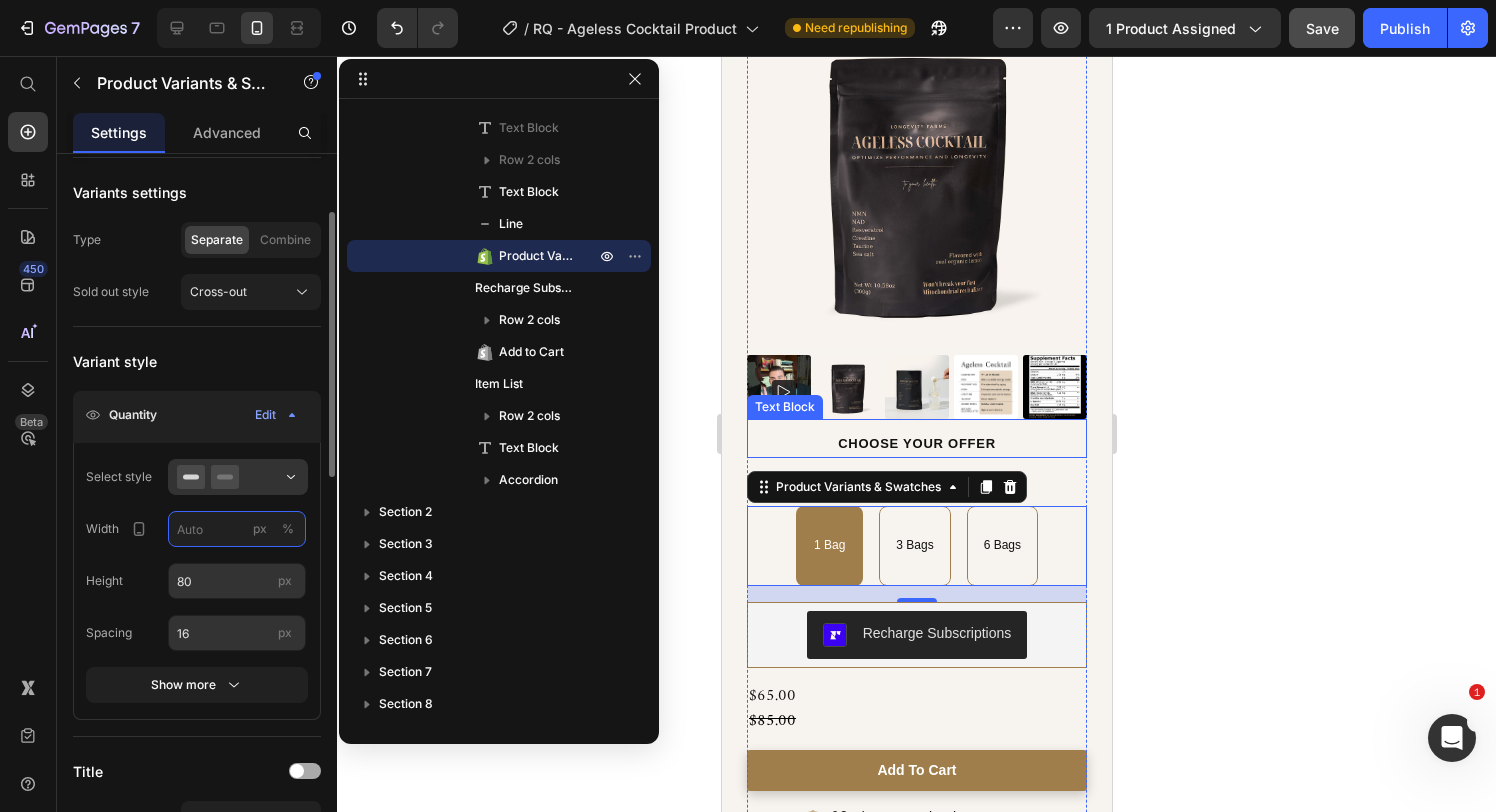 click on "px %" at bounding box center [237, 529] 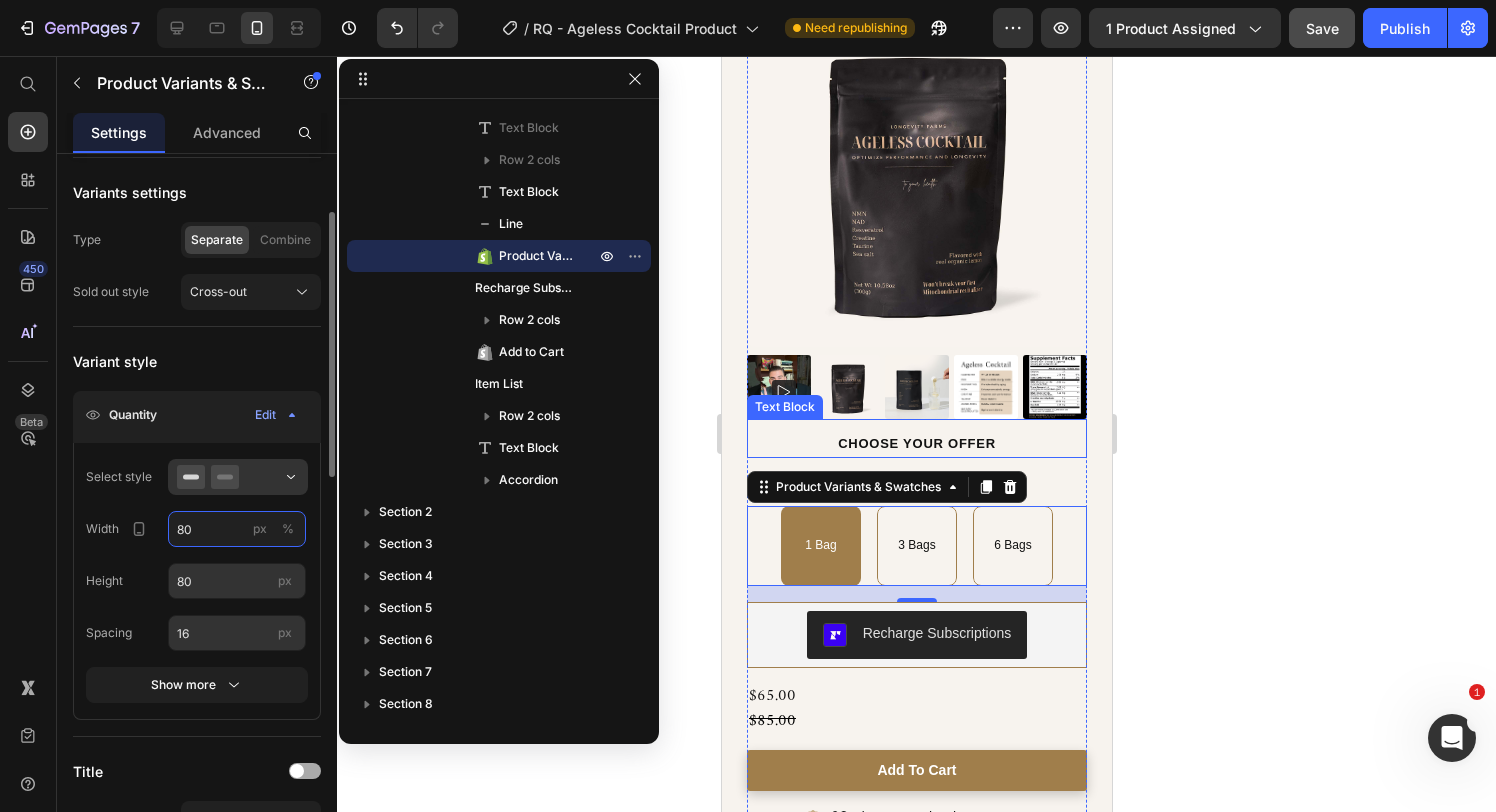 type on "8" 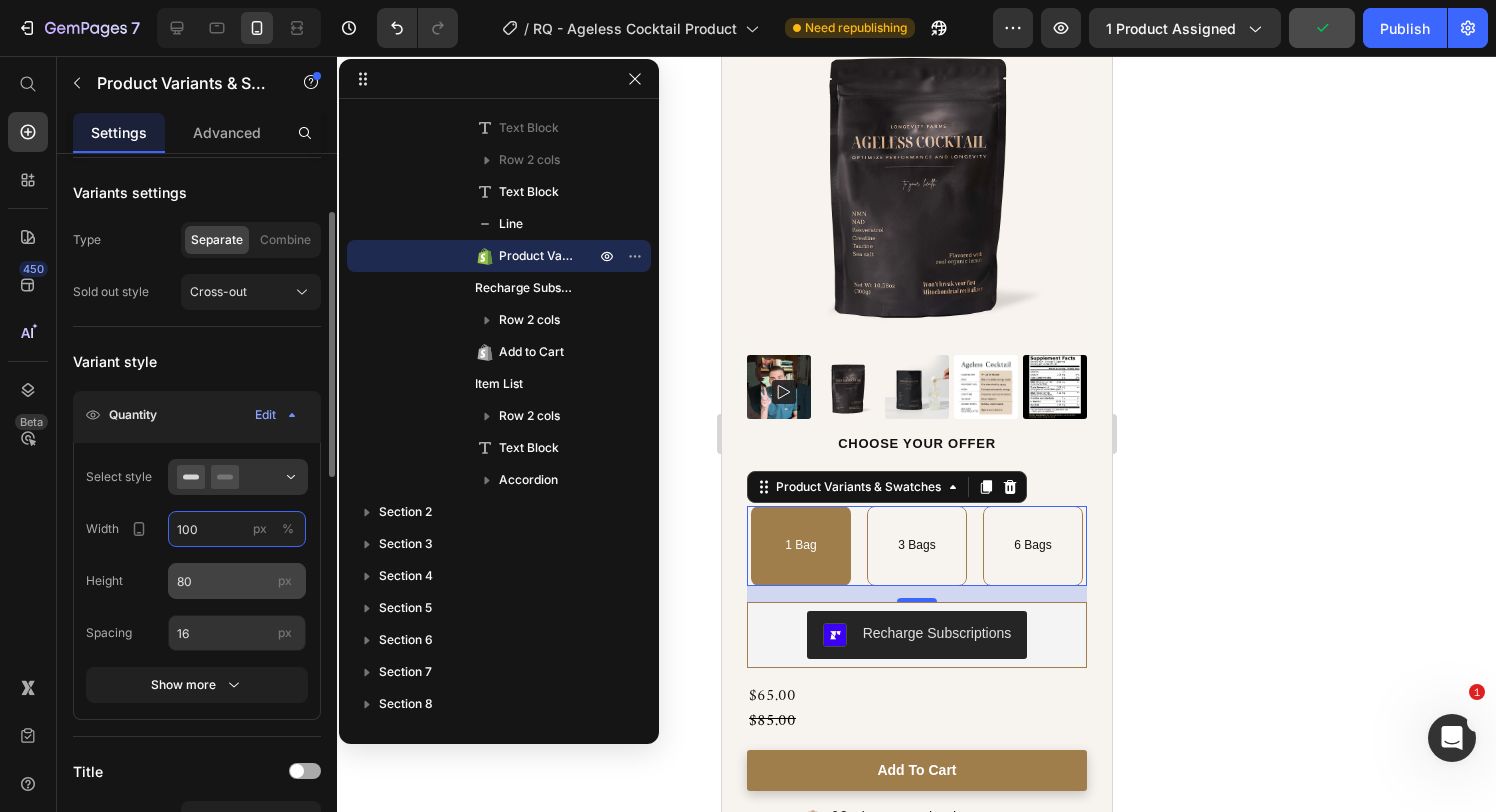 type on "100" 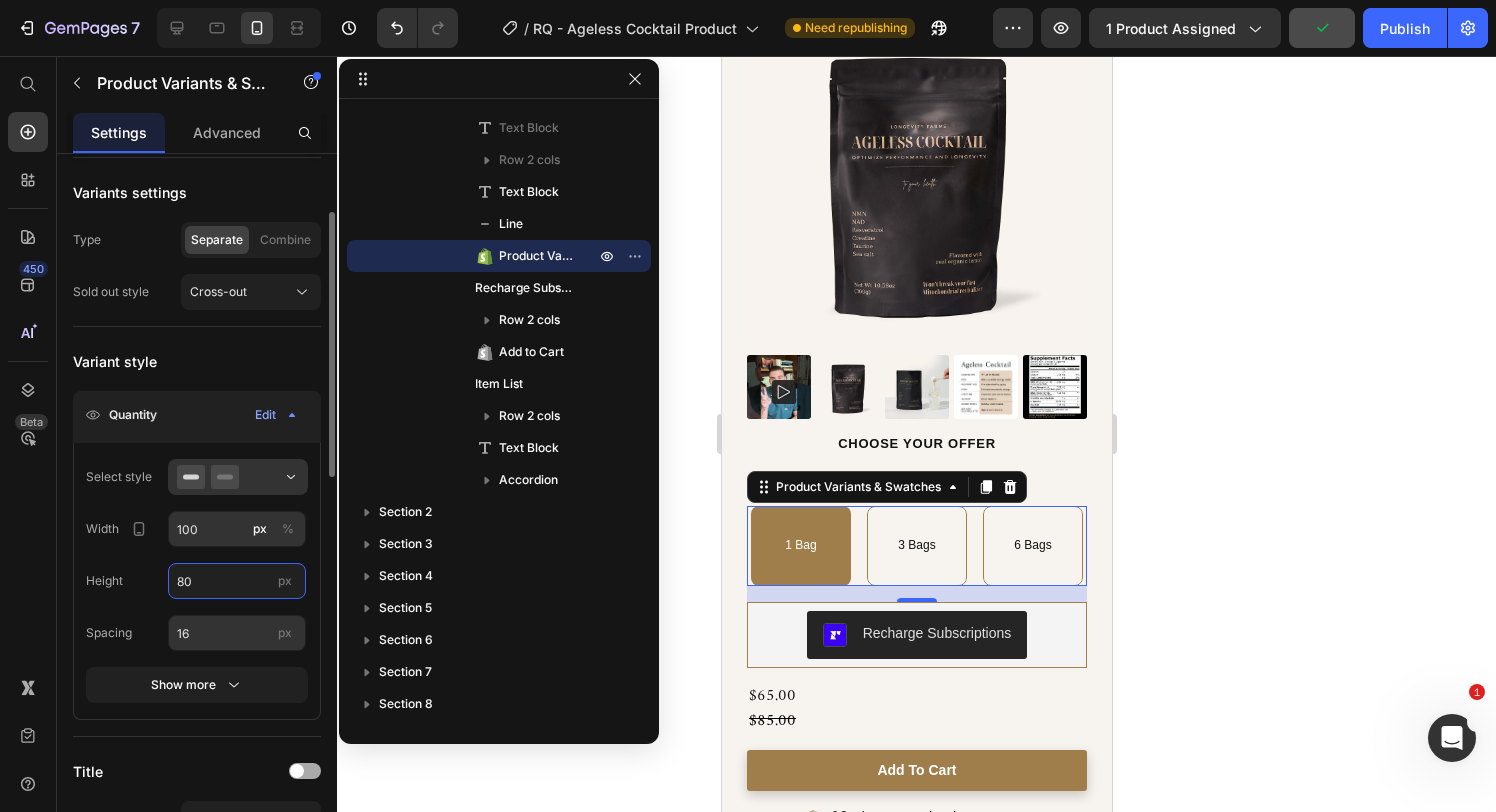 drag, startPoint x: 181, startPoint y: 587, endPoint x: 169, endPoint y: 587, distance: 12 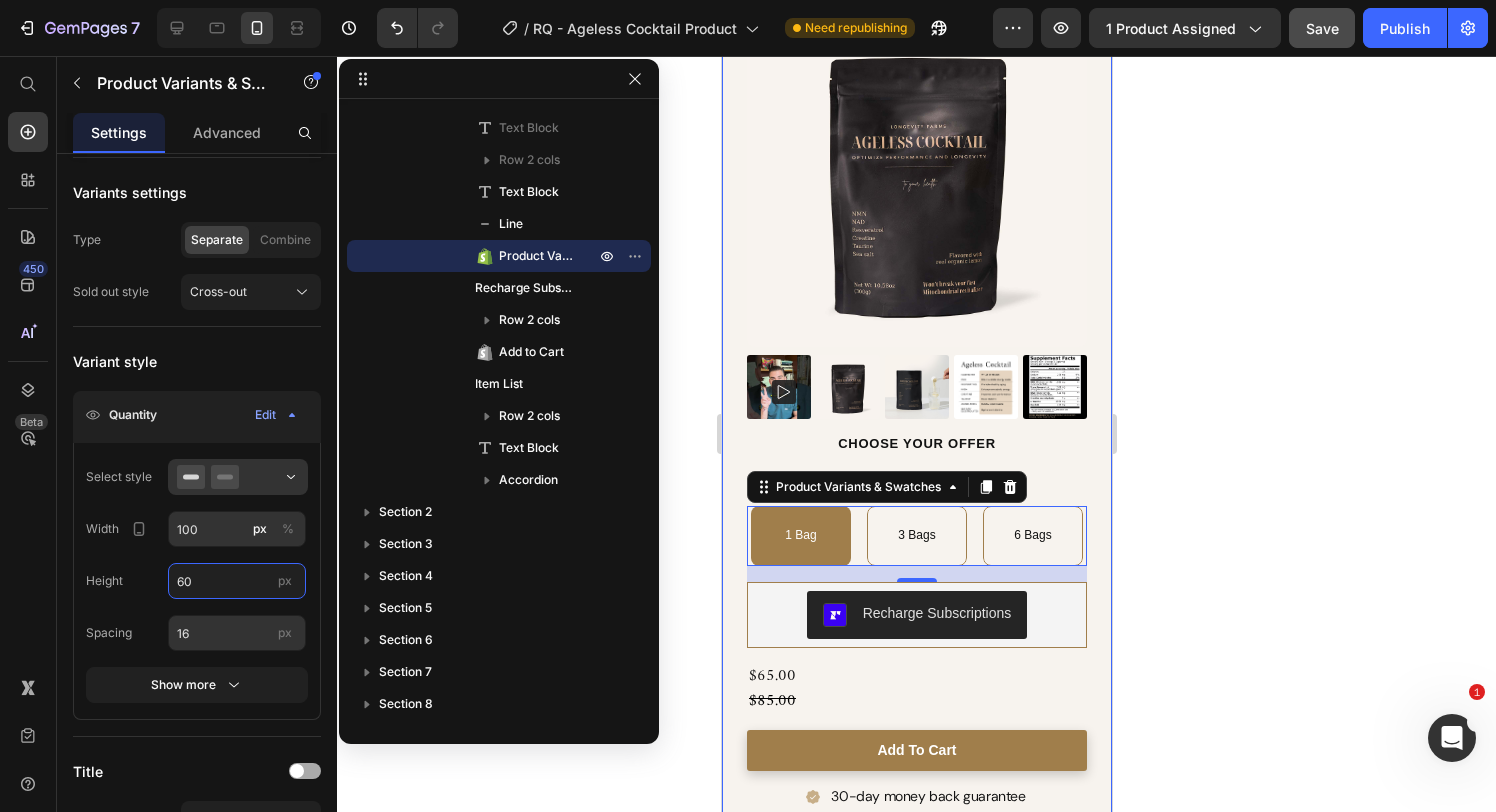 type on "60" 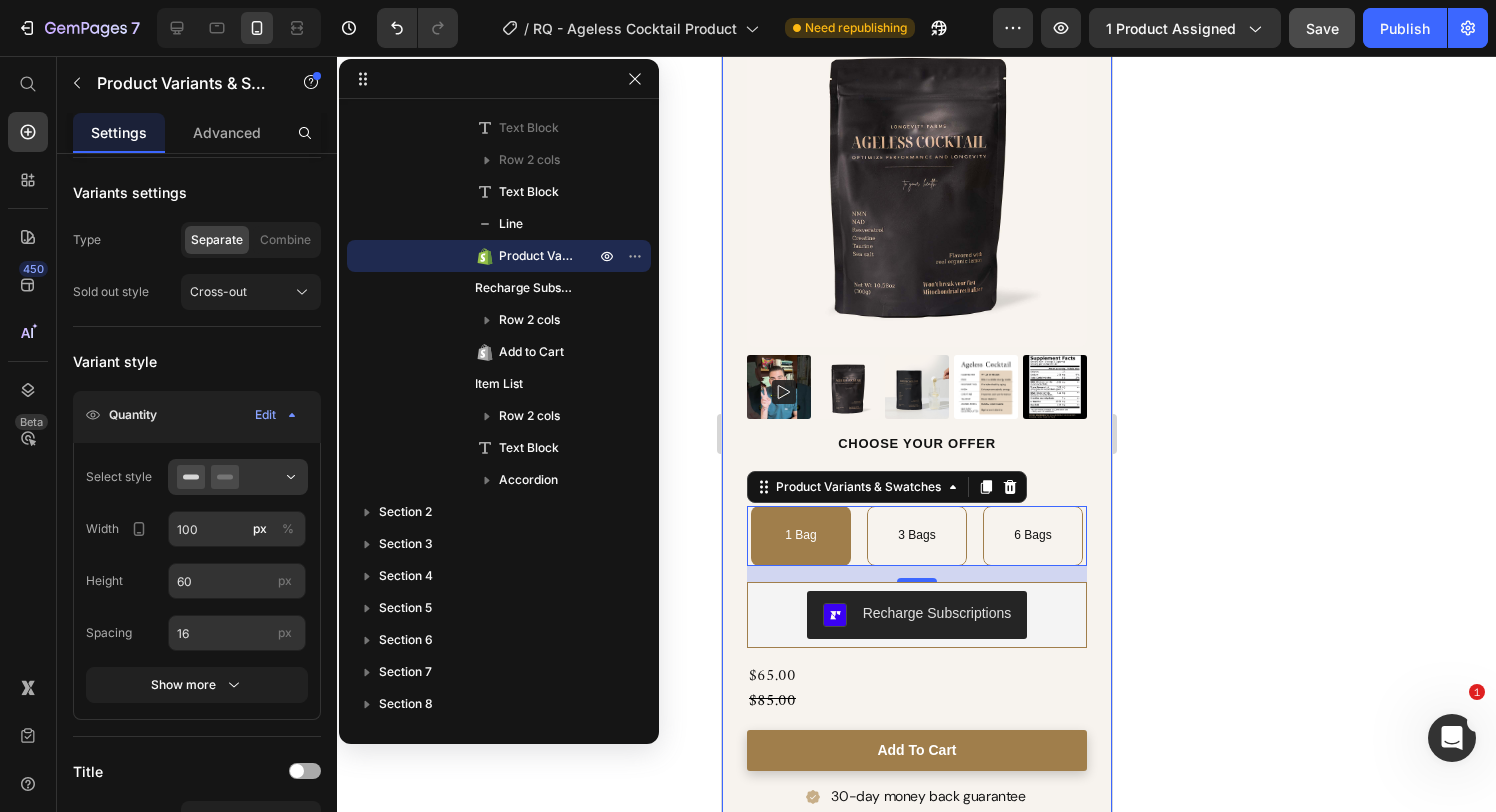 click 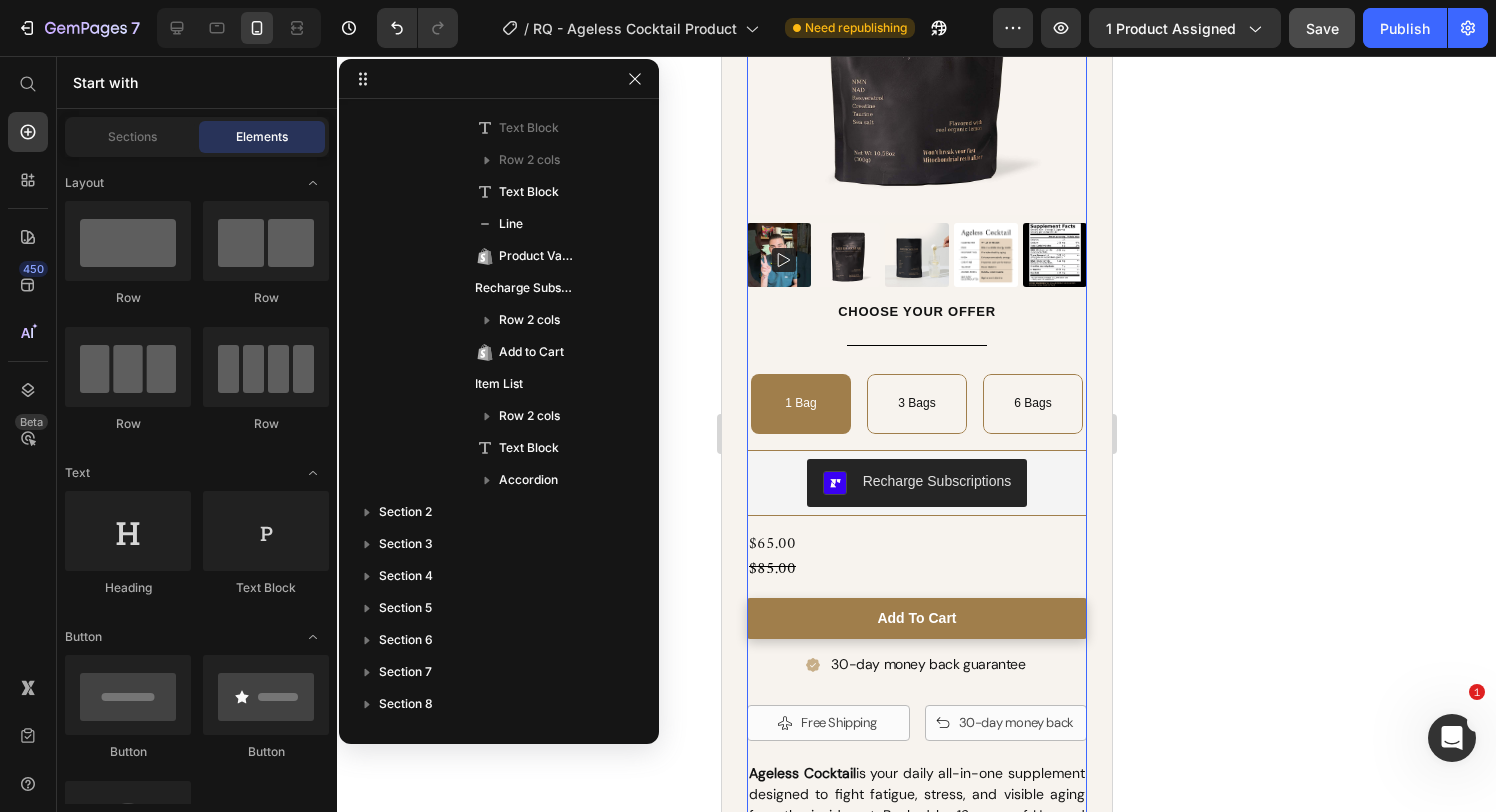 scroll, scrollTop: 408, scrollLeft: 0, axis: vertical 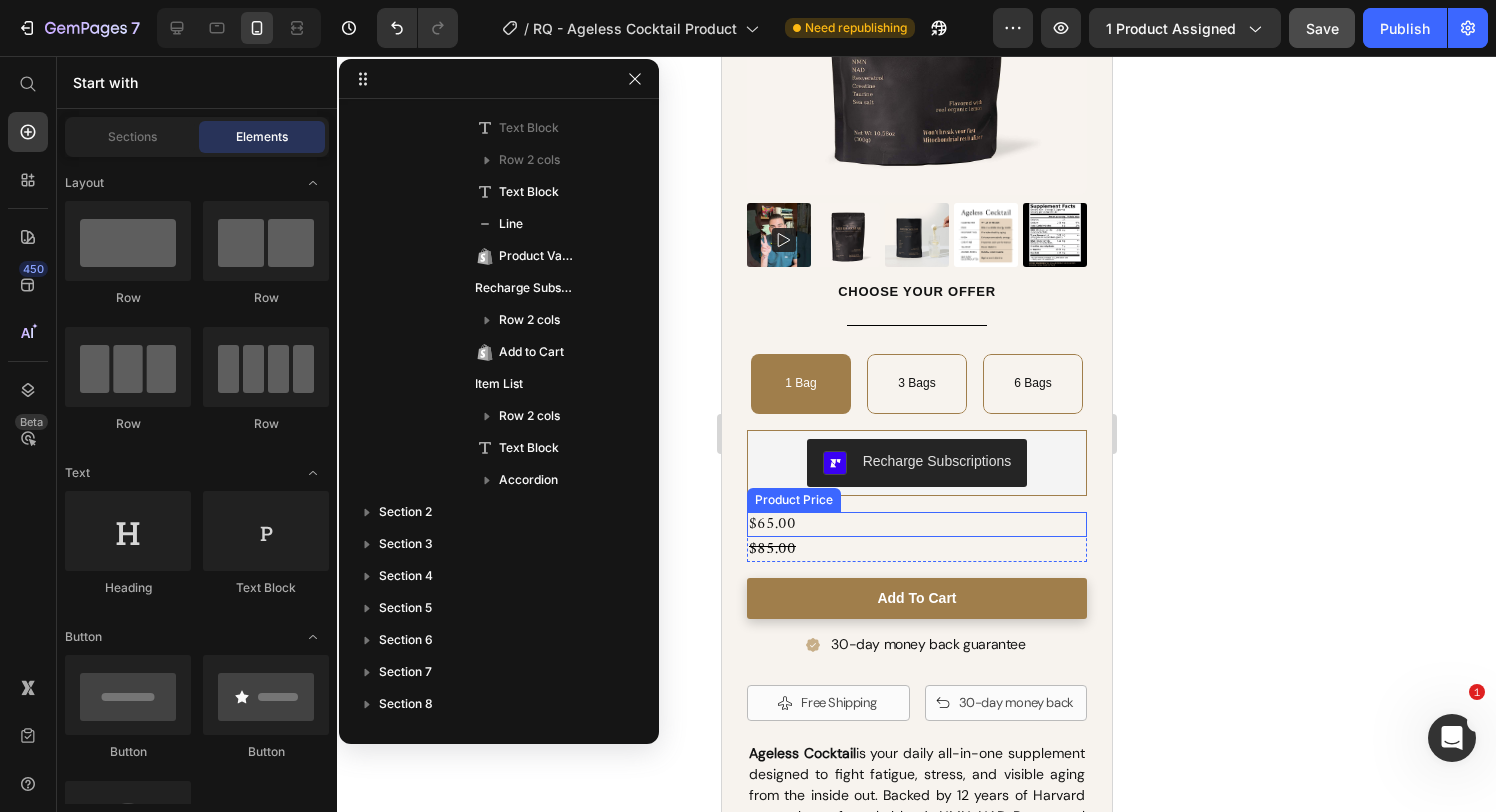 click on "$65.00" at bounding box center (916, 524) 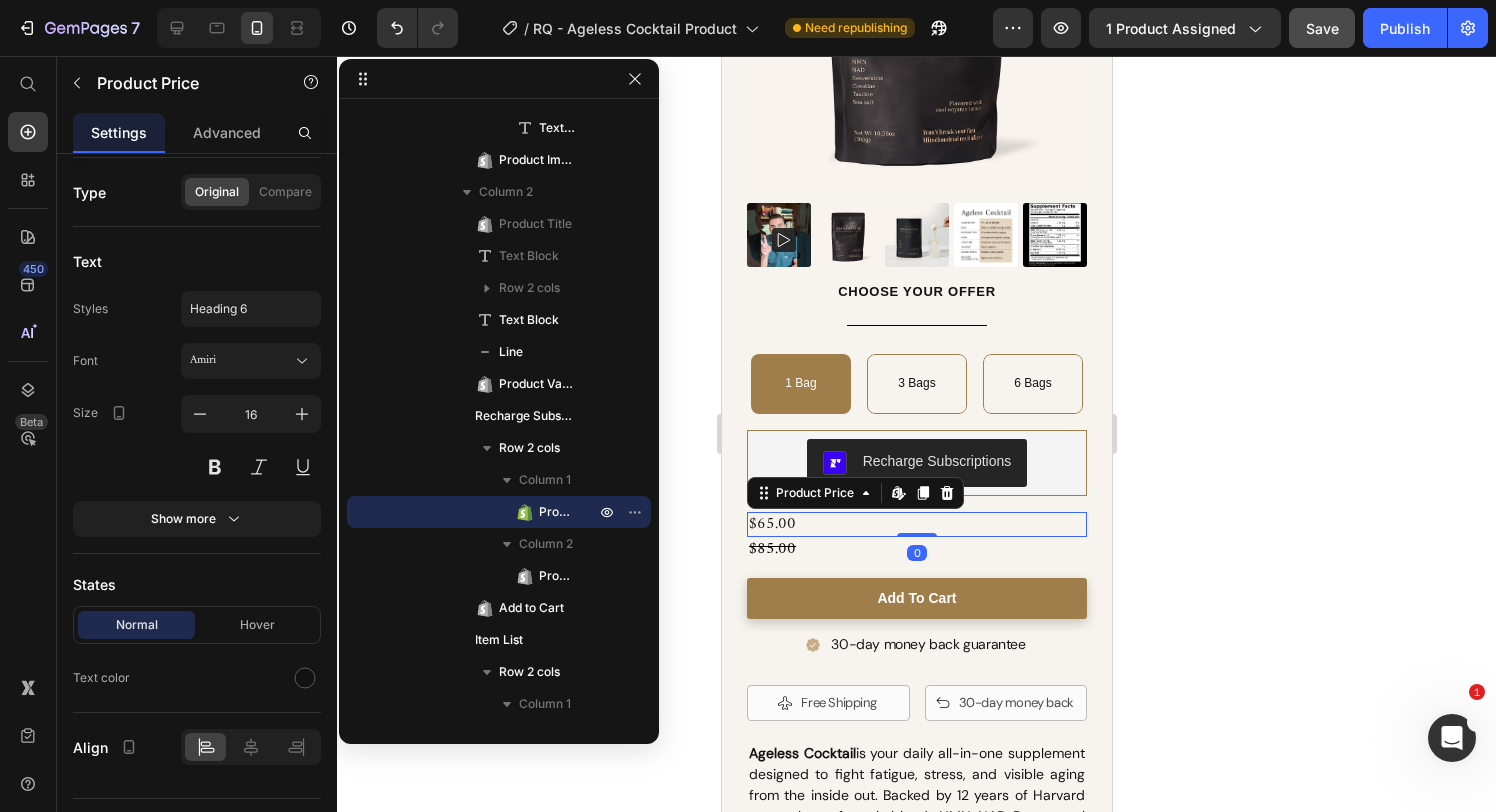 scroll, scrollTop: 0, scrollLeft: 0, axis: both 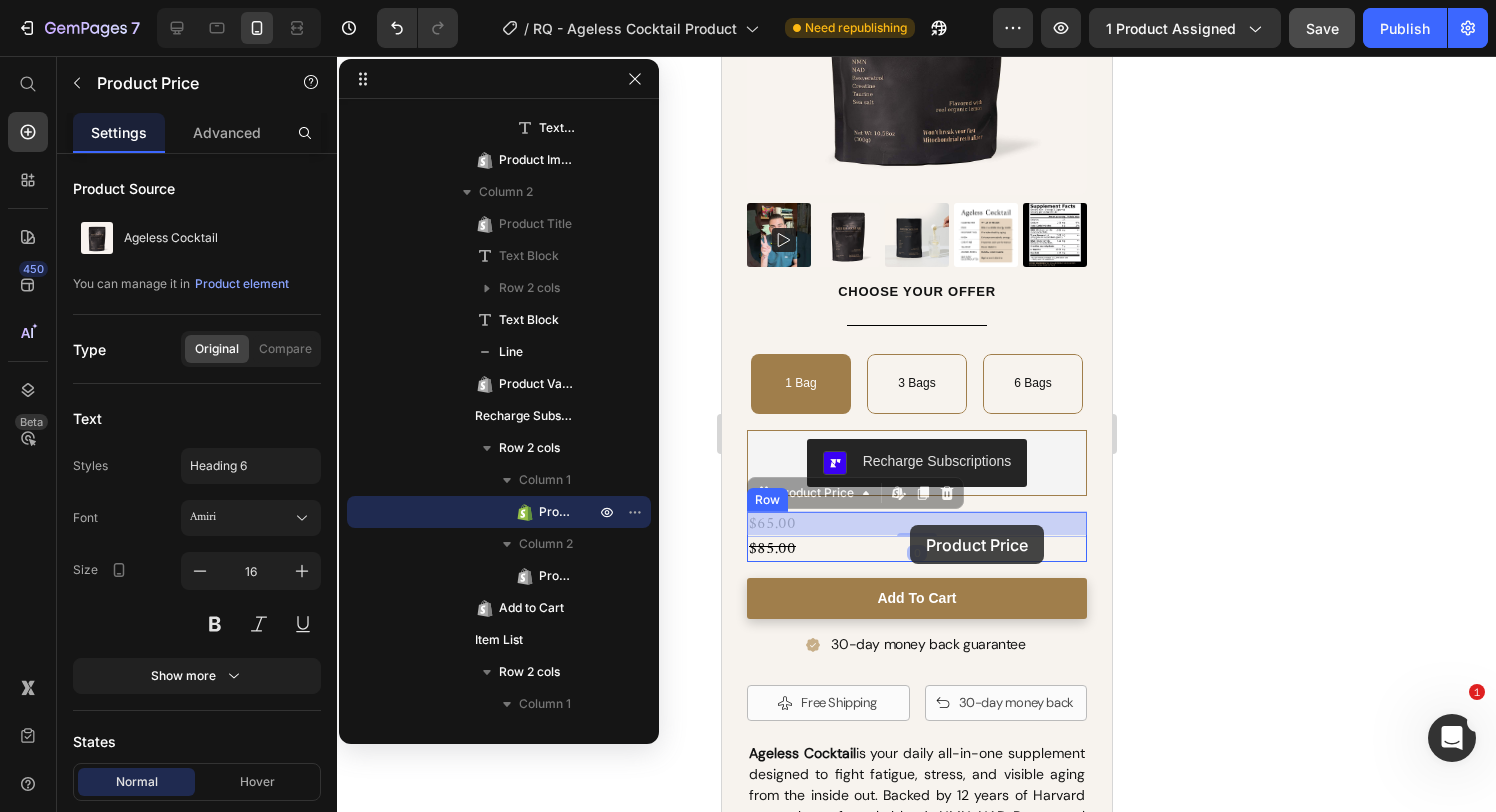 drag, startPoint x: 862, startPoint y: 522, endPoint x: 909, endPoint y: 525, distance: 47.095646 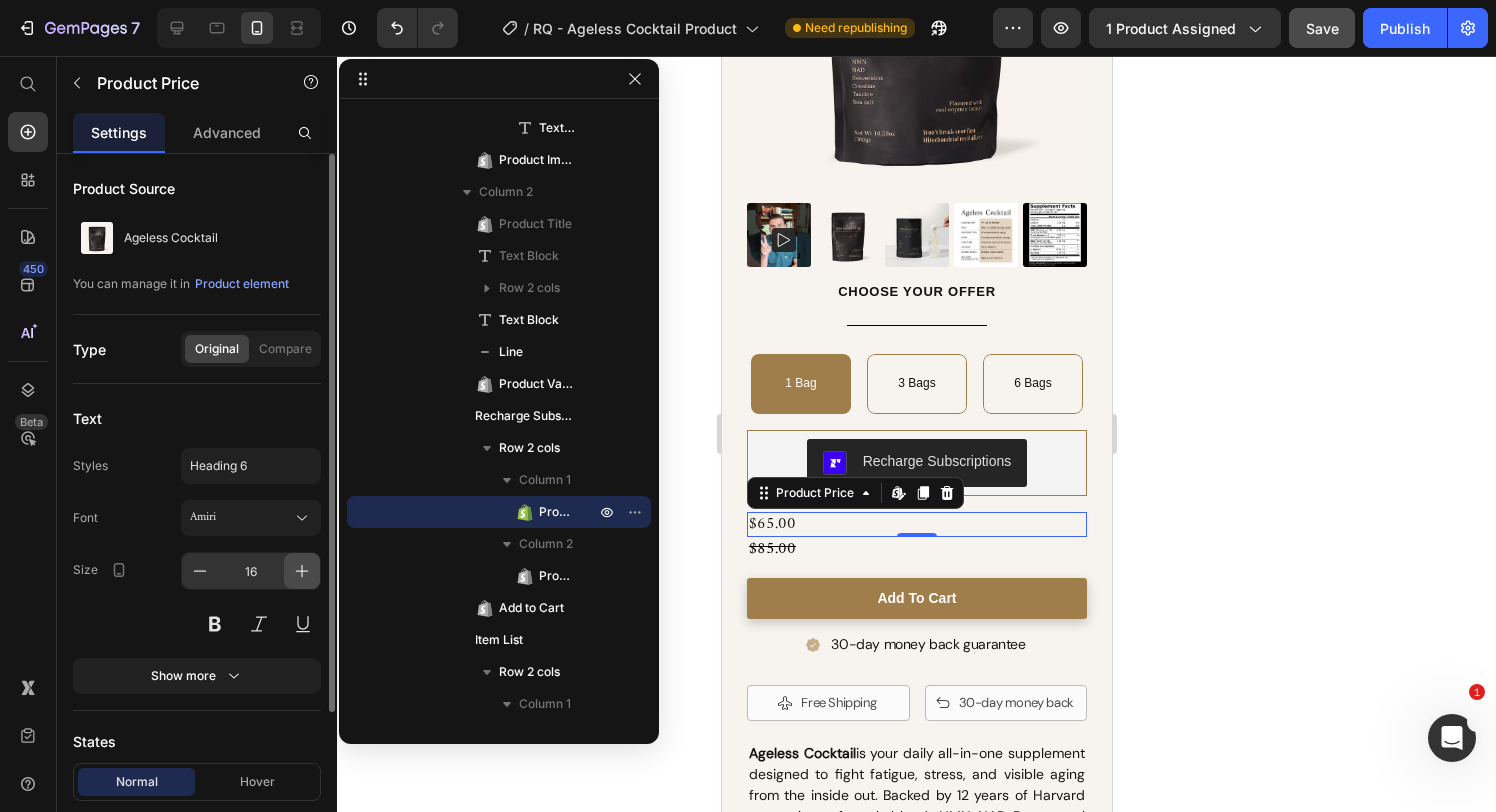 click 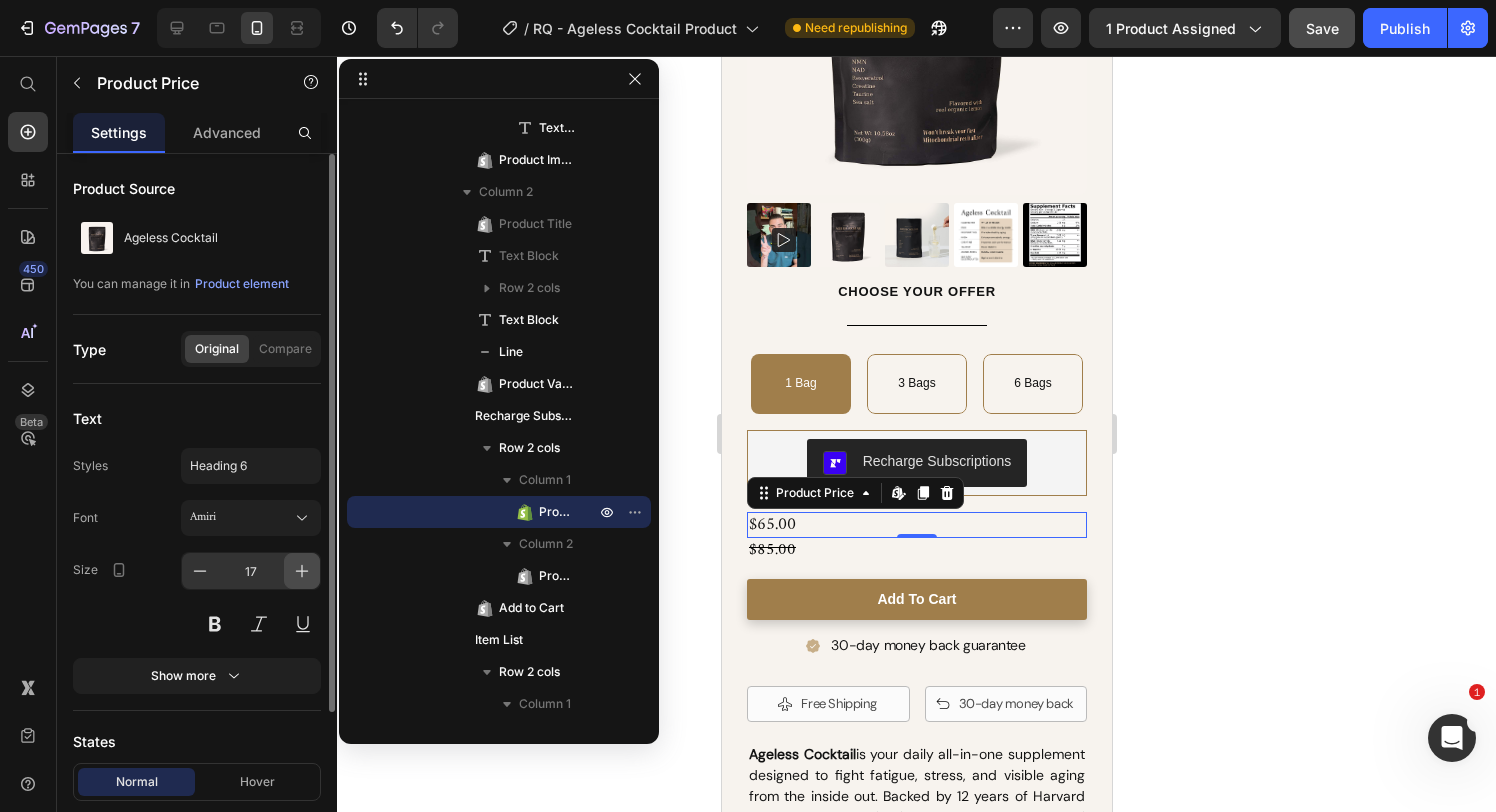 click 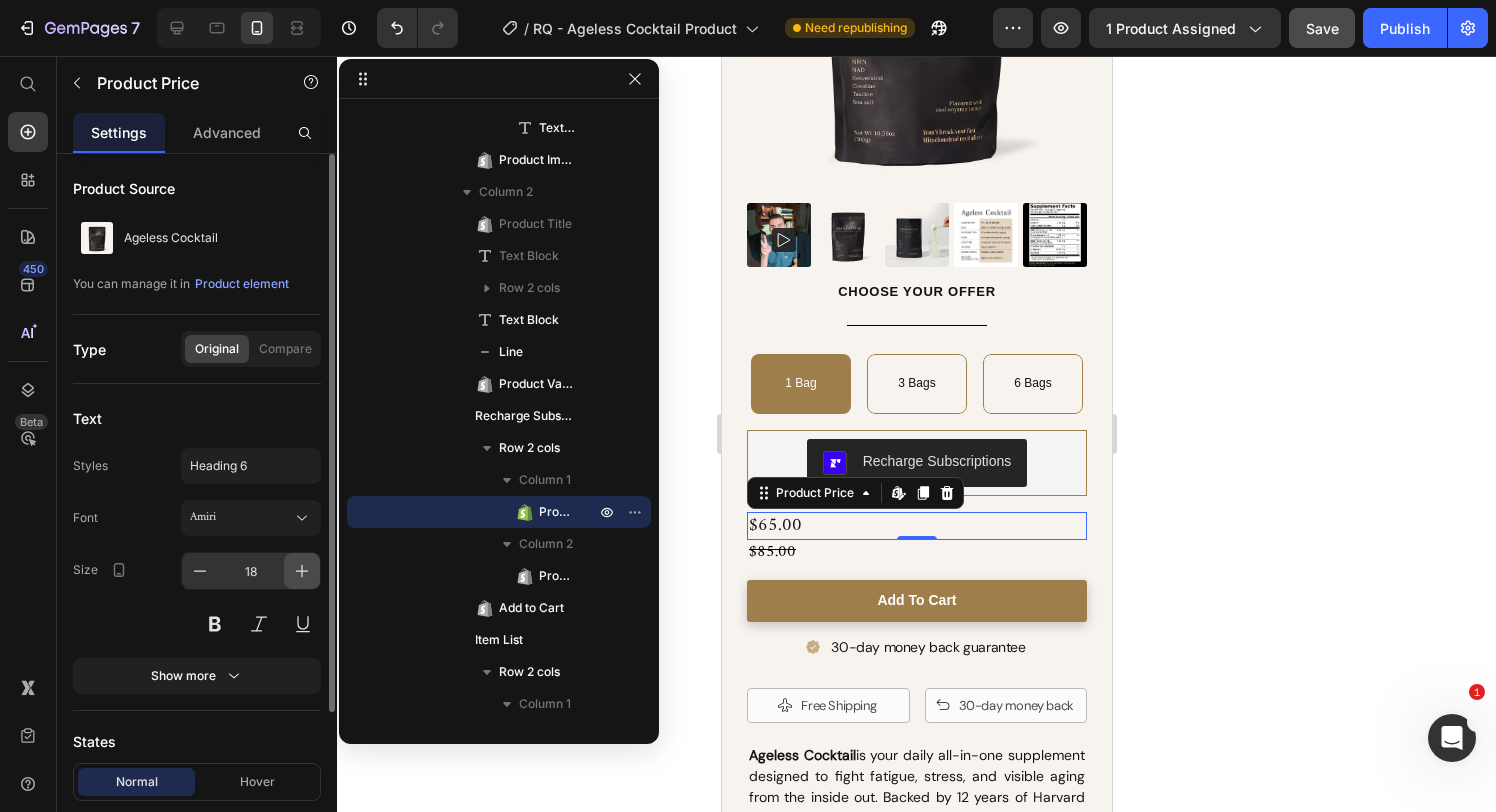 click 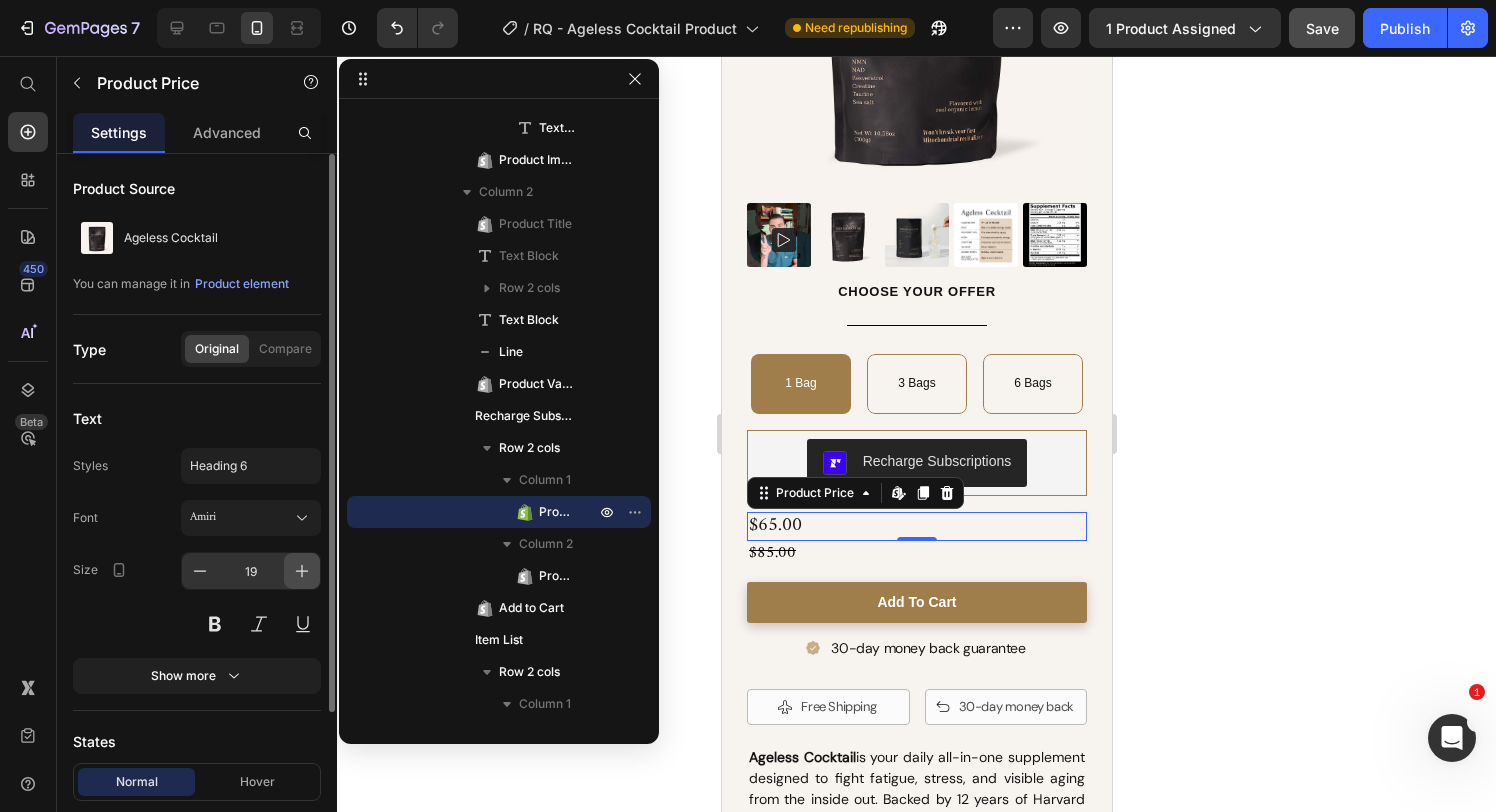 click 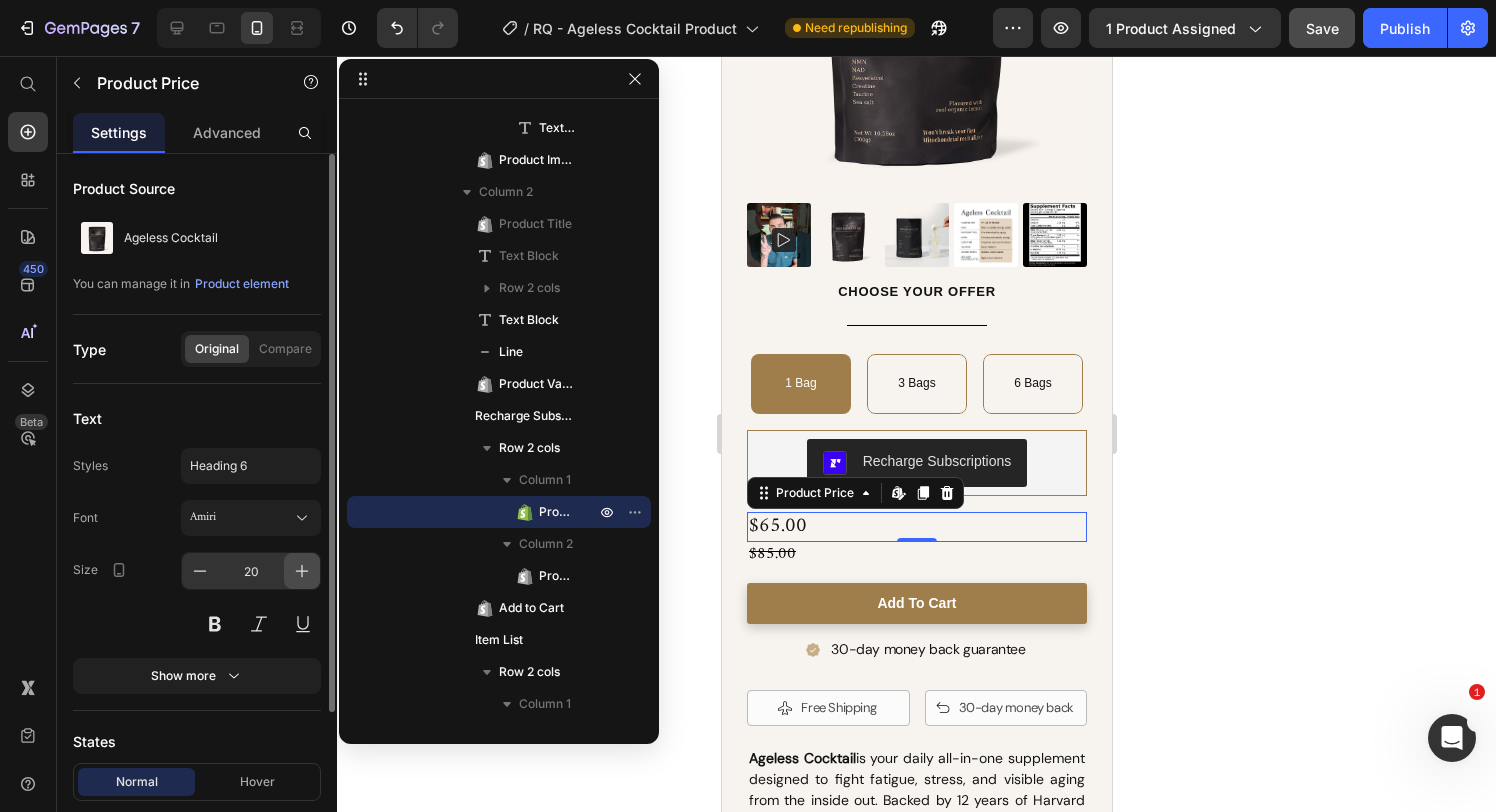 click 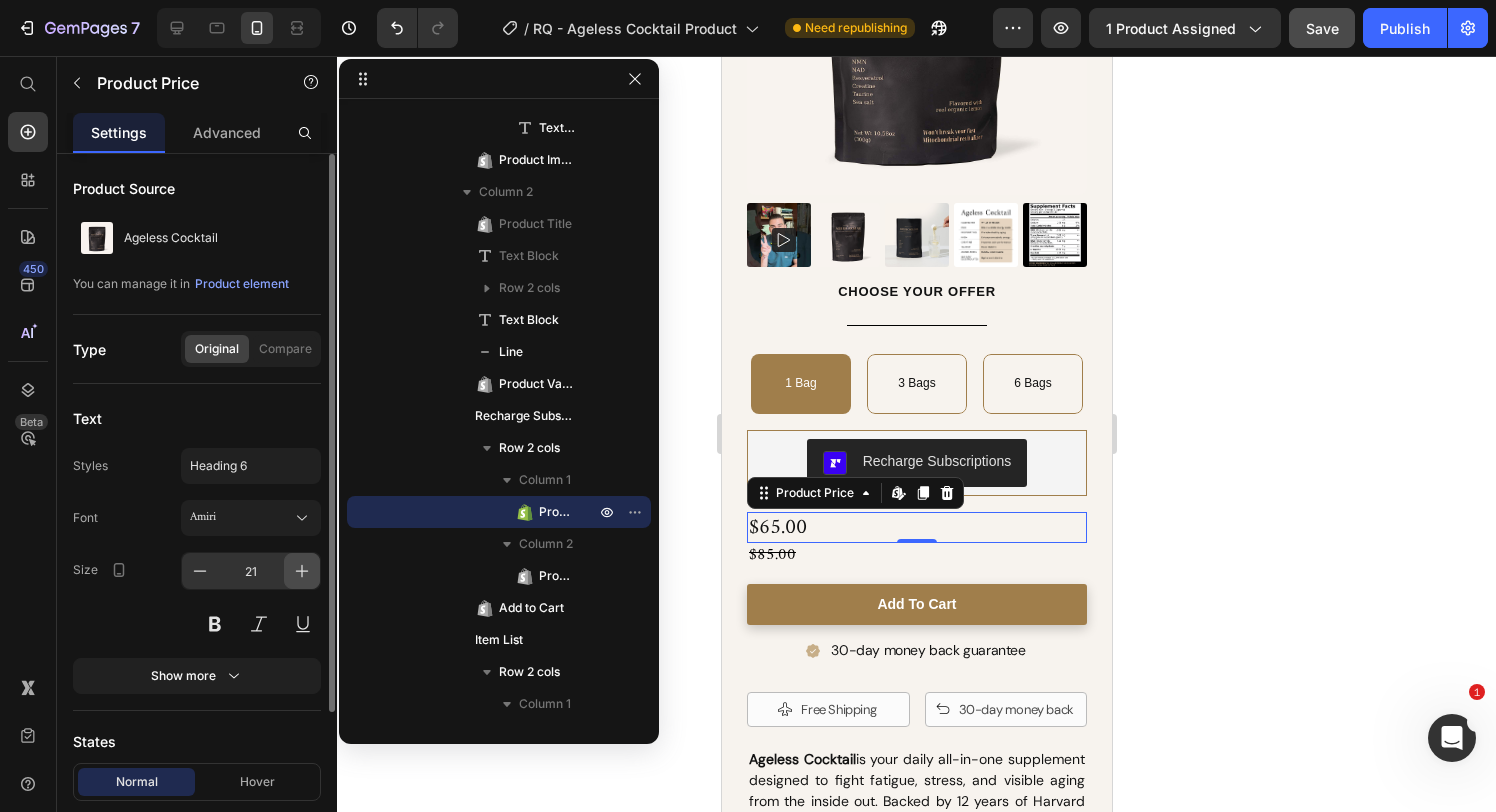 click 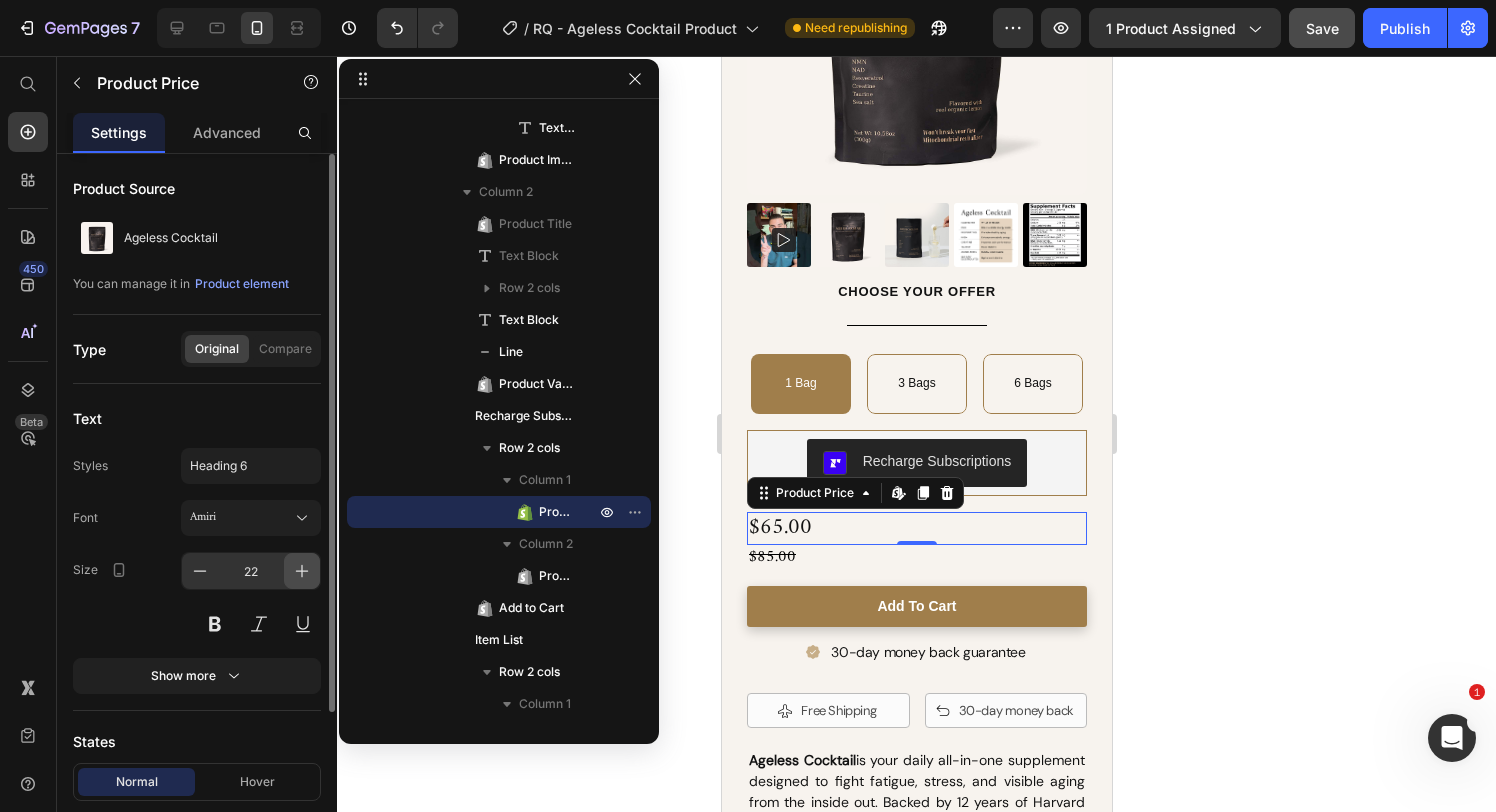 click 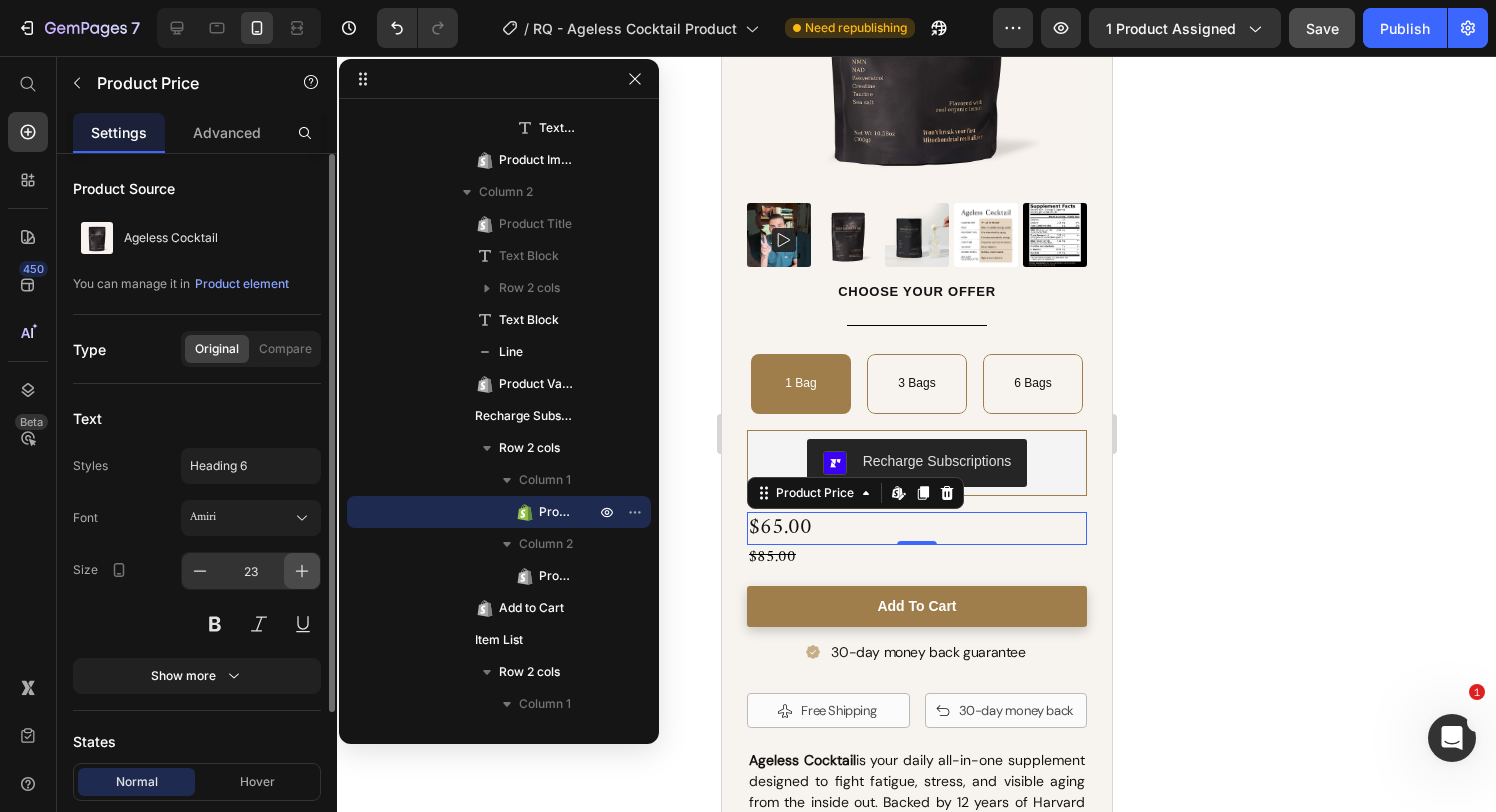 click 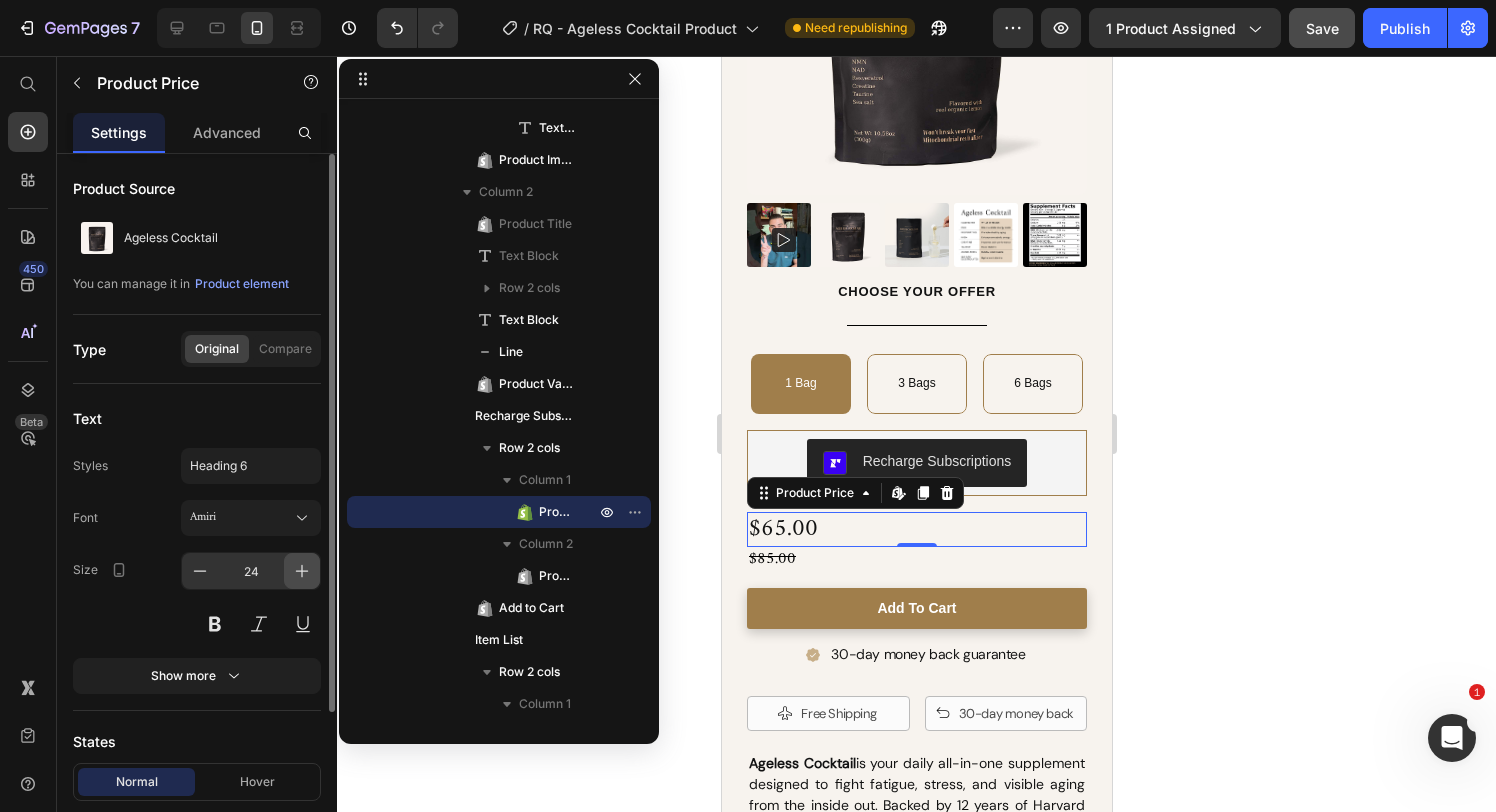 click 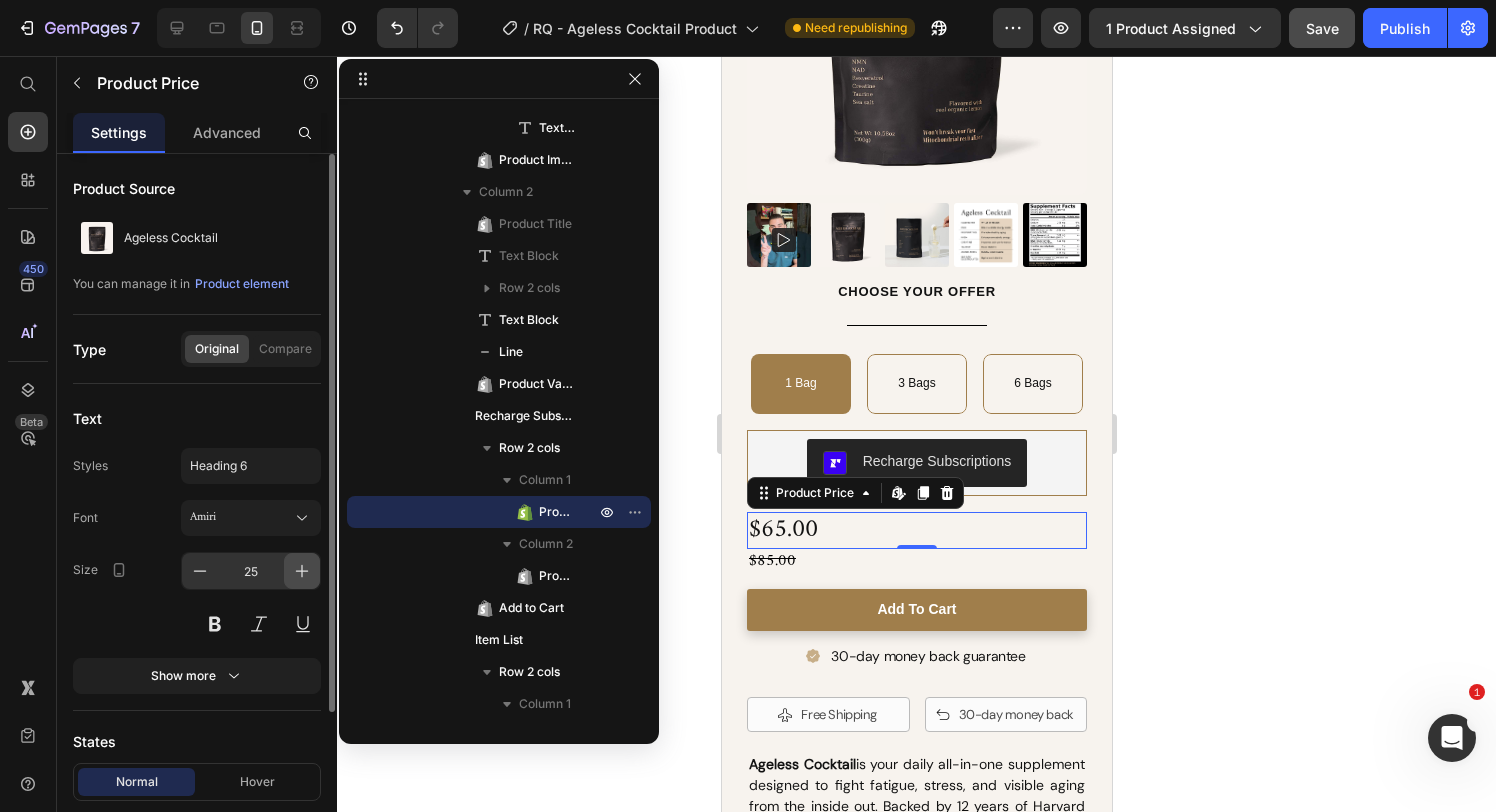 click 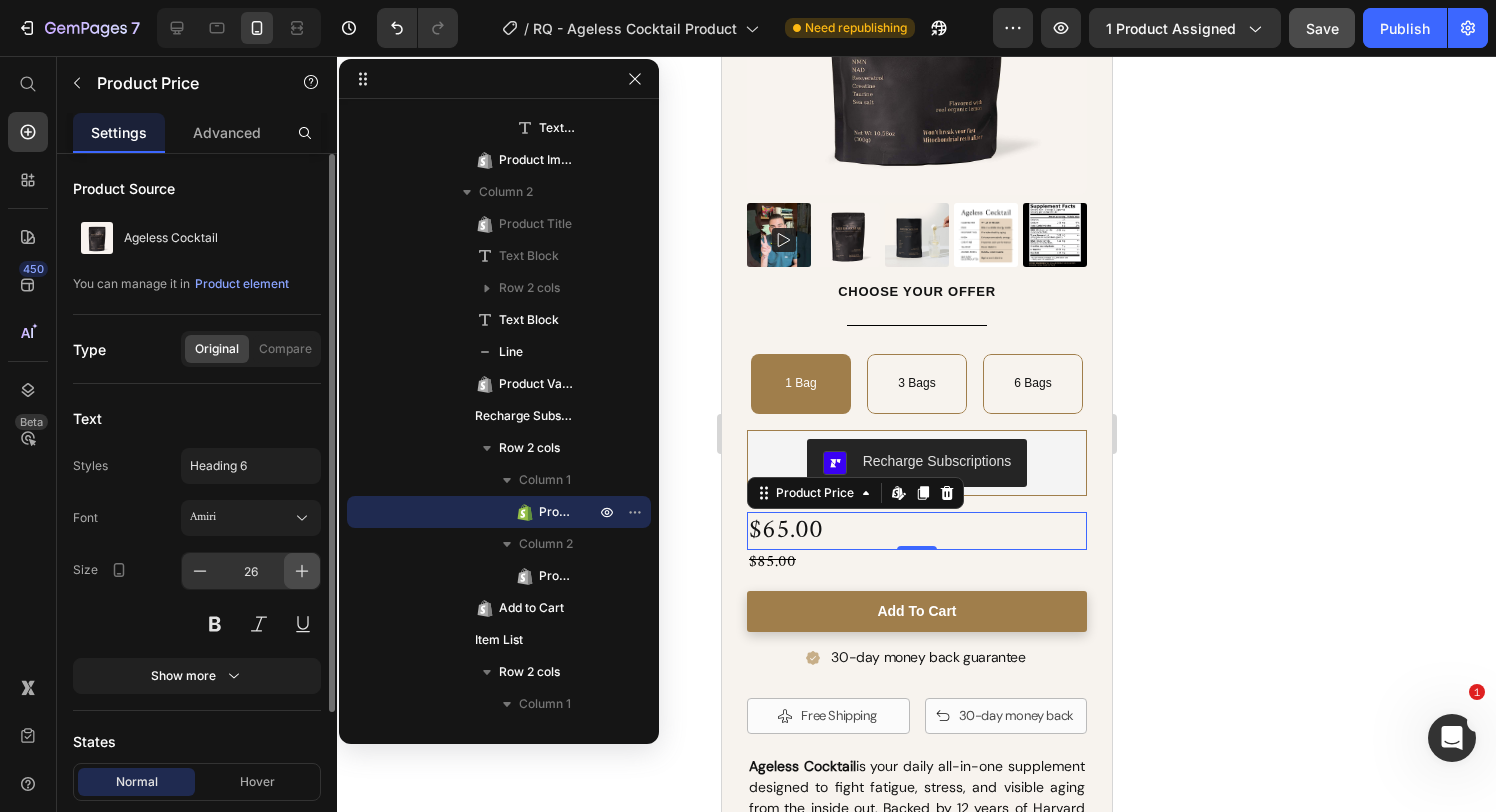 click 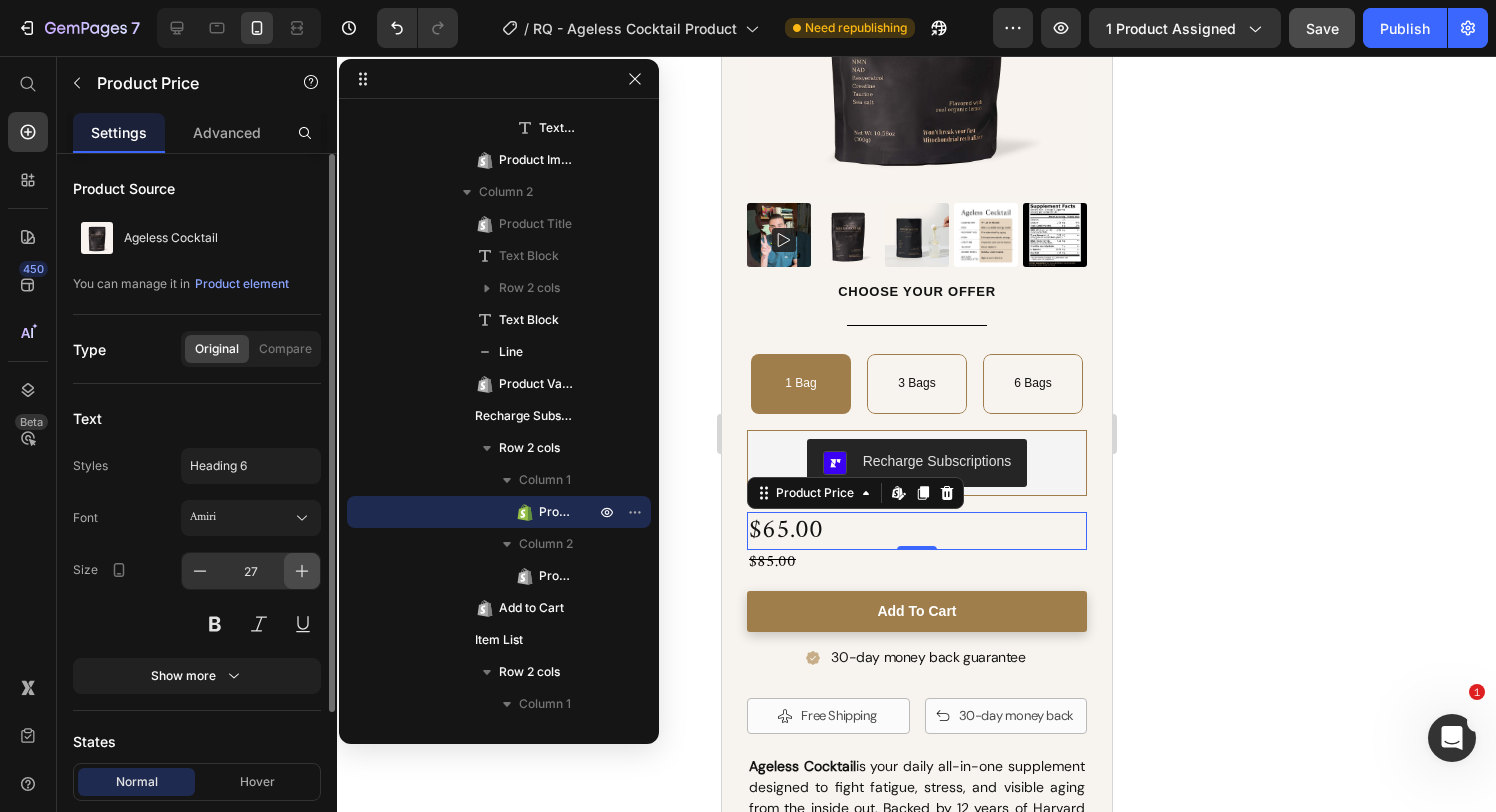 click 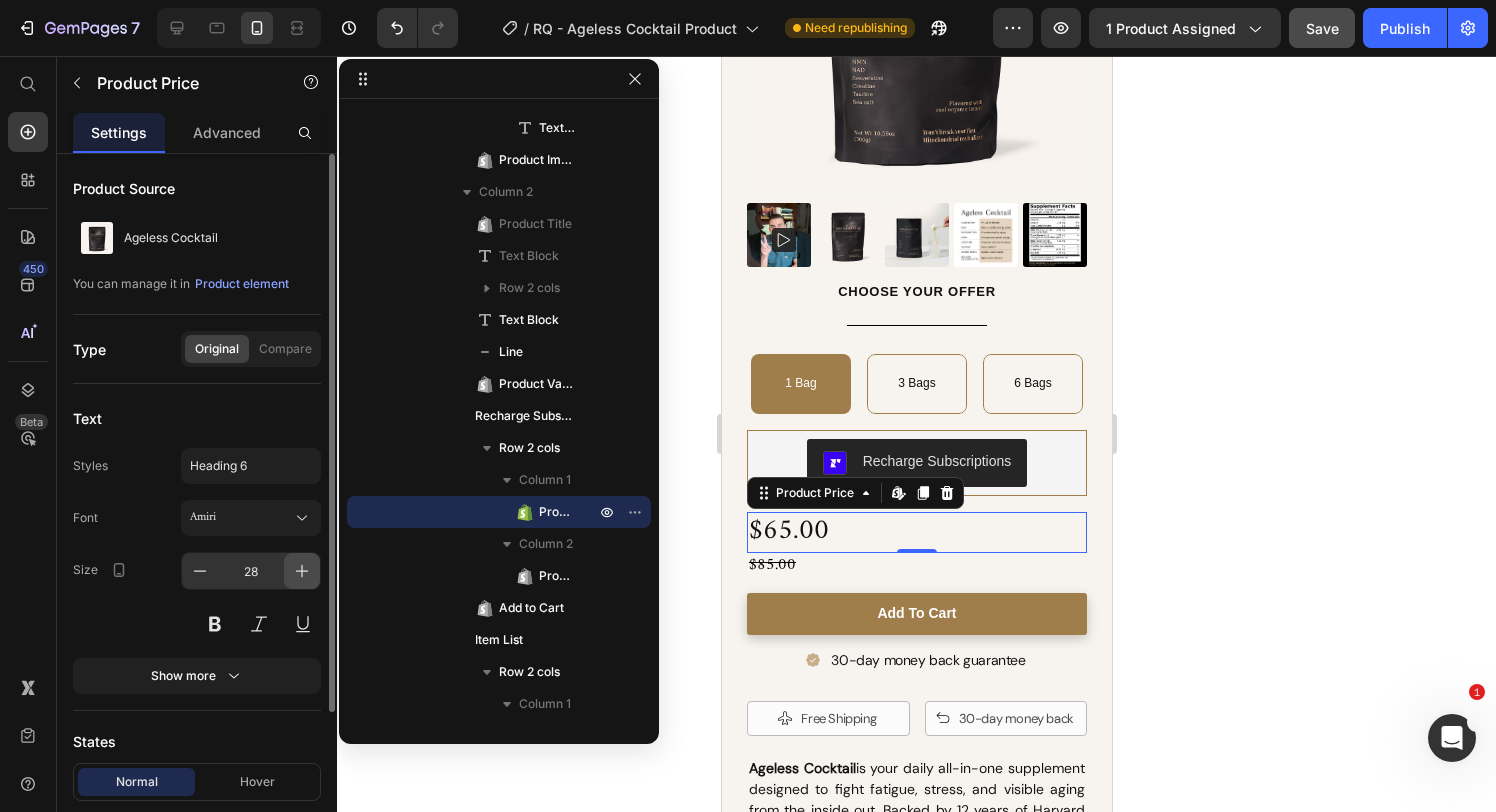 click 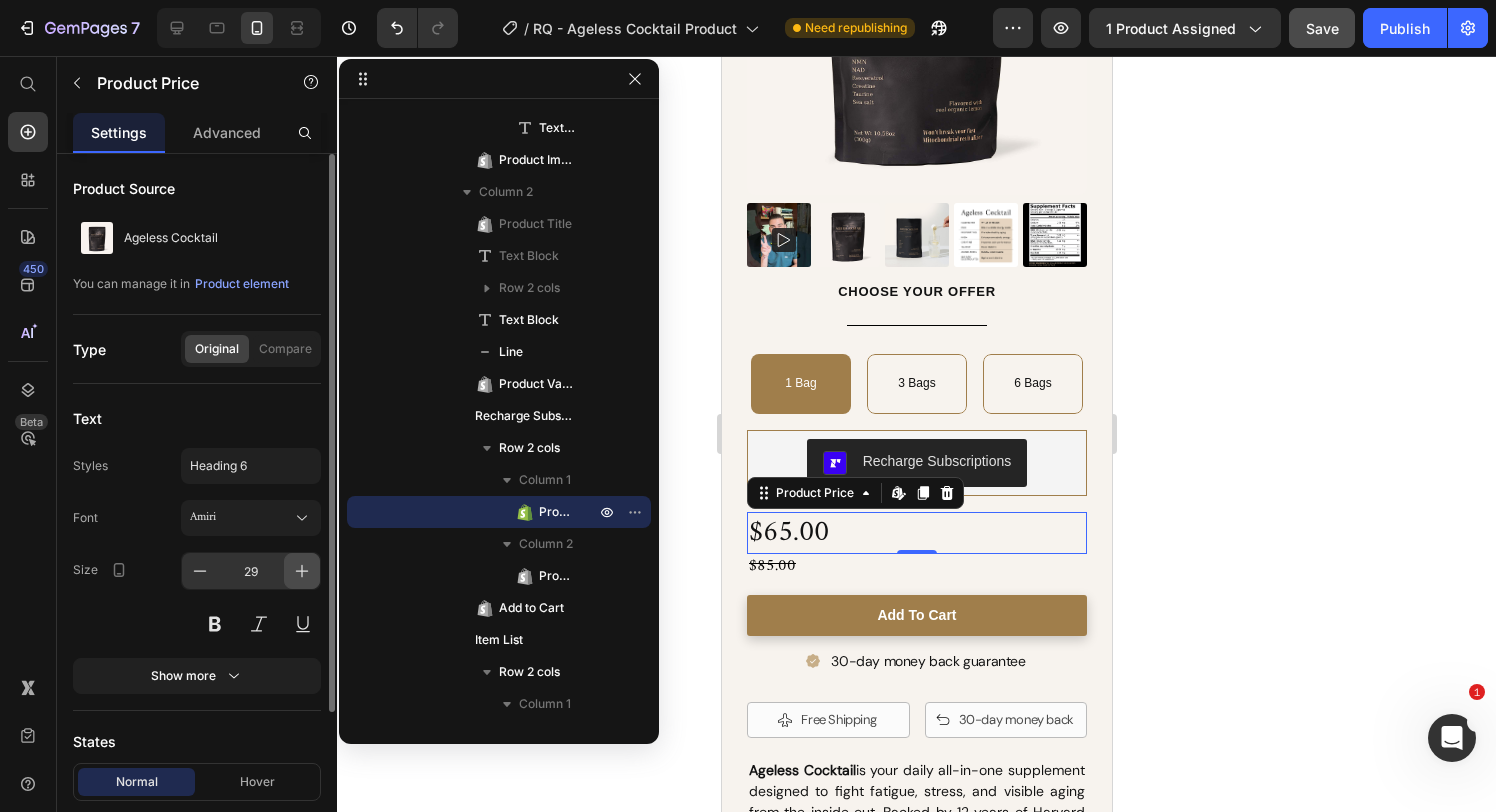 click 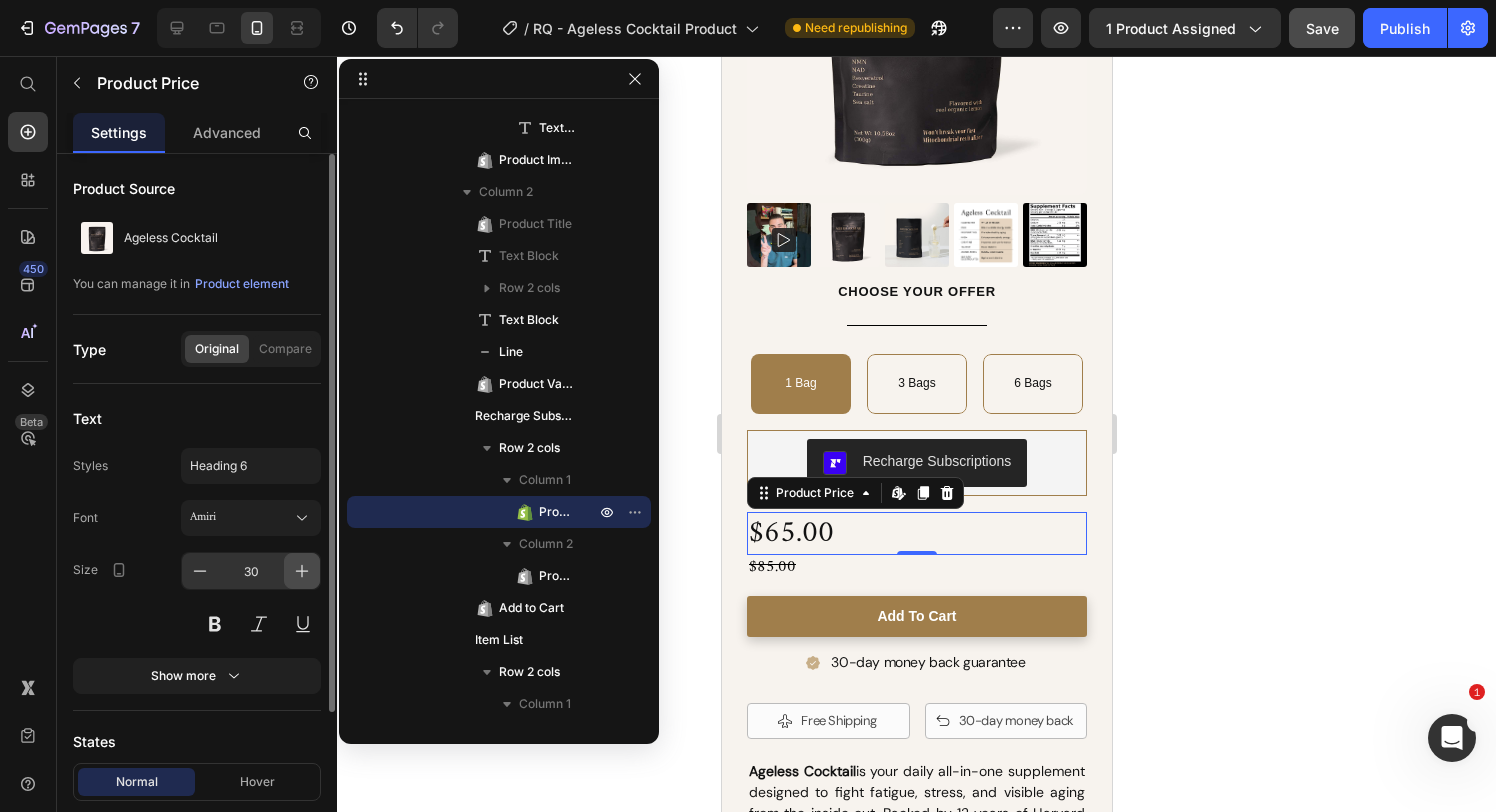 click 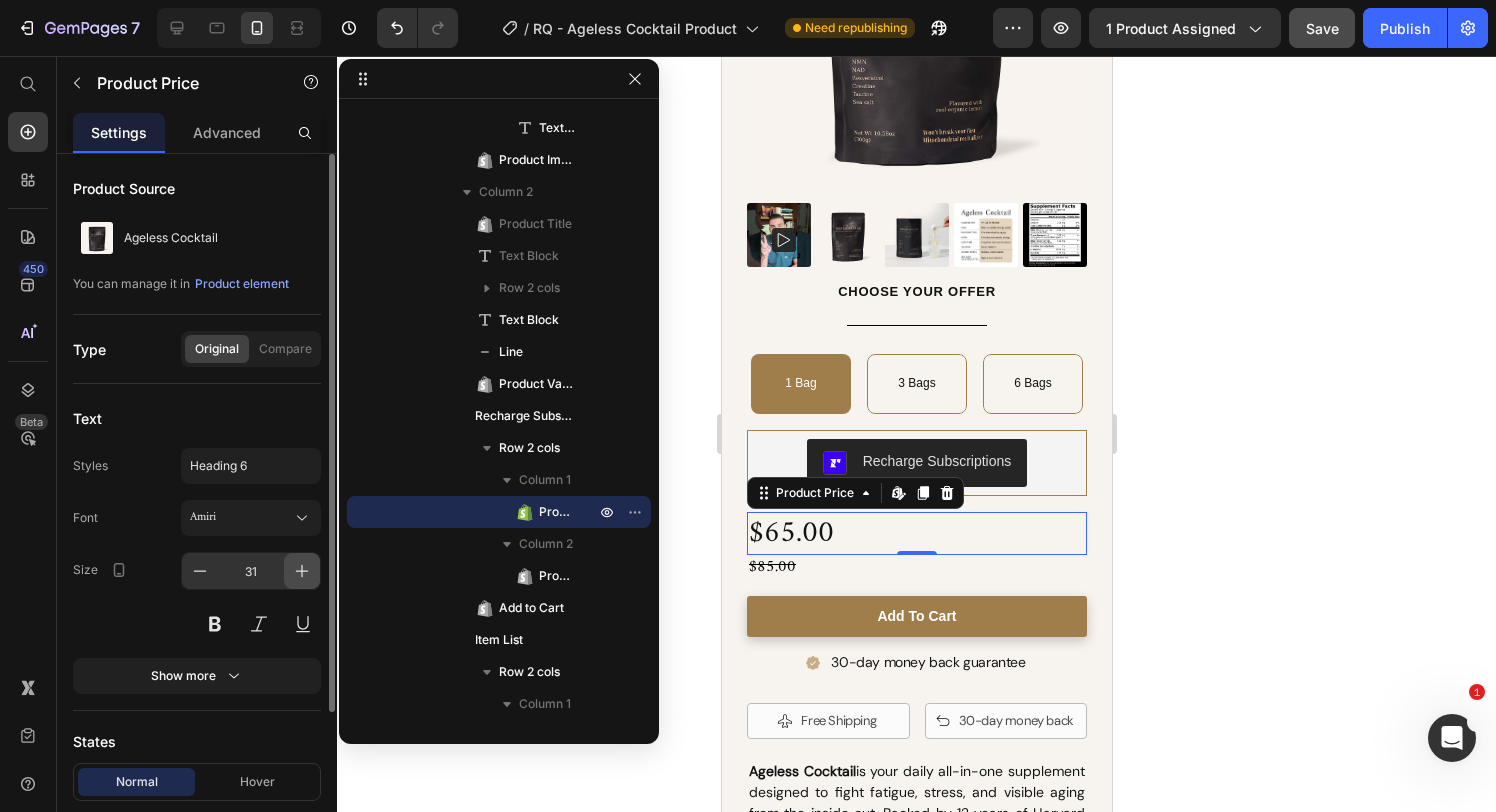 click 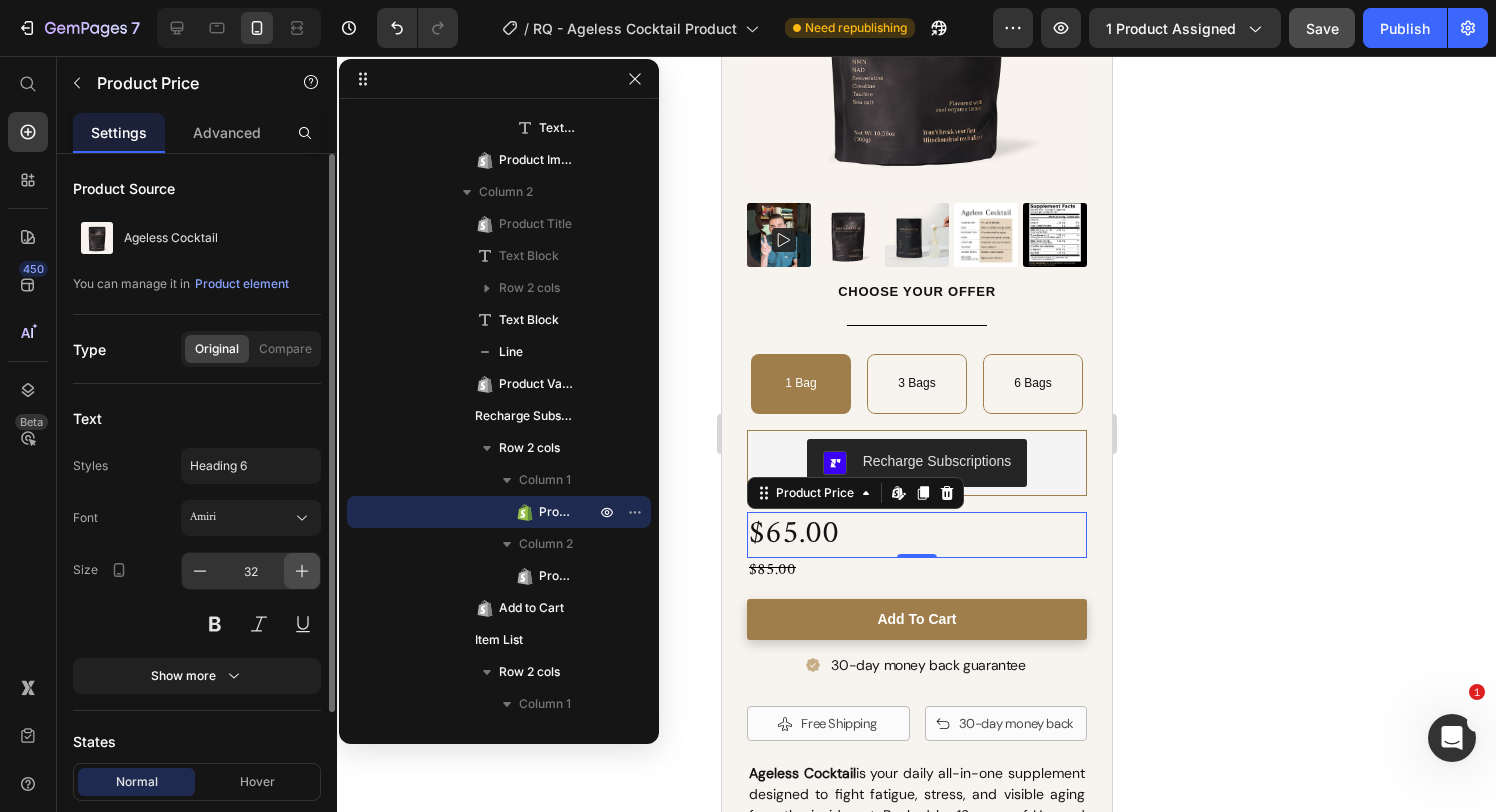 click 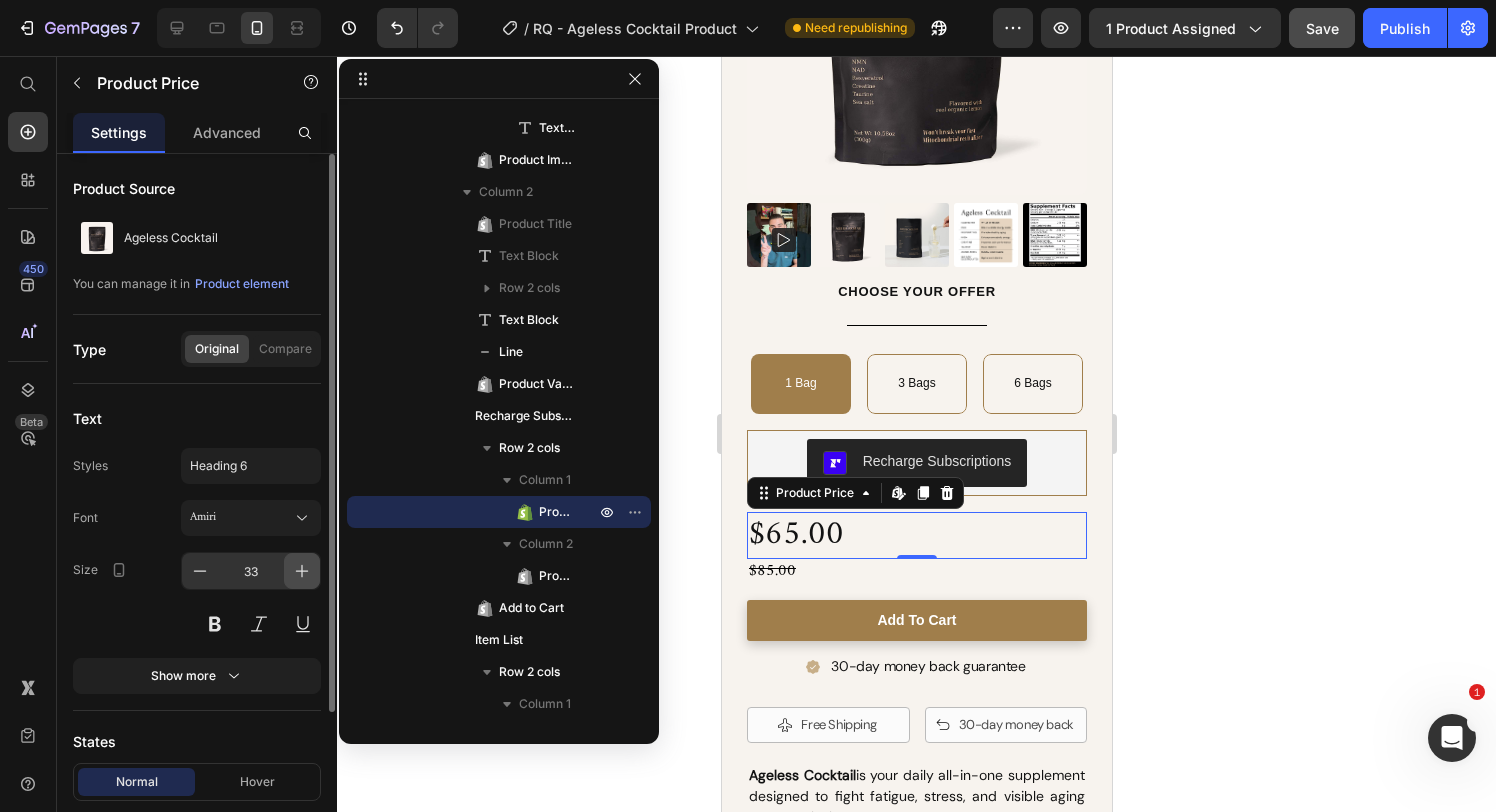 click 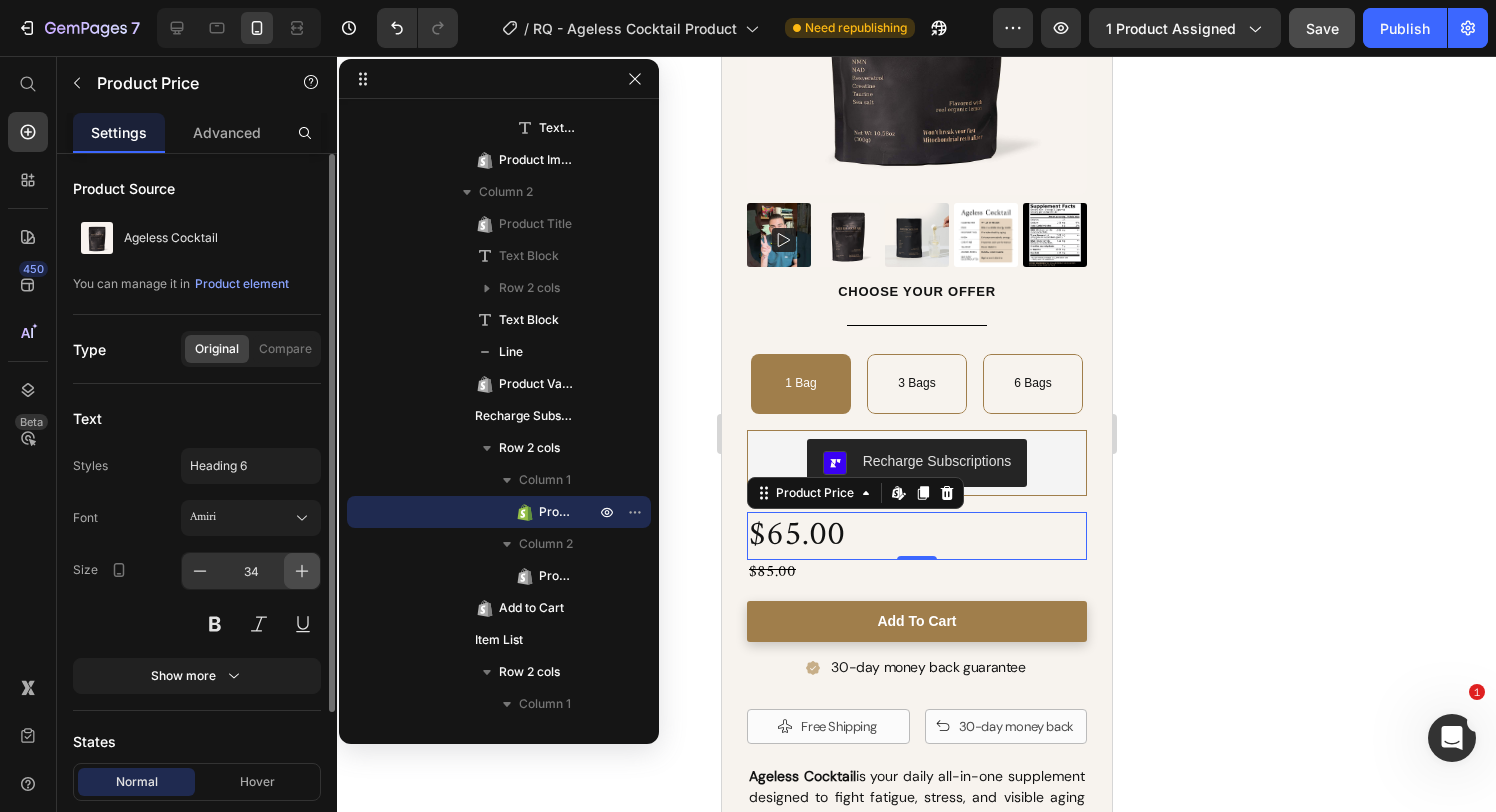 click 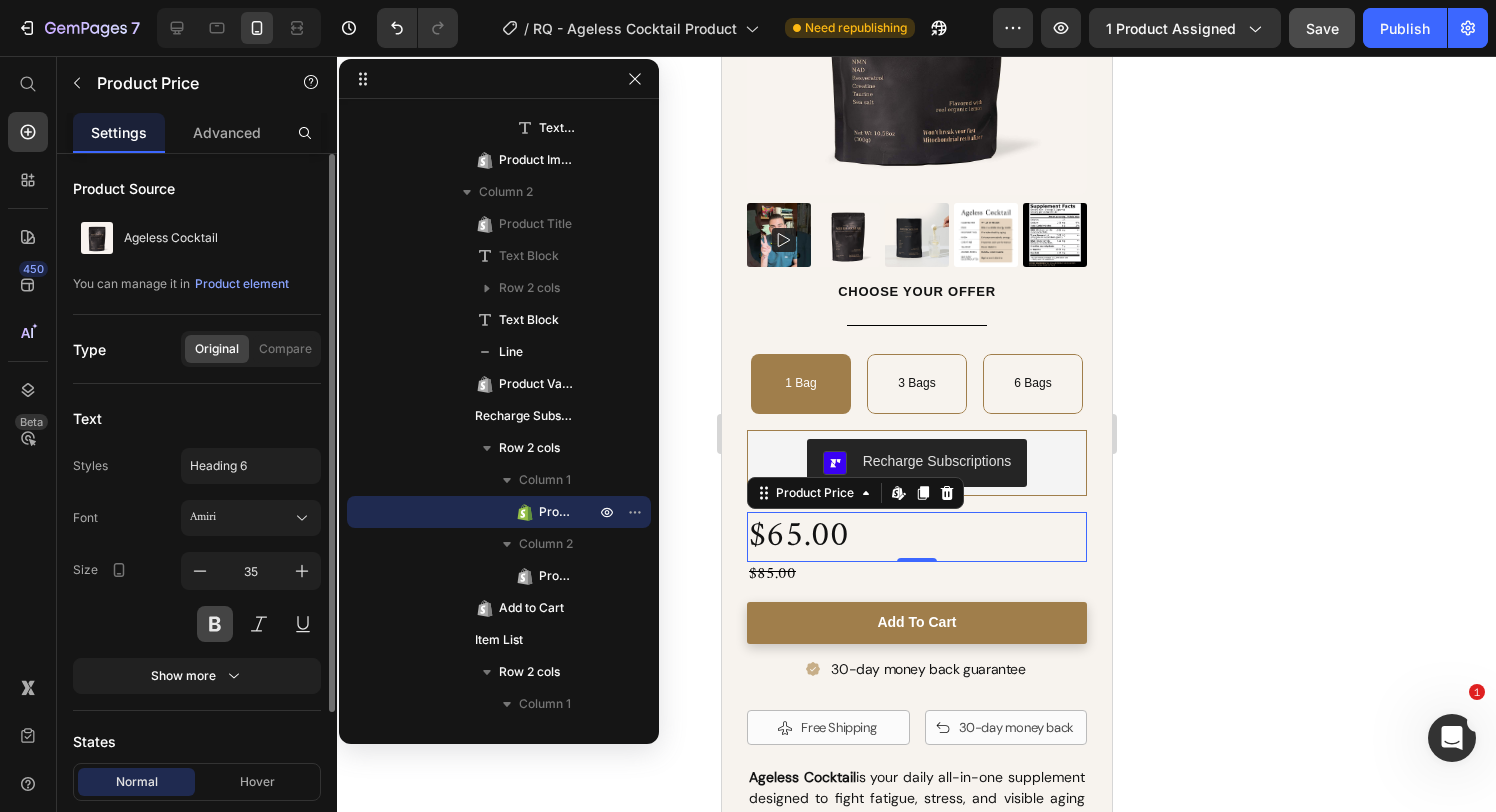 click at bounding box center [215, 624] 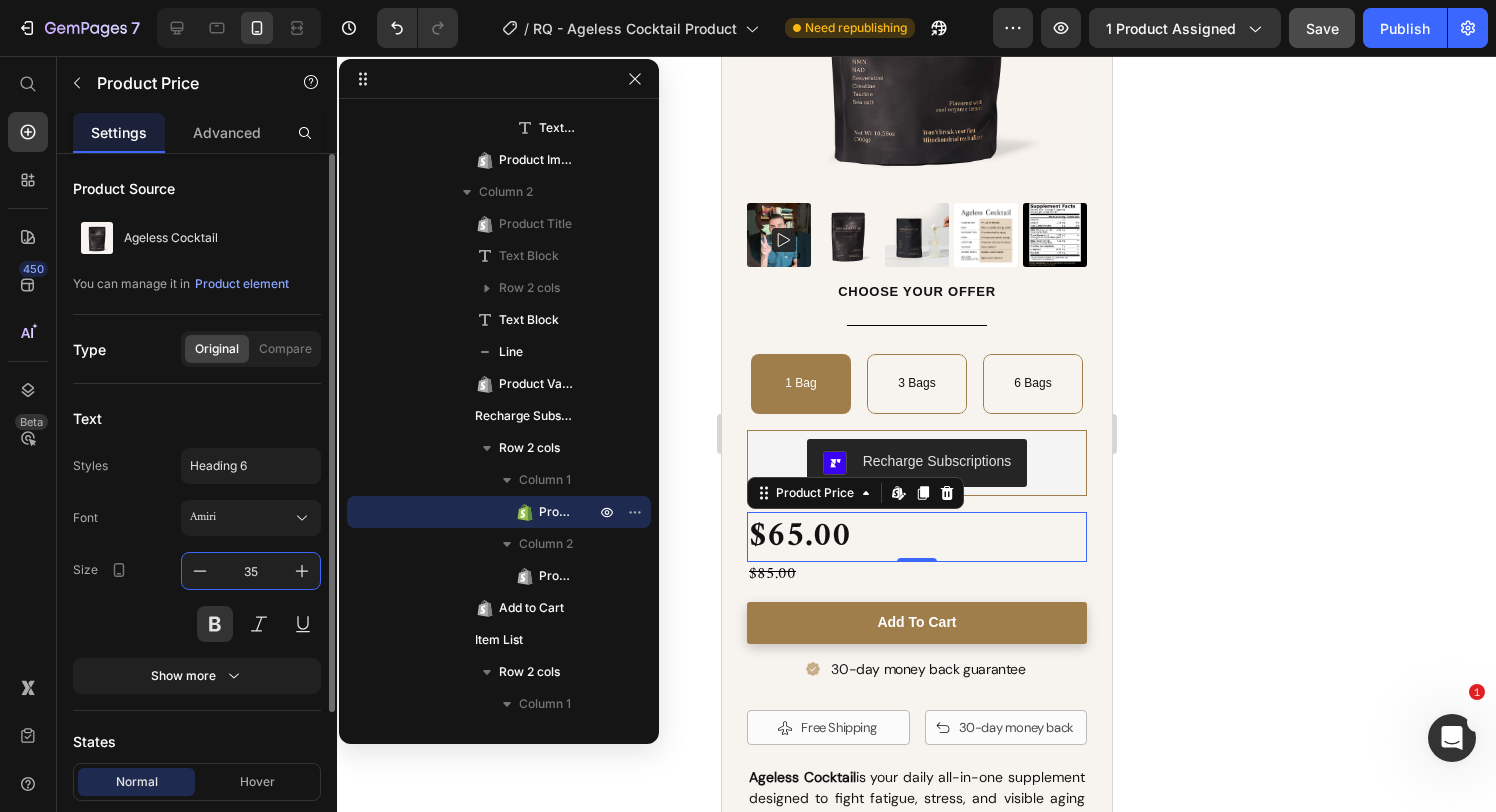click on "35" at bounding box center (251, 571) 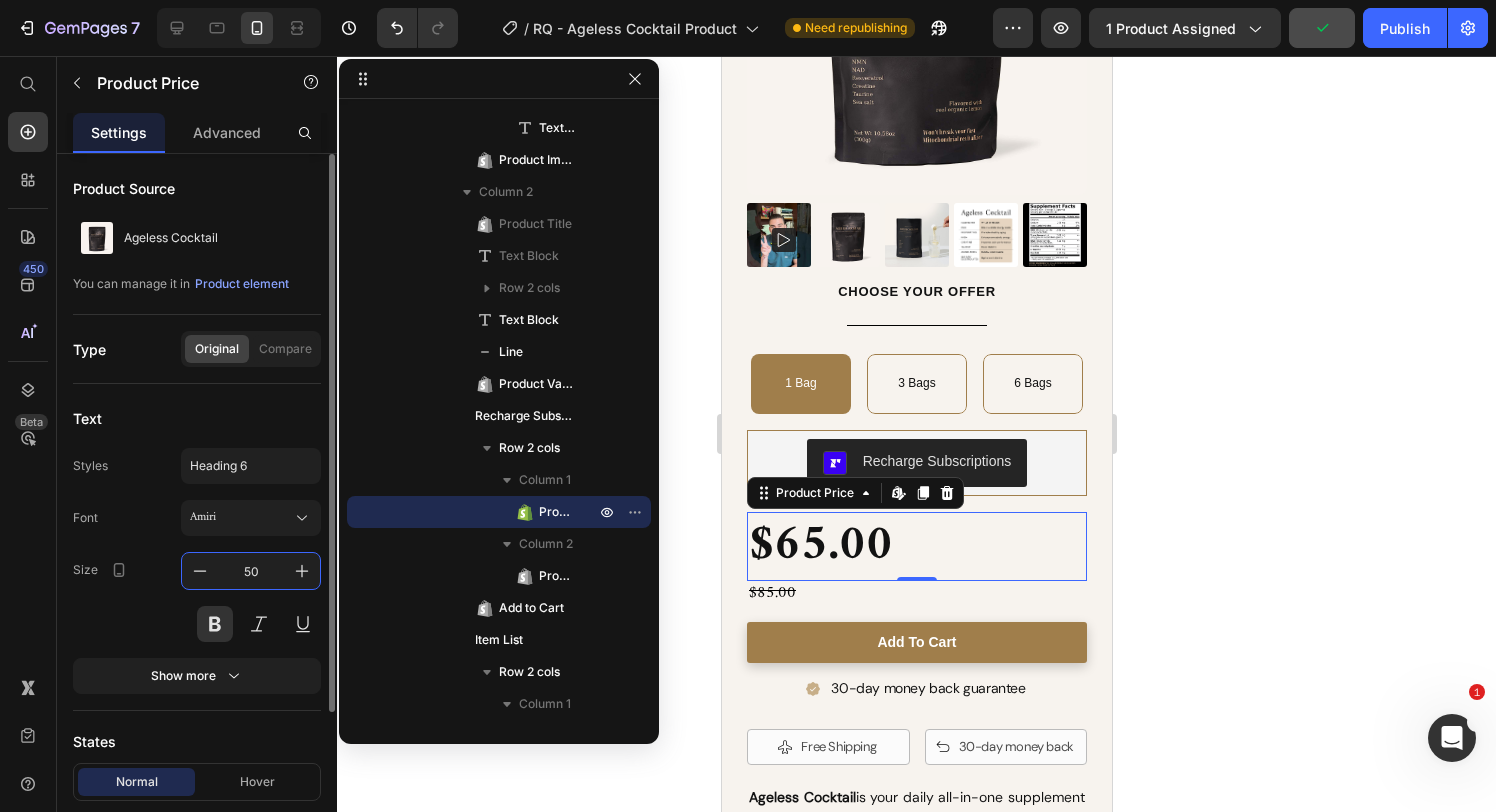 type on "50" 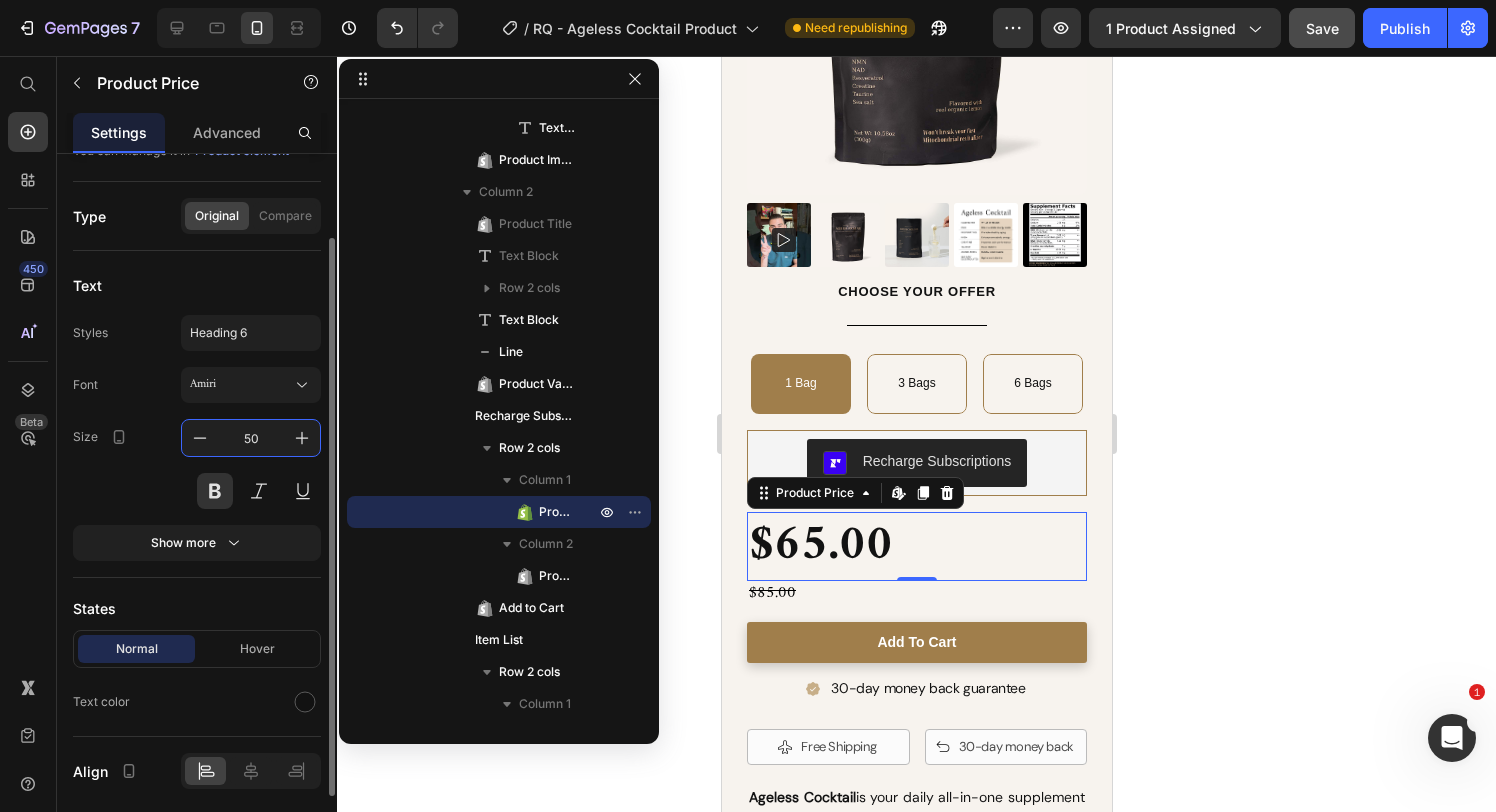 scroll, scrollTop: 201, scrollLeft: 0, axis: vertical 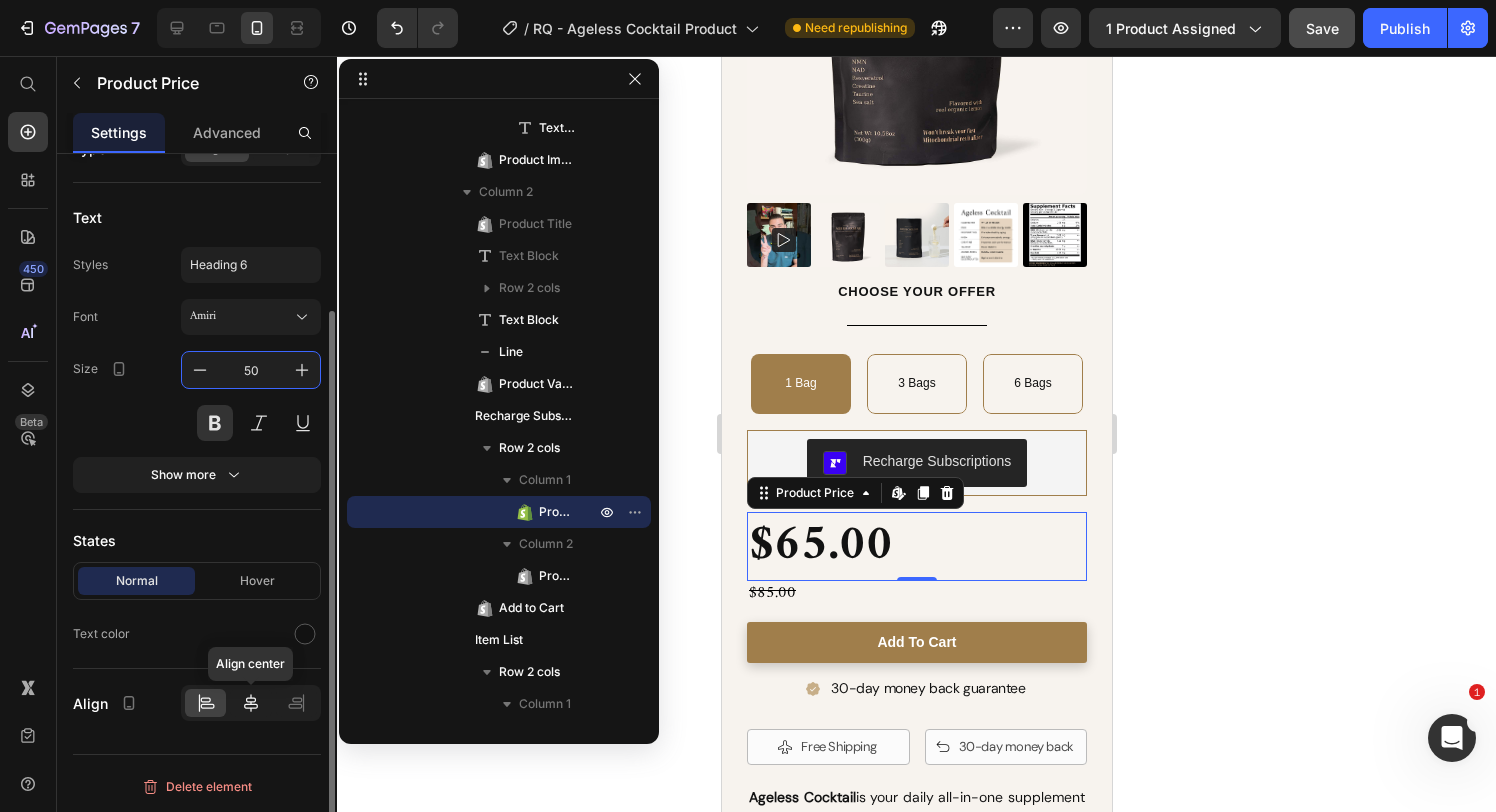 click 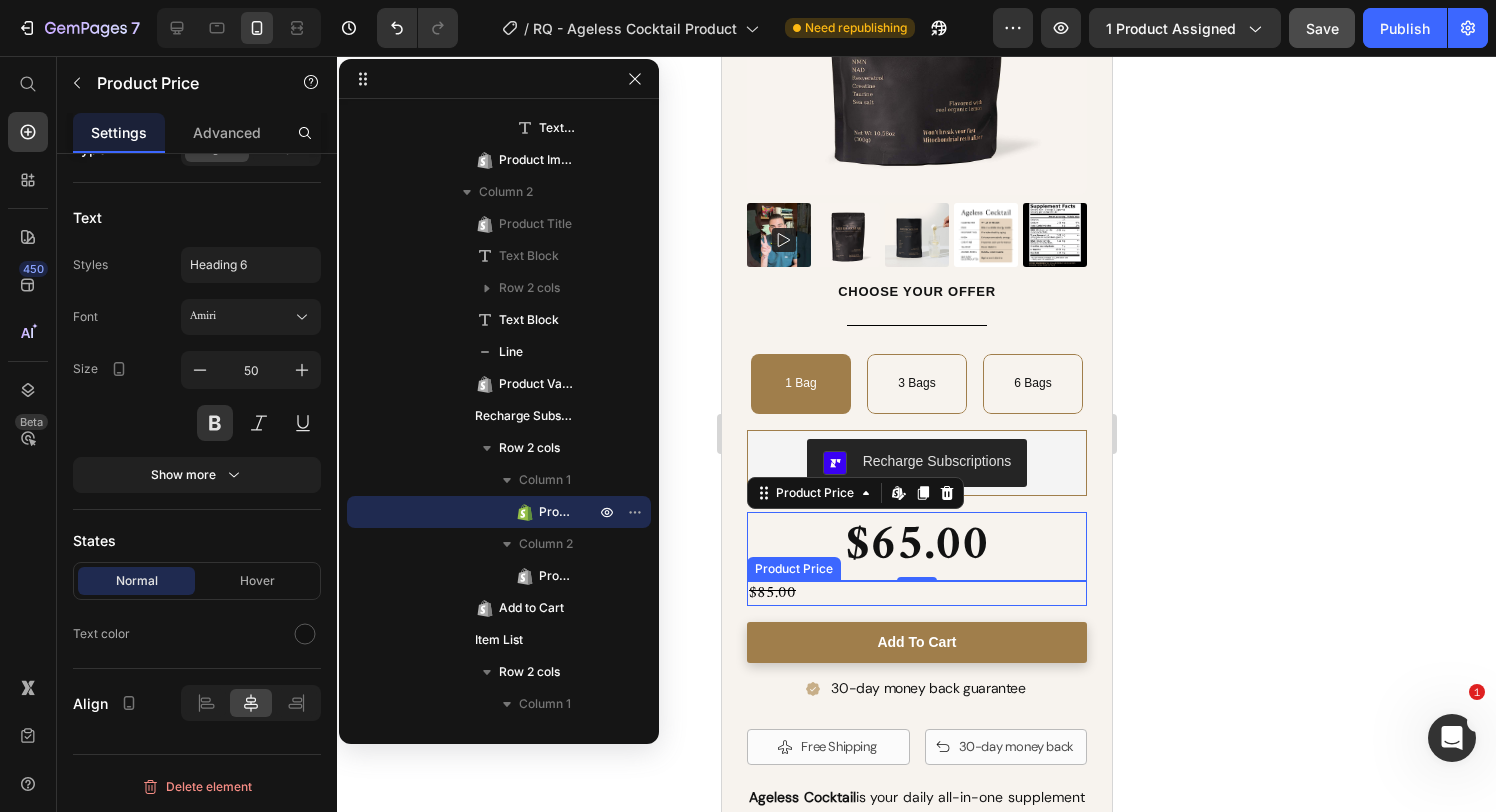 click on "$85.00" at bounding box center [916, 593] 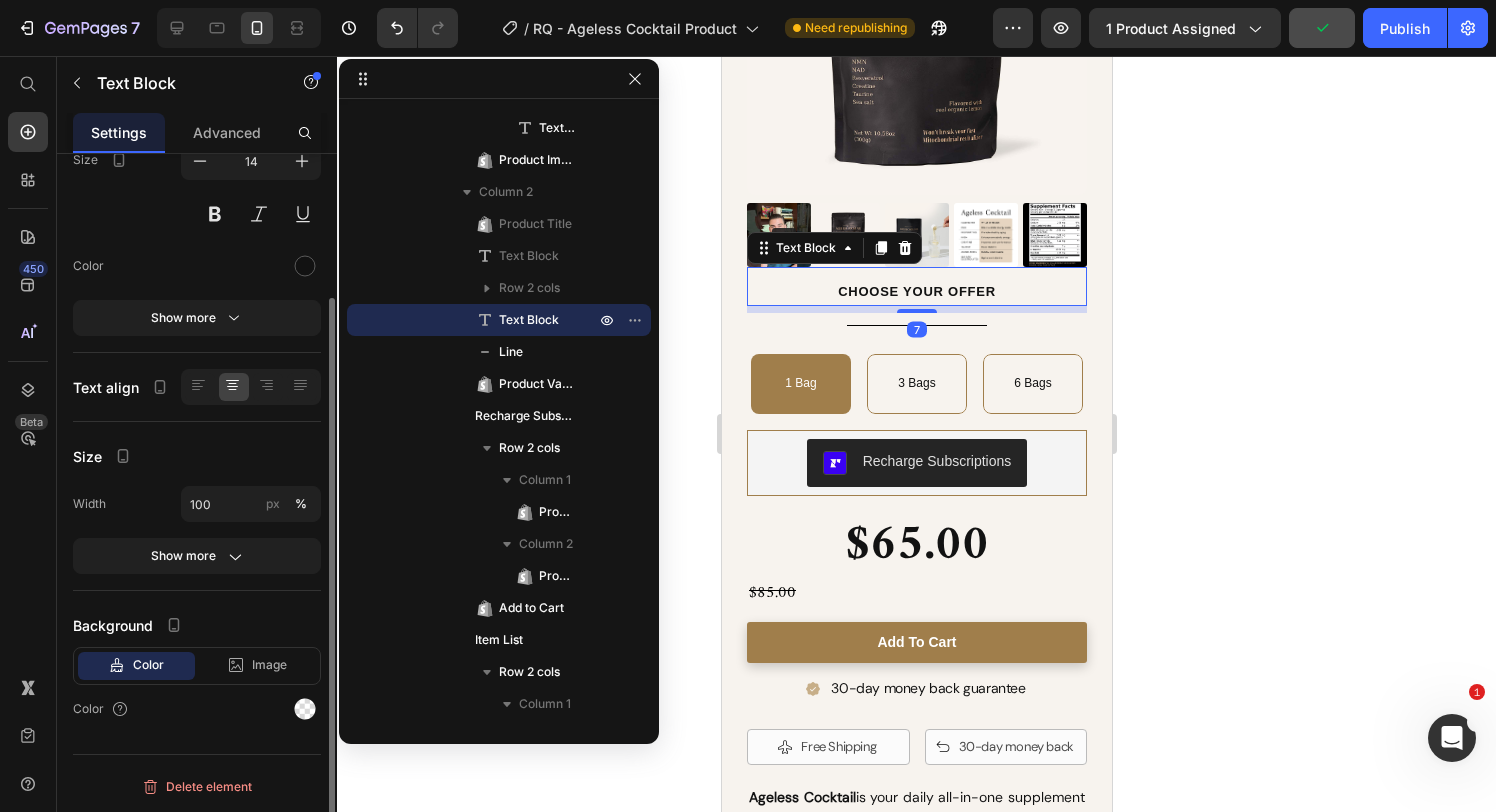 click on "Choose your offer" at bounding box center (916, 291) 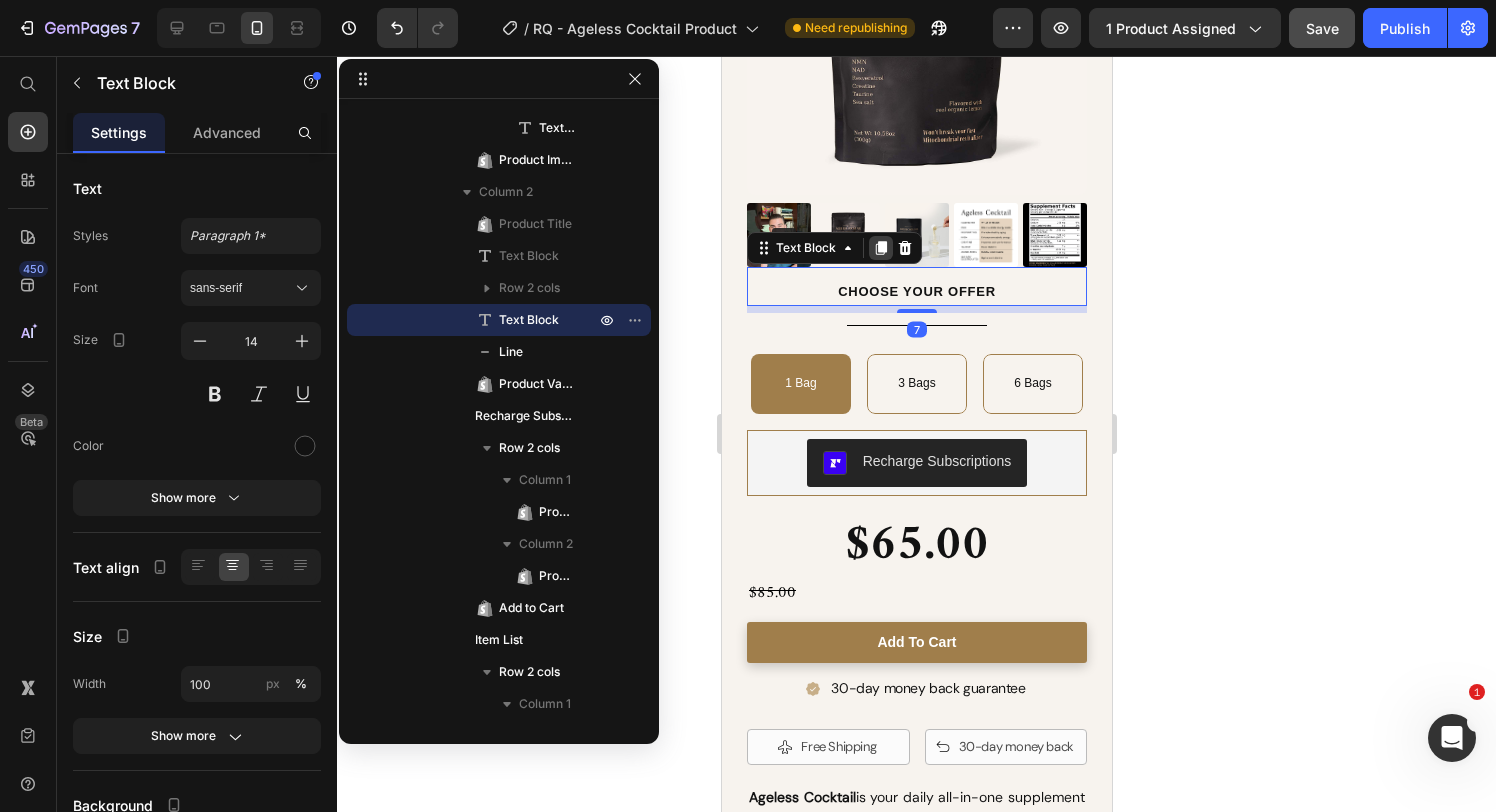 click 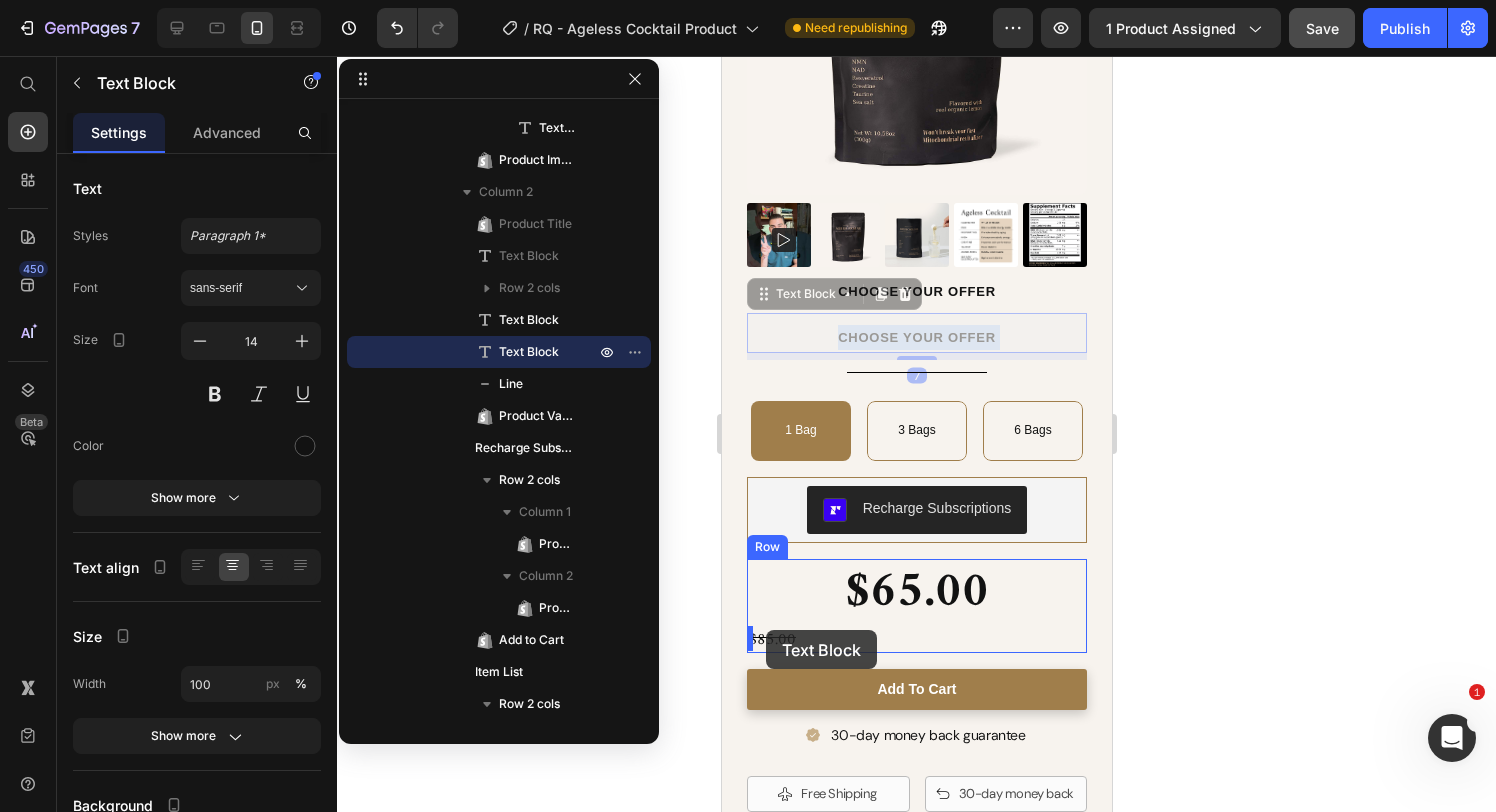 drag, startPoint x: 889, startPoint y: 331, endPoint x: 765, endPoint y: 630, distance: 323.69275 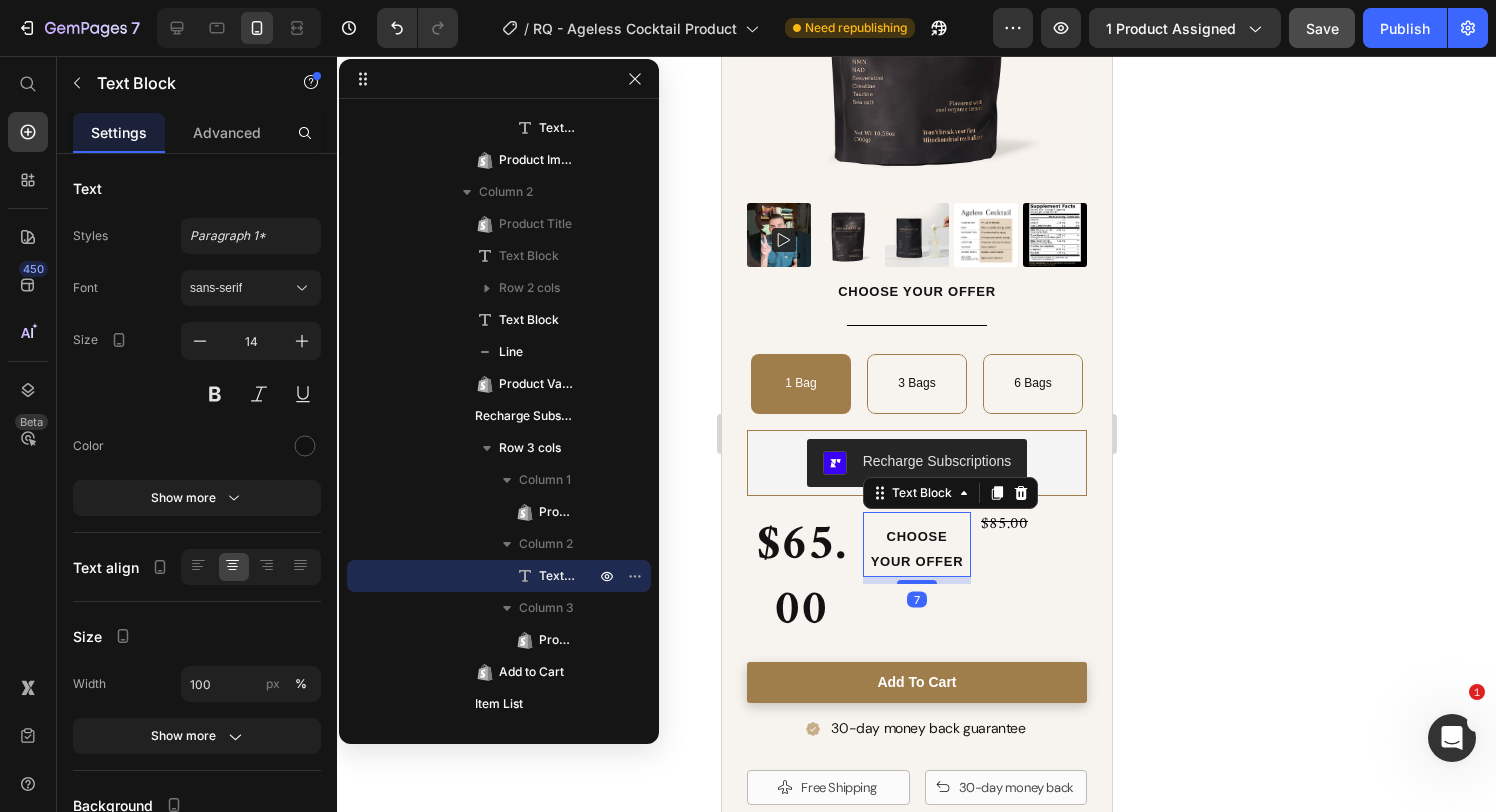 click on "Choose your offer" at bounding box center [916, 549] 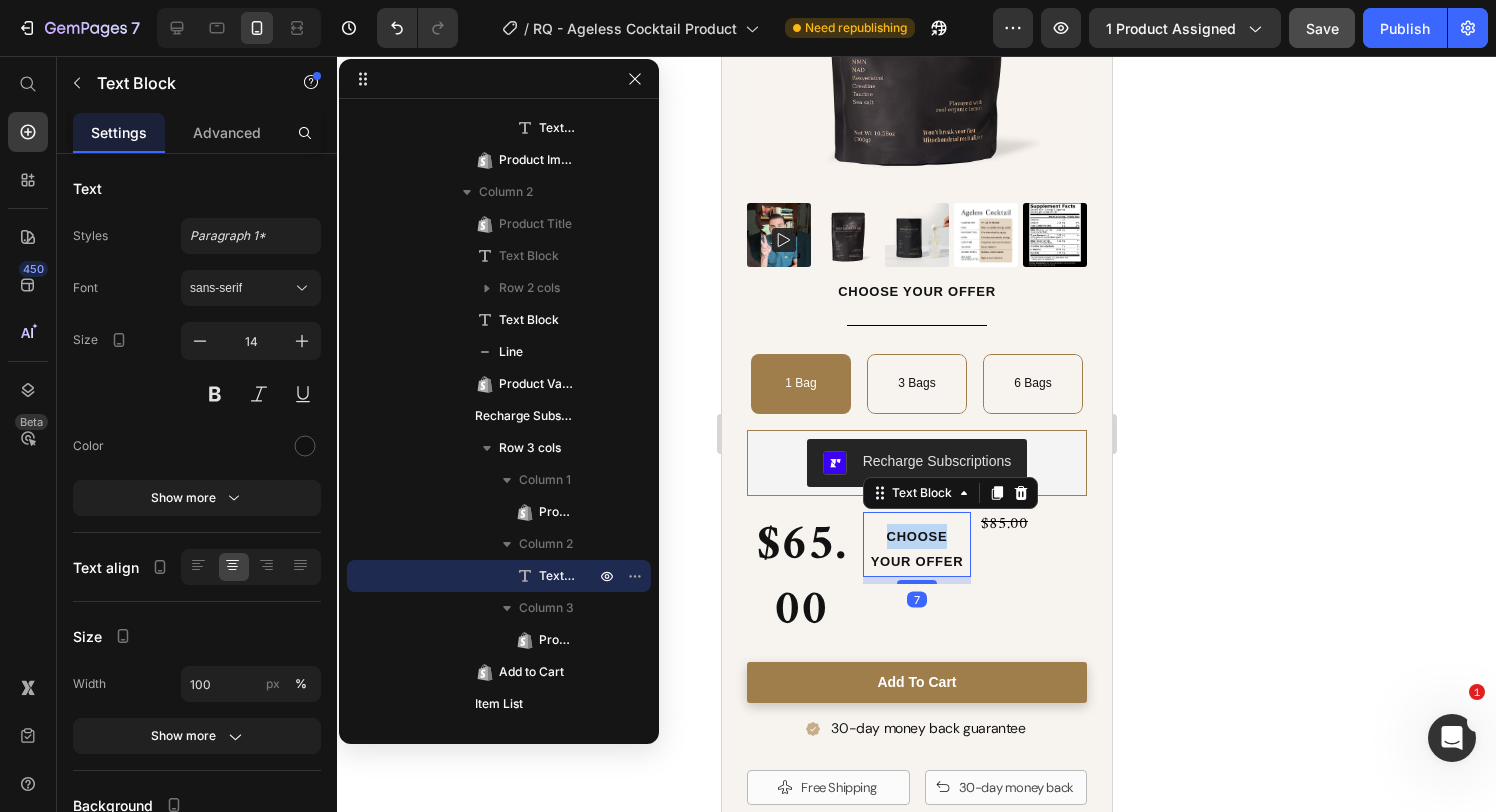 click on "Choose your offer" at bounding box center [916, 549] 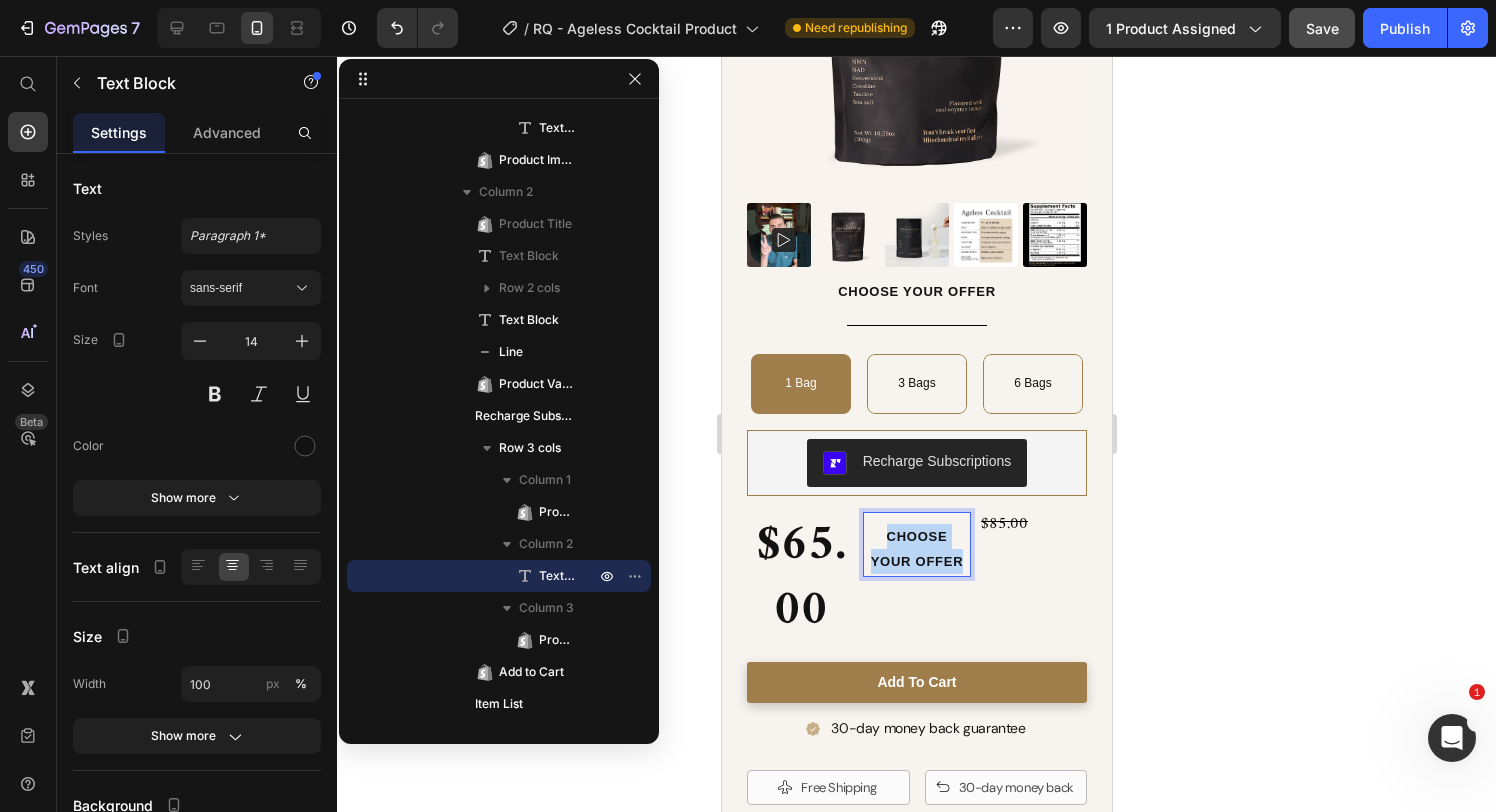 click on "Choose your offer" at bounding box center [916, 549] 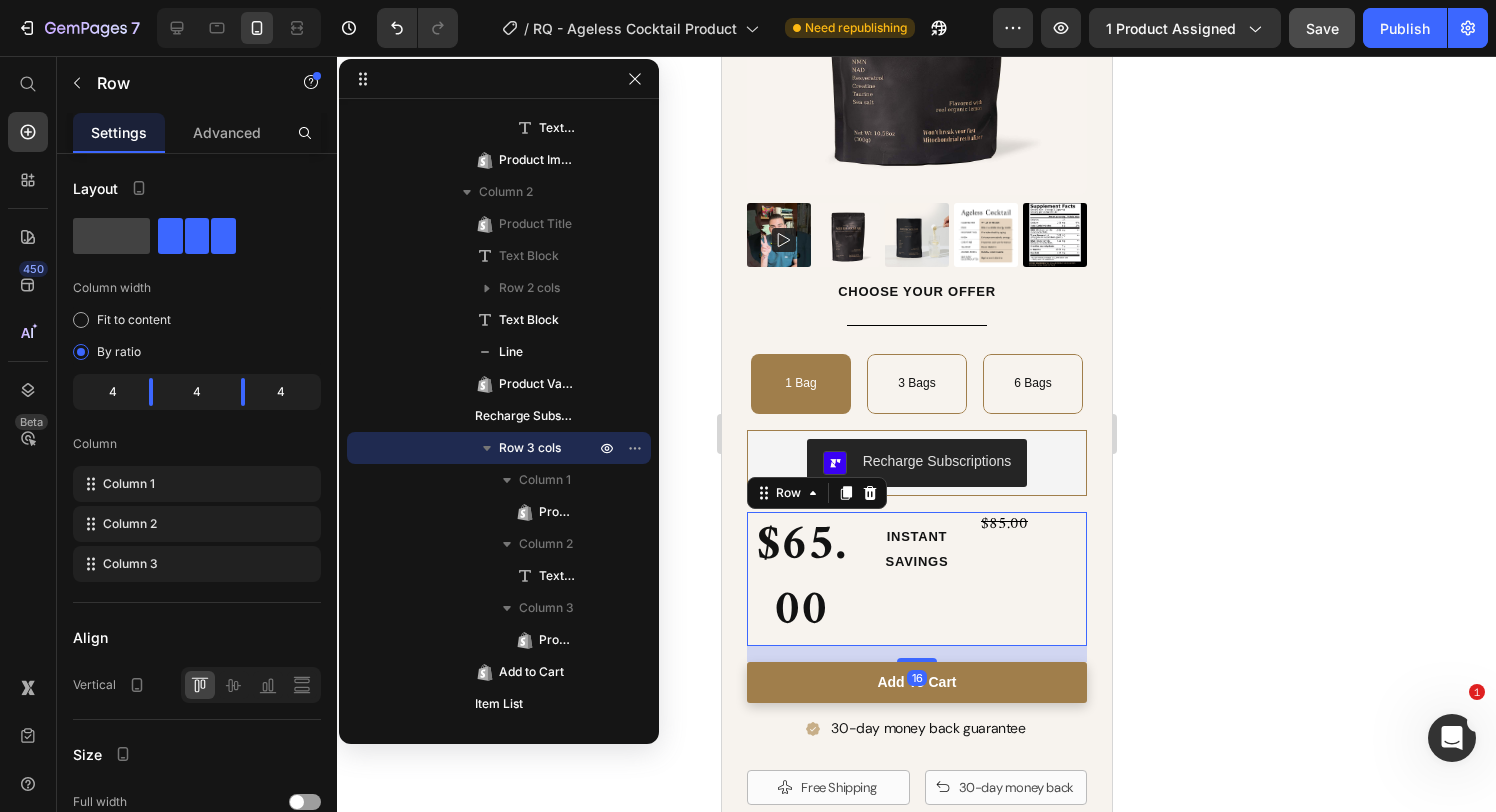 click on "$85.00 Product Price" at bounding box center [1032, 579] 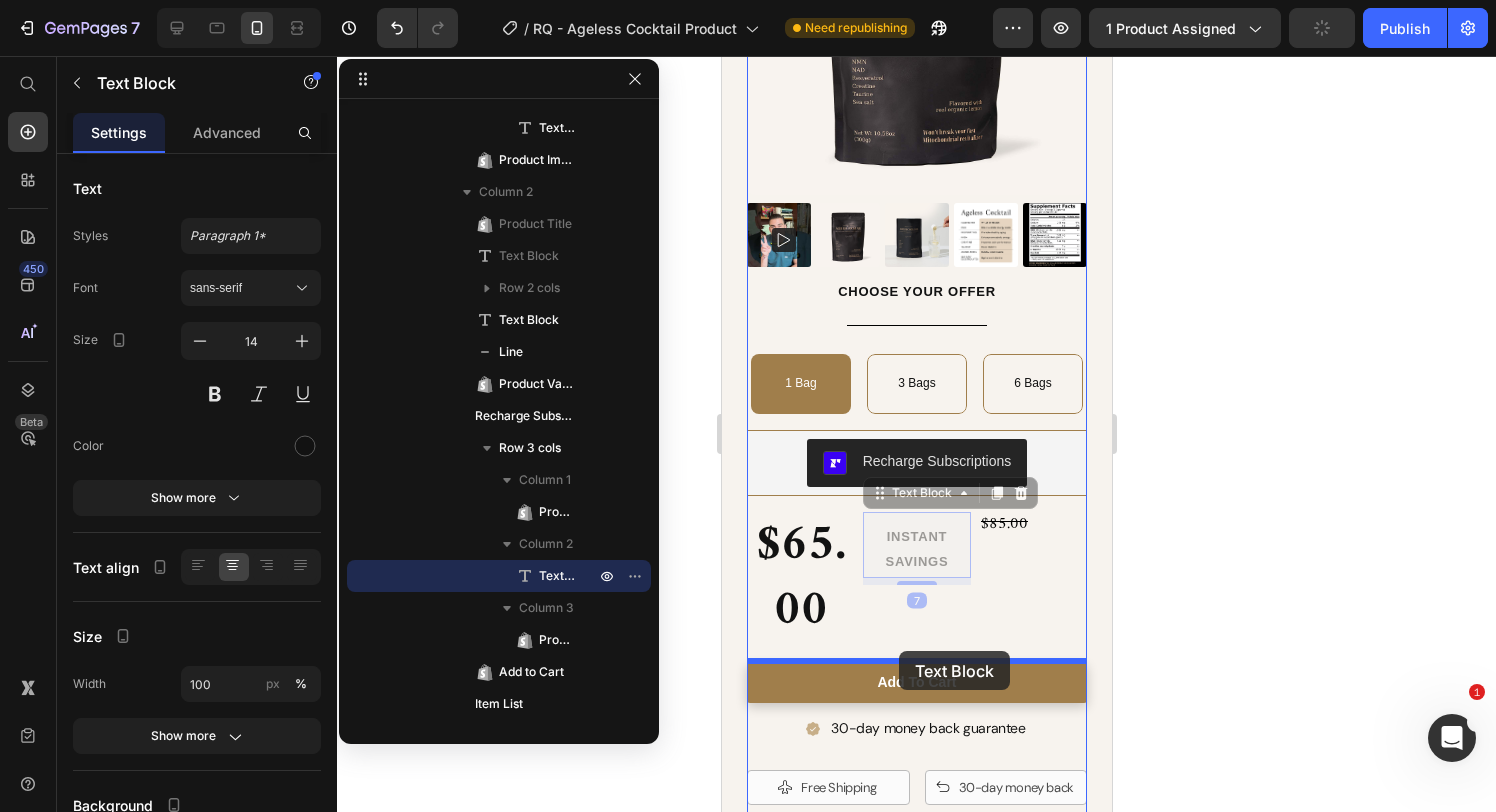 drag, startPoint x: 929, startPoint y: 543, endPoint x: 898, endPoint y: 651, distance: 112.36102 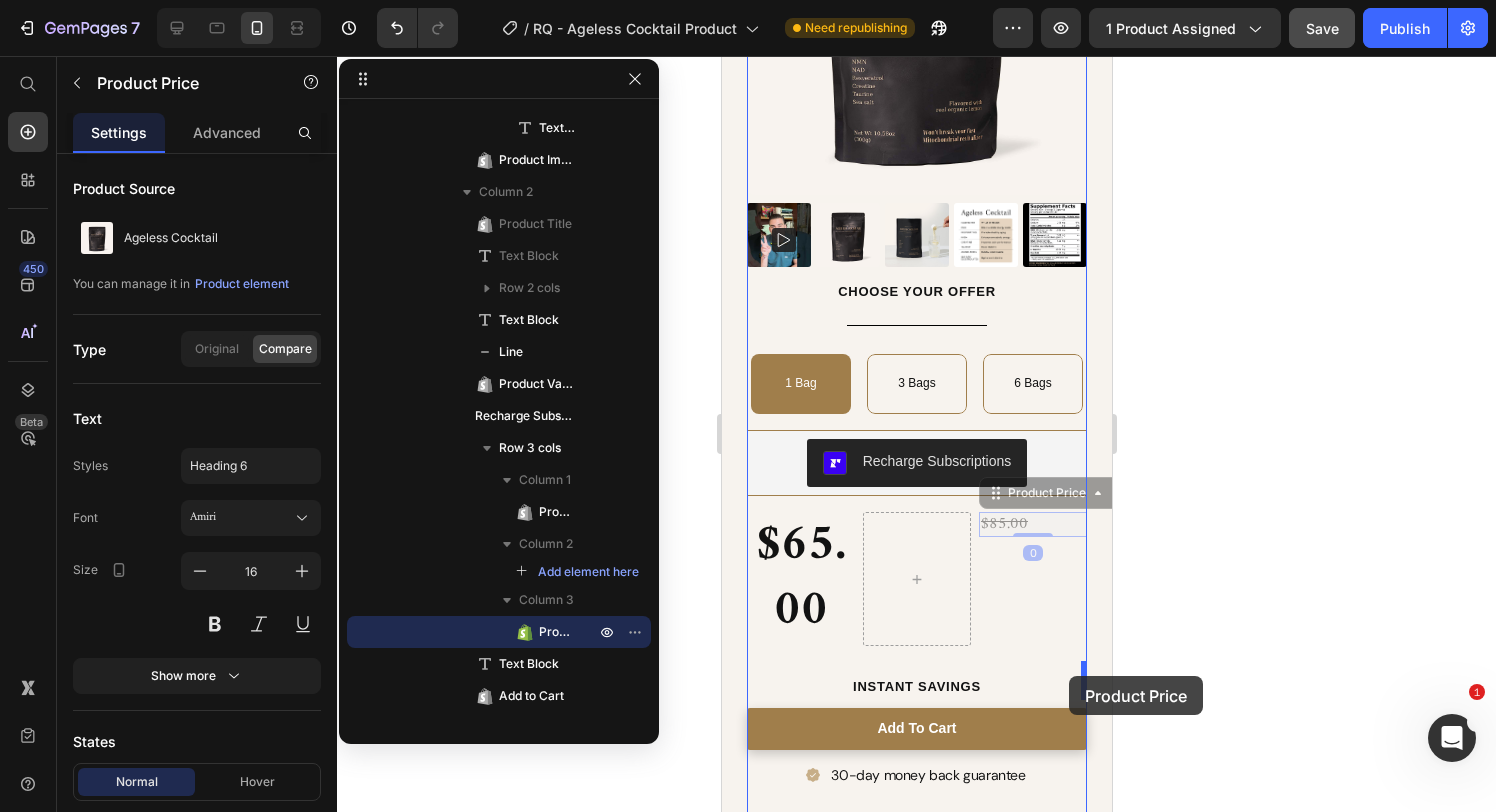 drag, startPoint x: 1006, startPoint y: 520, endPoint x: 1068, endPoint y: 676, distance: 167.869 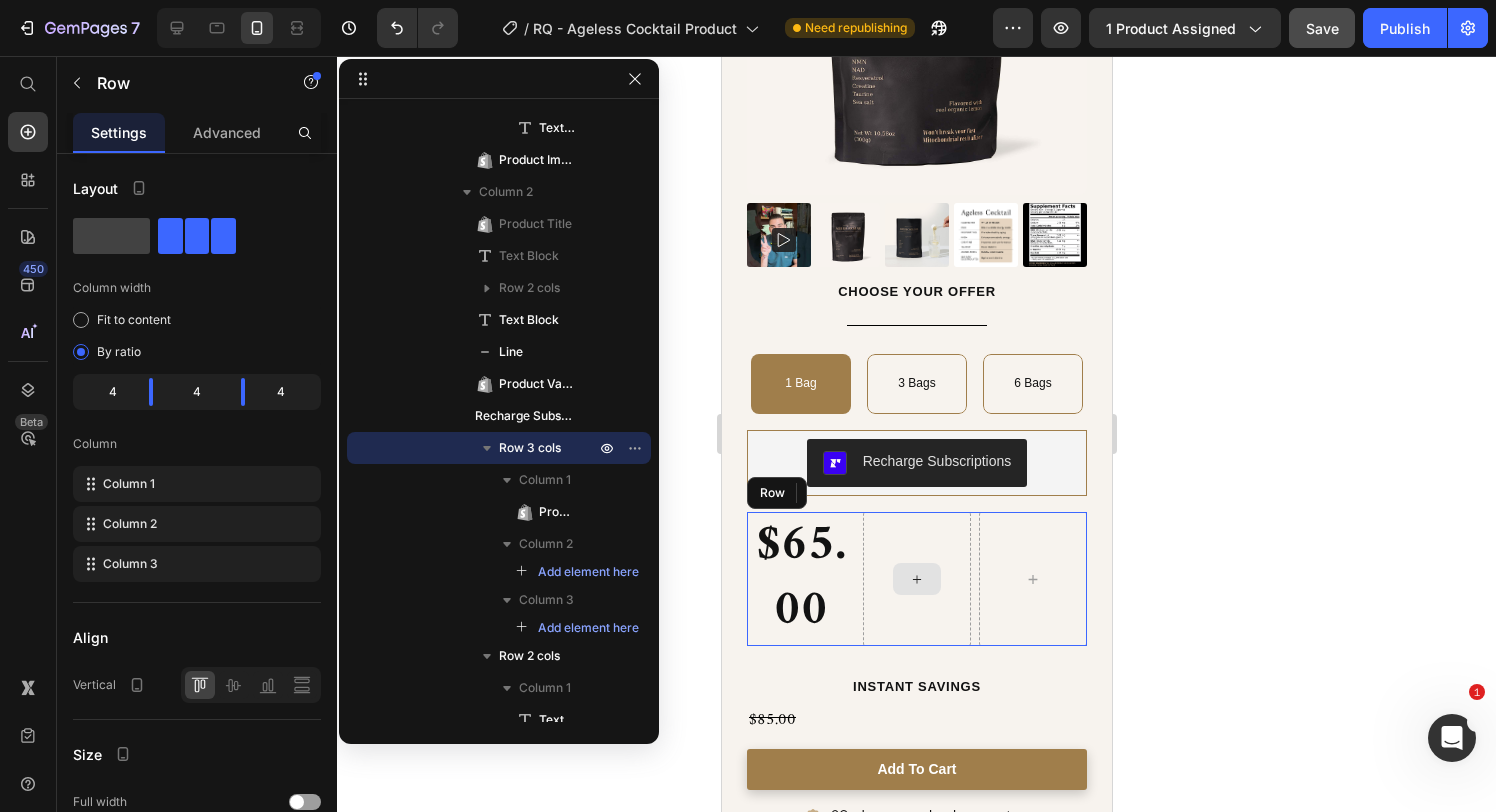 click at bounding box center (916, 579) 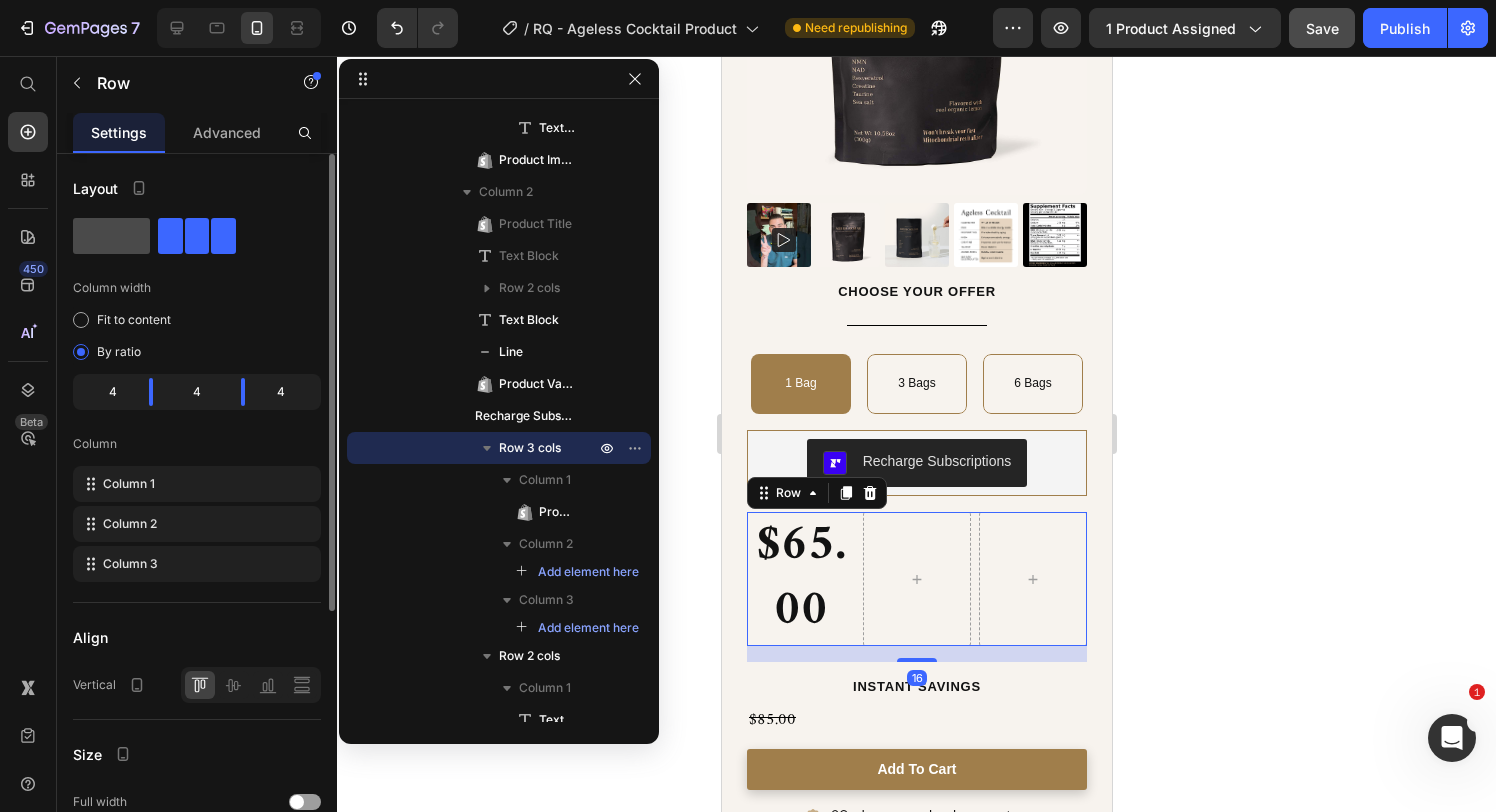 click 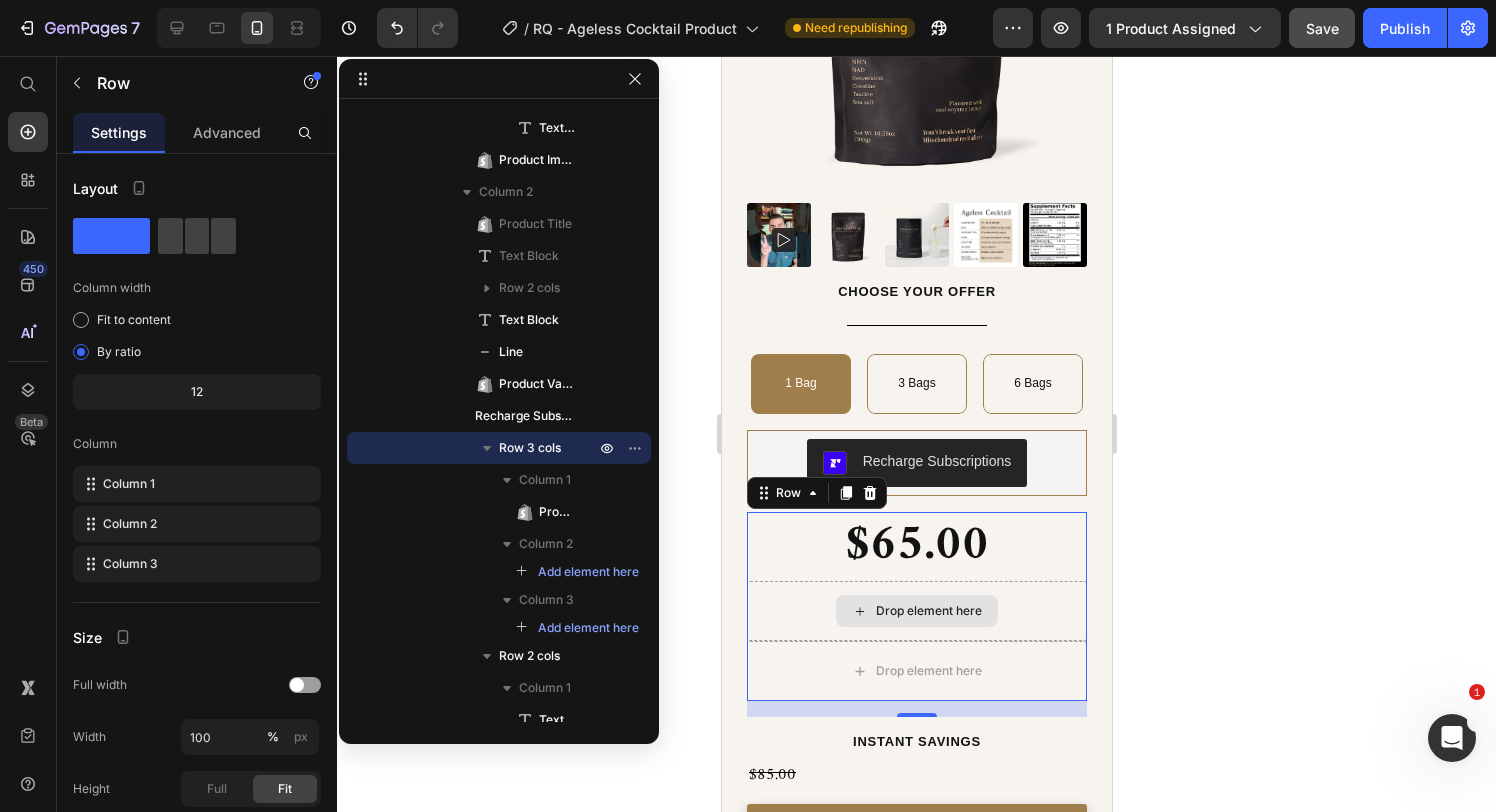 click on "Drop element here" at bounding box center [916, 611] 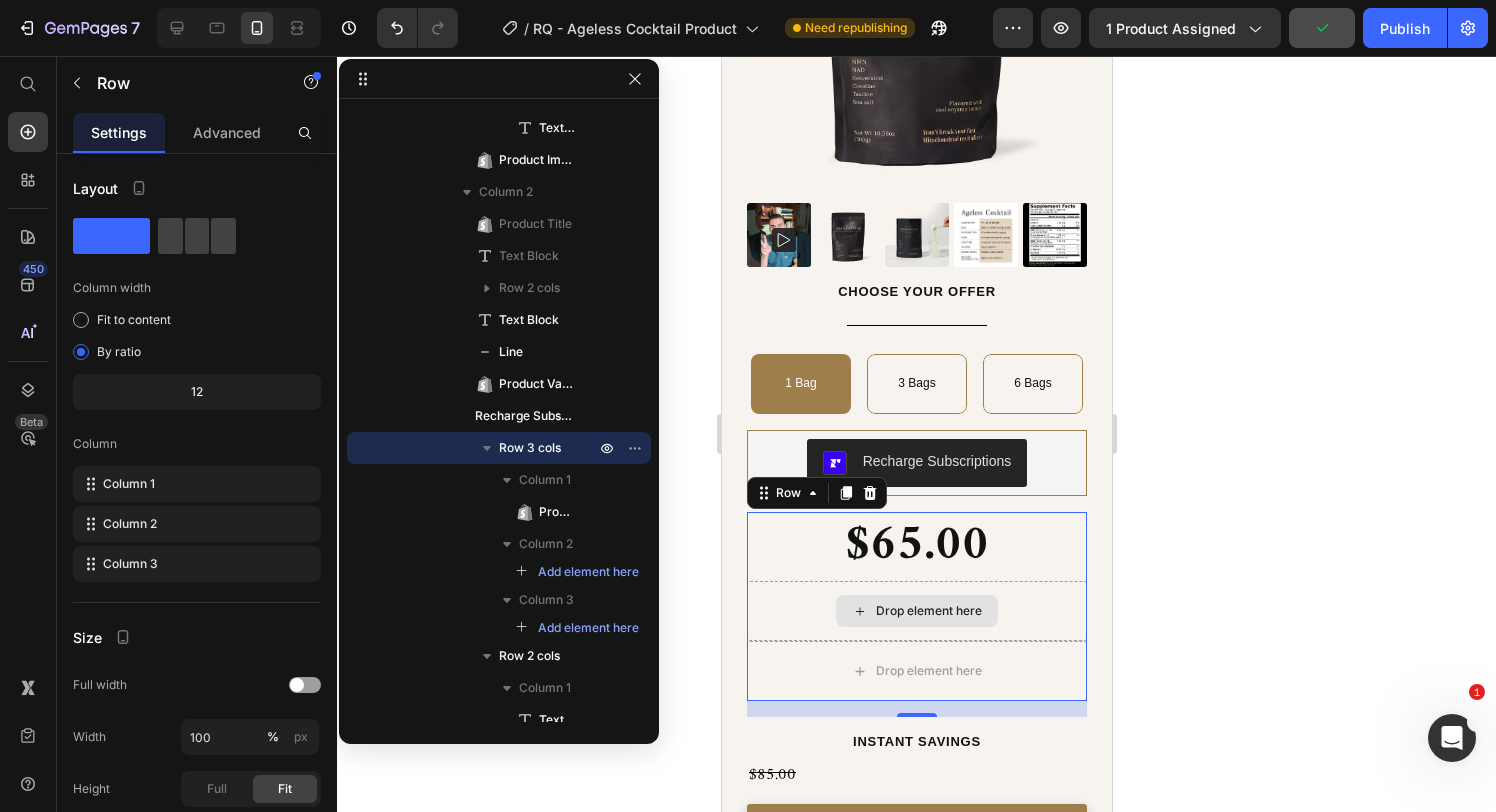 click on "Drop element here" at bounding box center (916, 611) 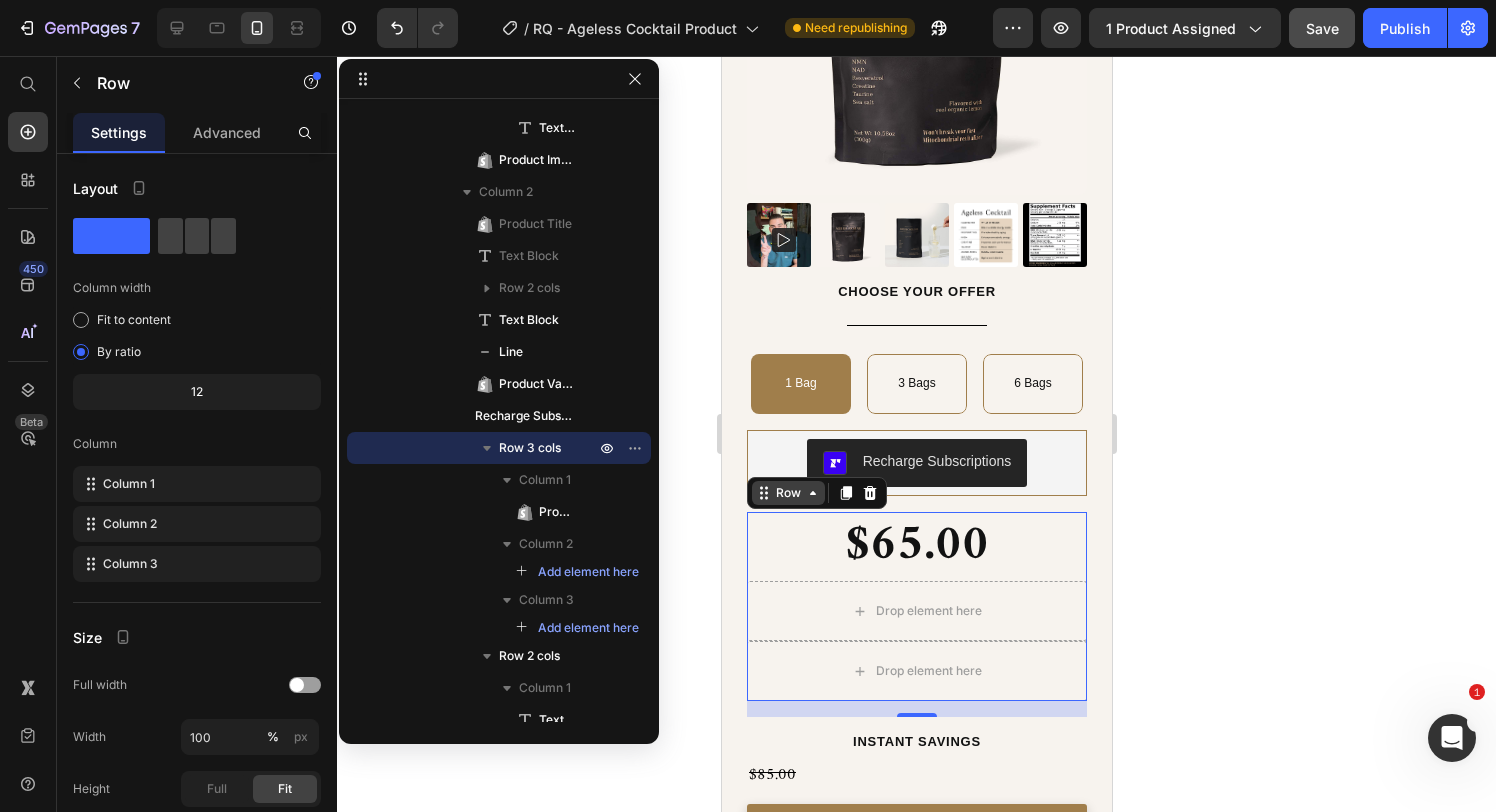 click on "Row" at bounding box center [787, 493] 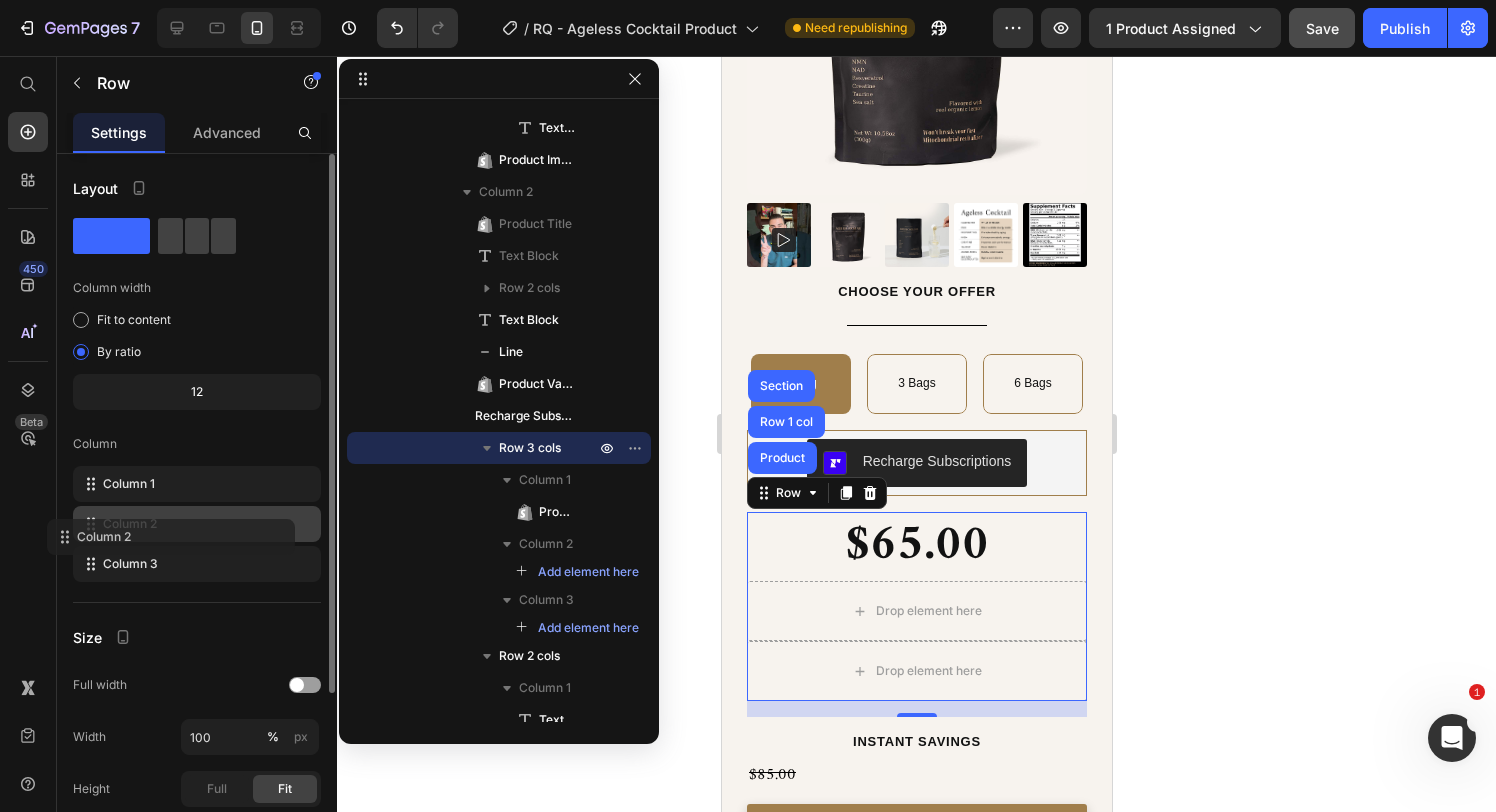 type 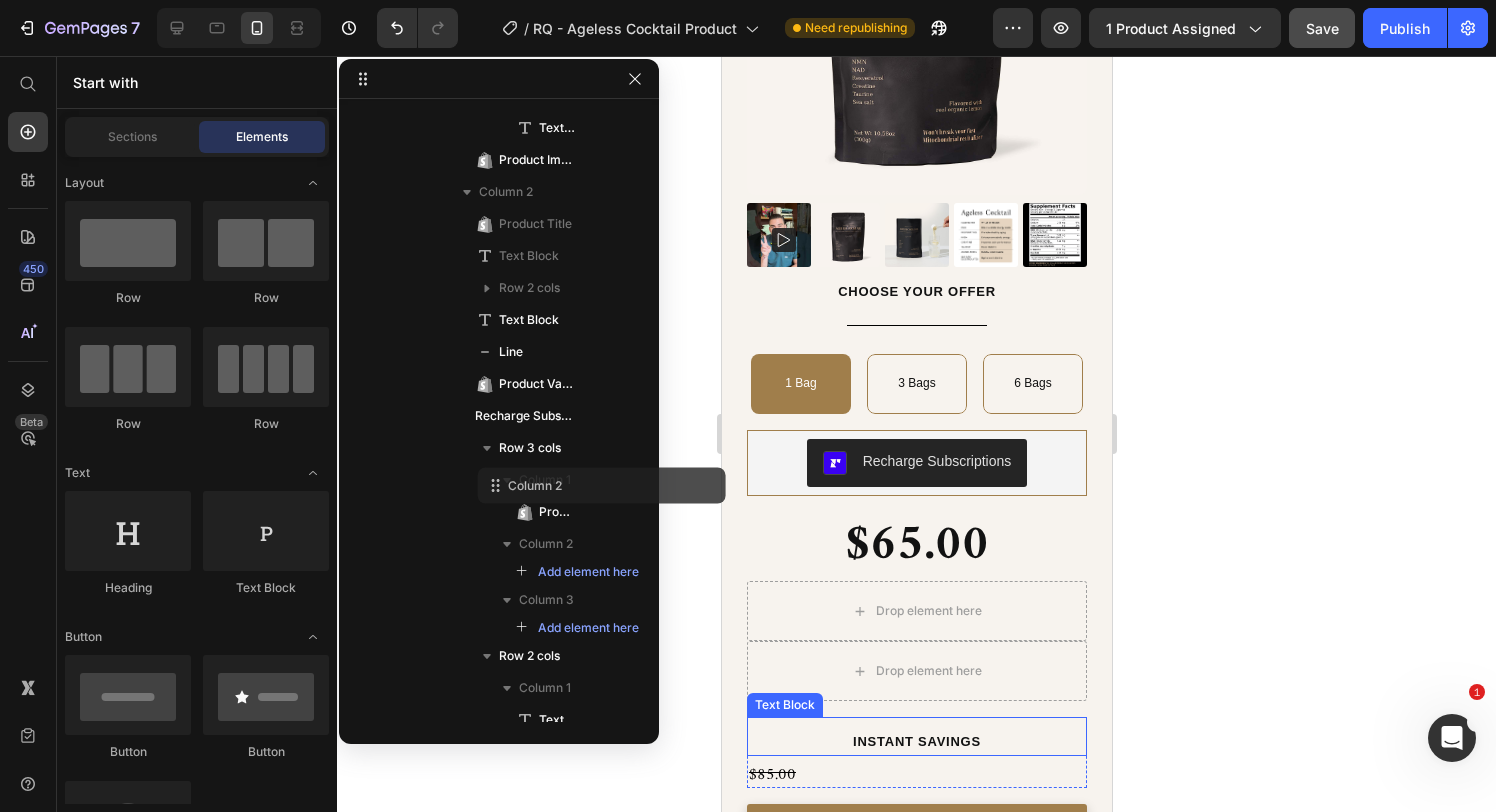click on "Instant Savings" at bounding box center [916, 741] 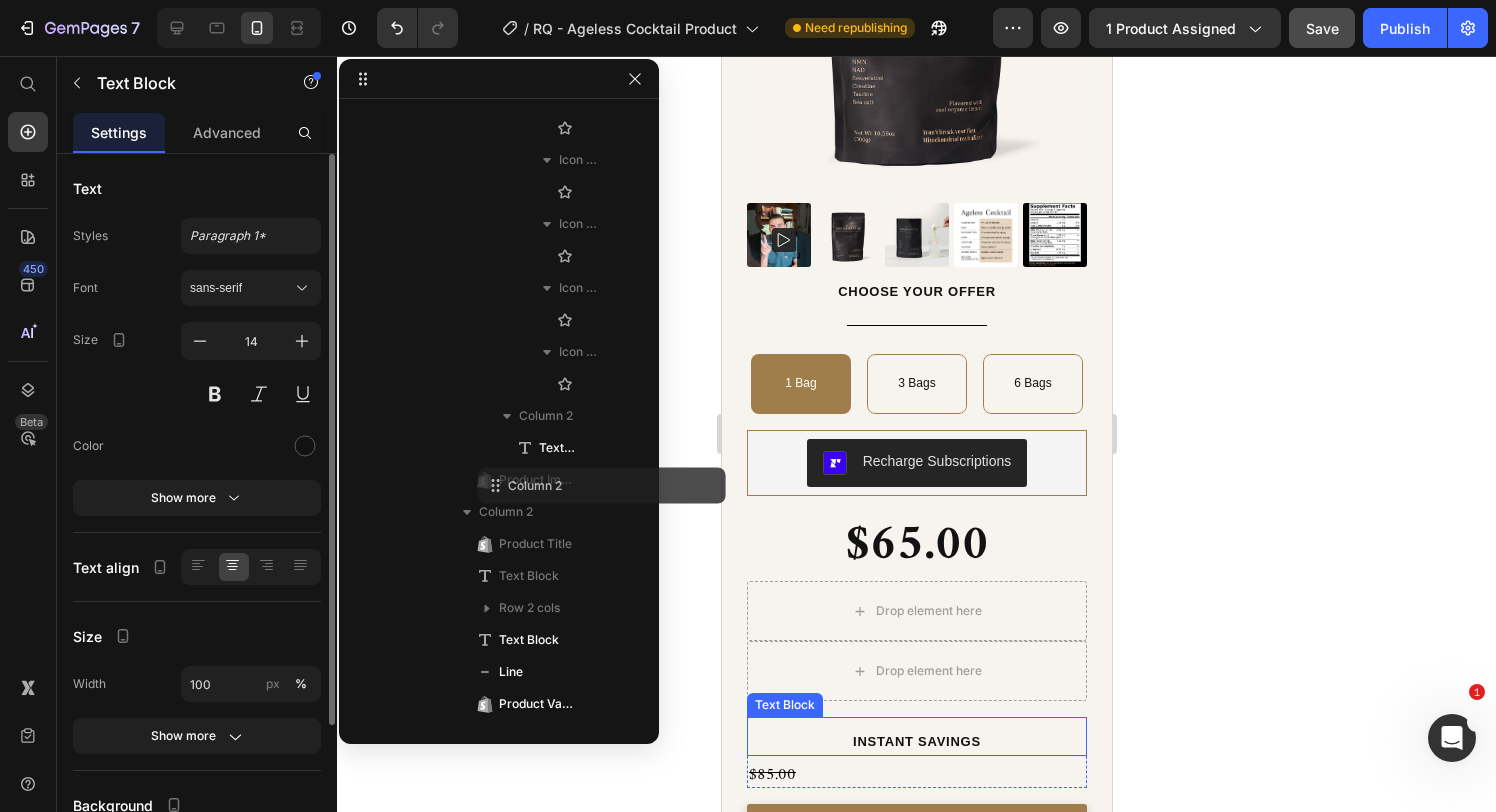 scroll, scrollTop: 1067, scrollLeft: 0, axis: vertical 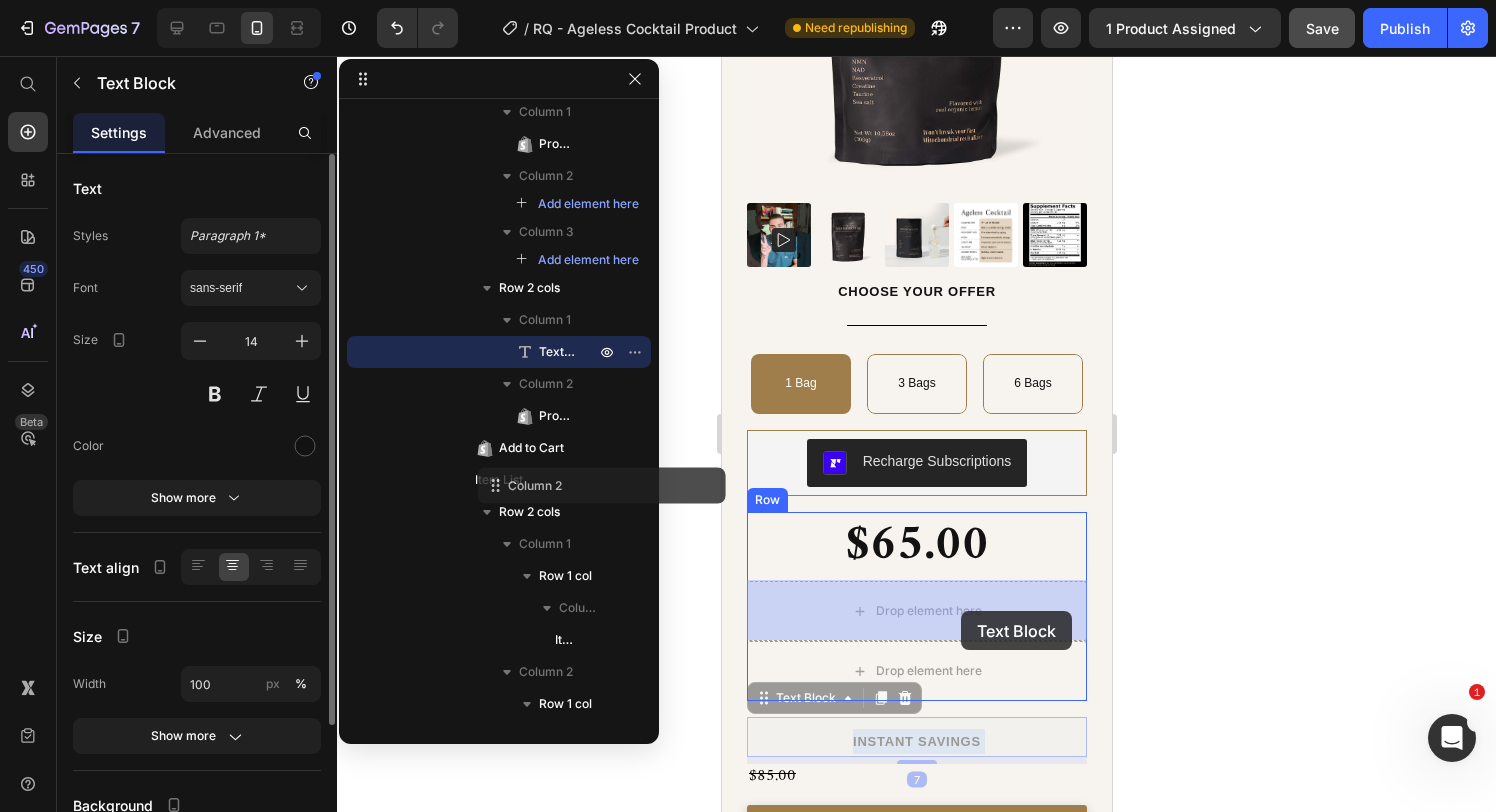 drag, startPoint x: 976, startPoint y: 741, endPoint x: 960, endPoint y: 611, distance: 130.98091 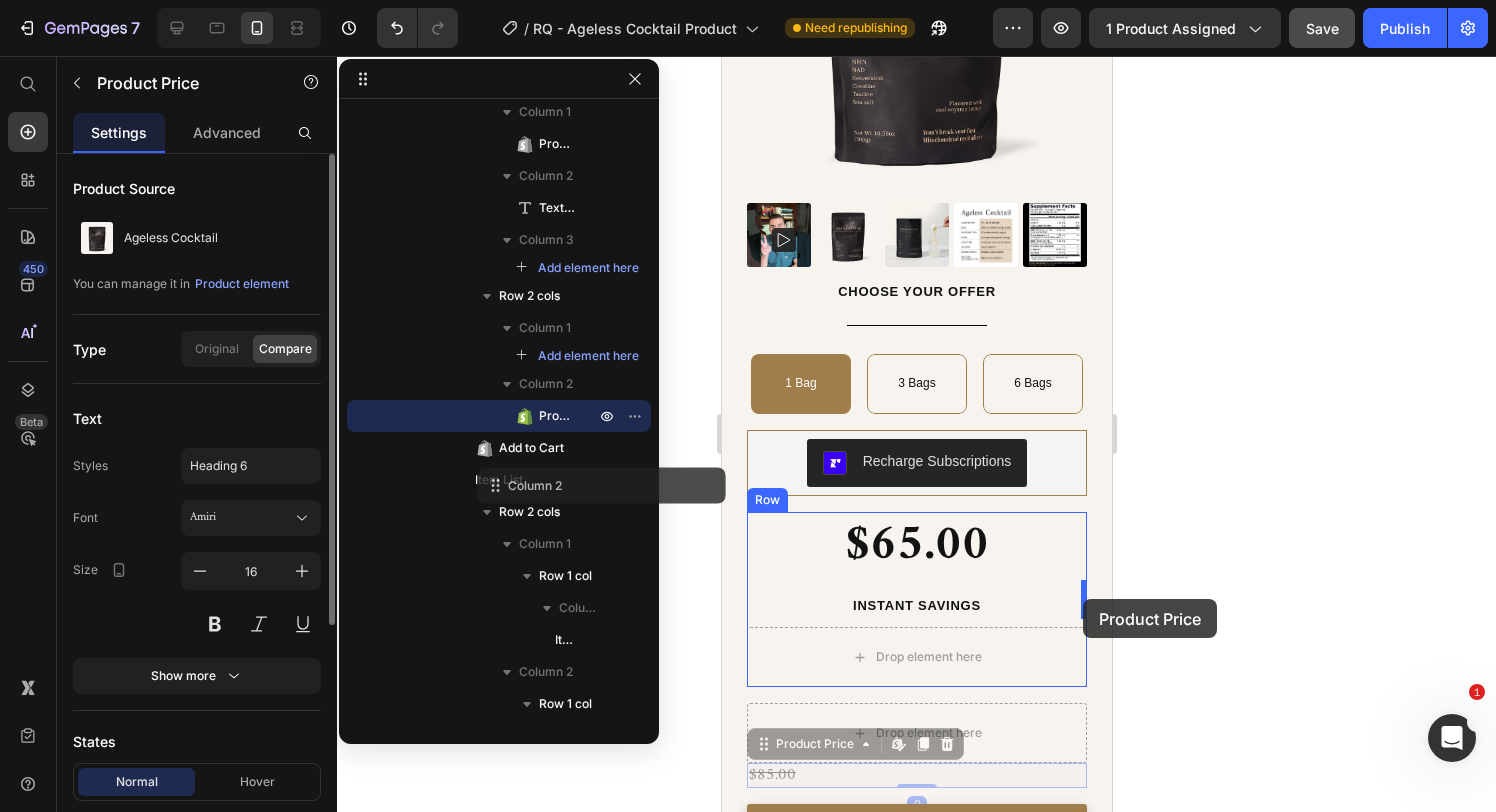 drag, startPoint x: 806, startPoint y: 770, endPoint x: 1082, endPoint y: 599, distance: 324.67984 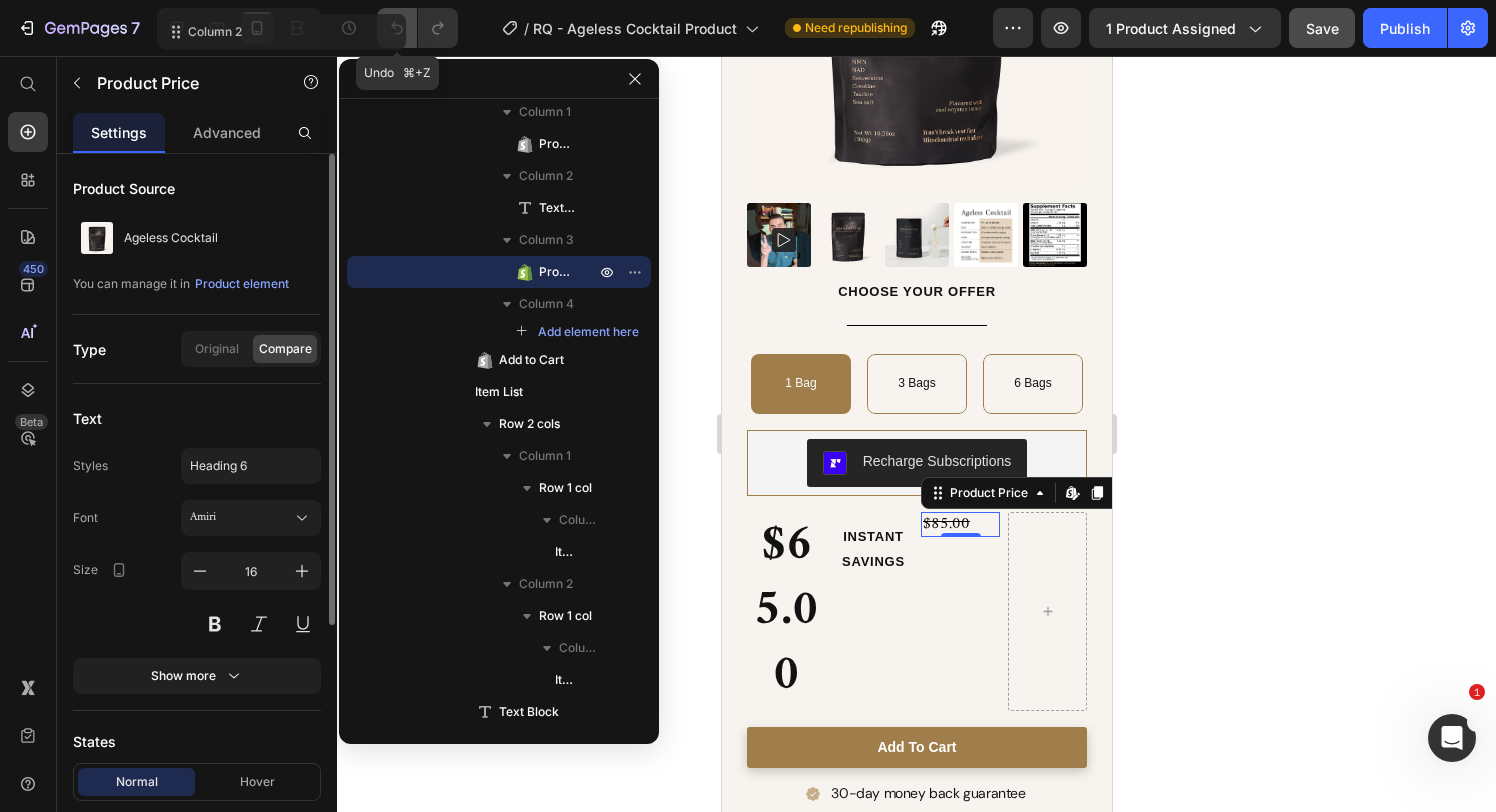click 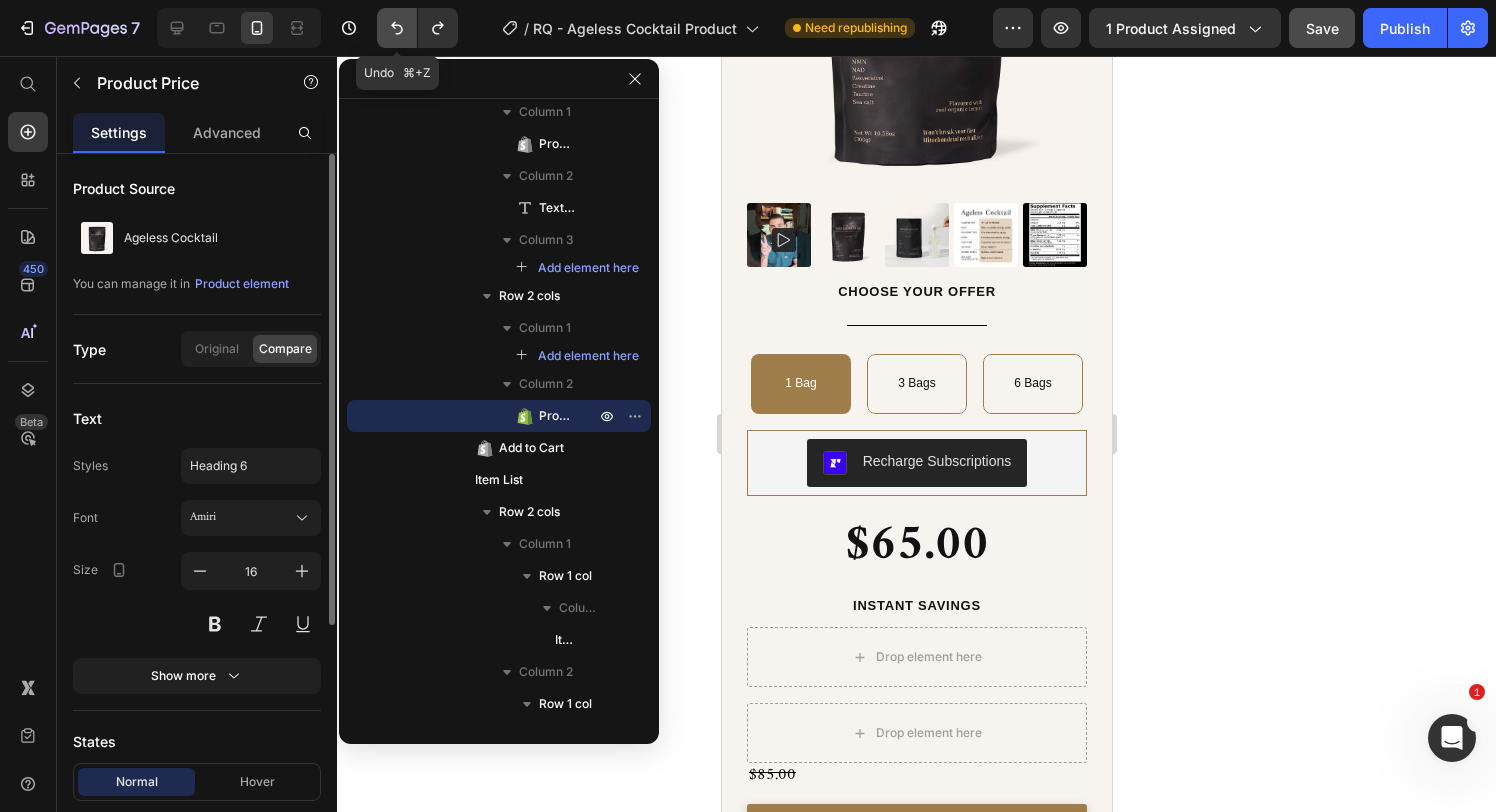 click 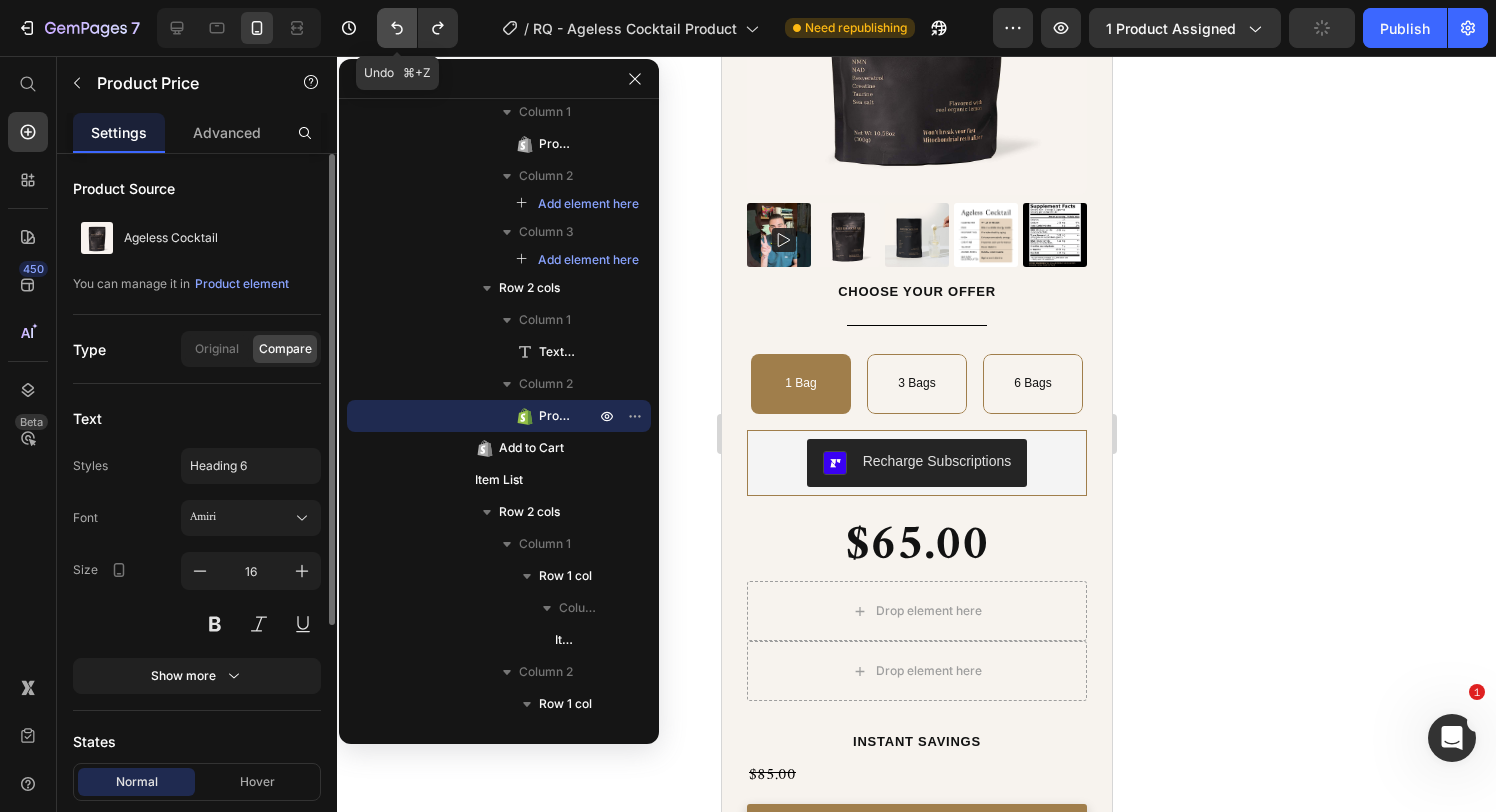 click 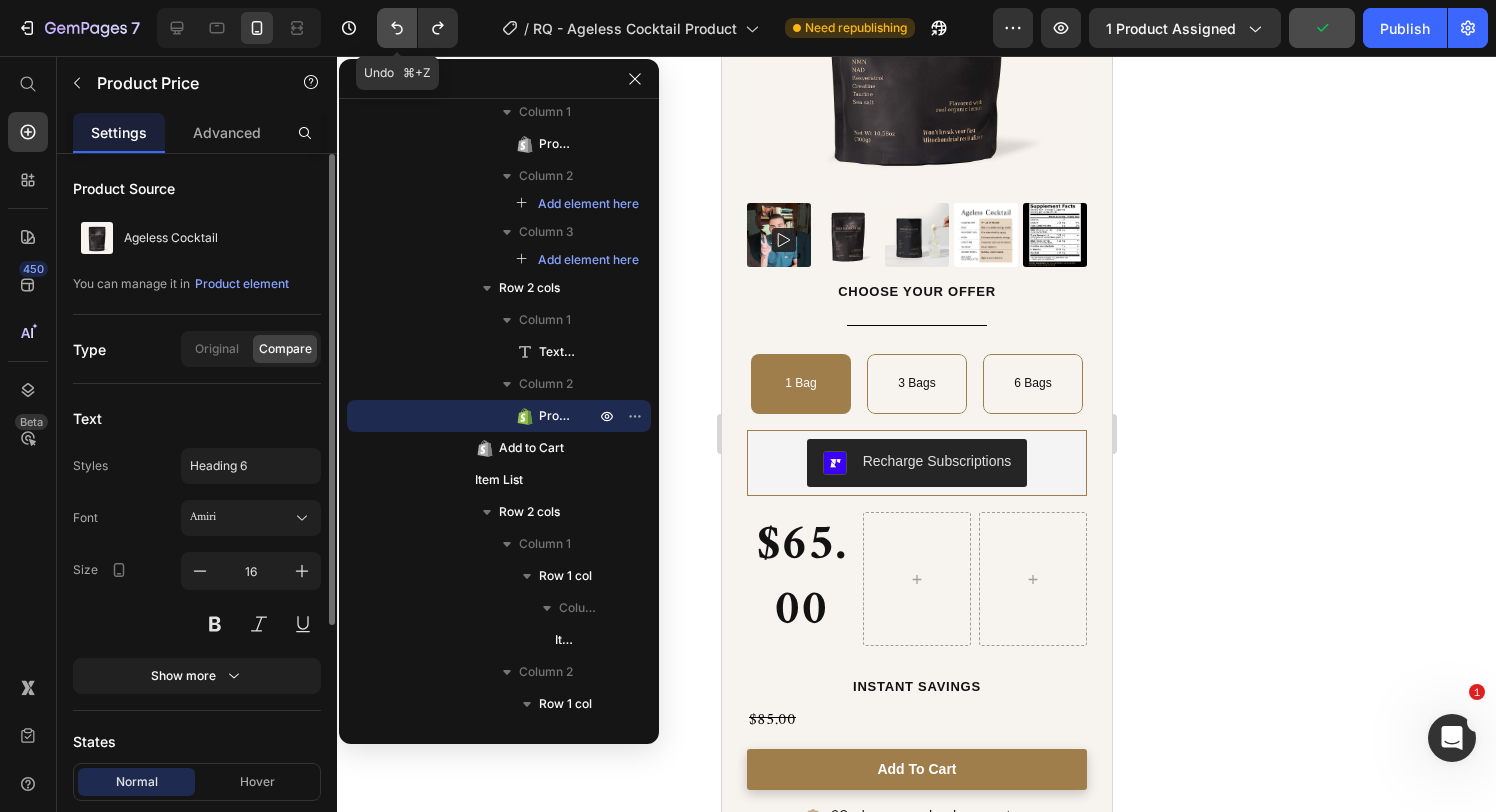click 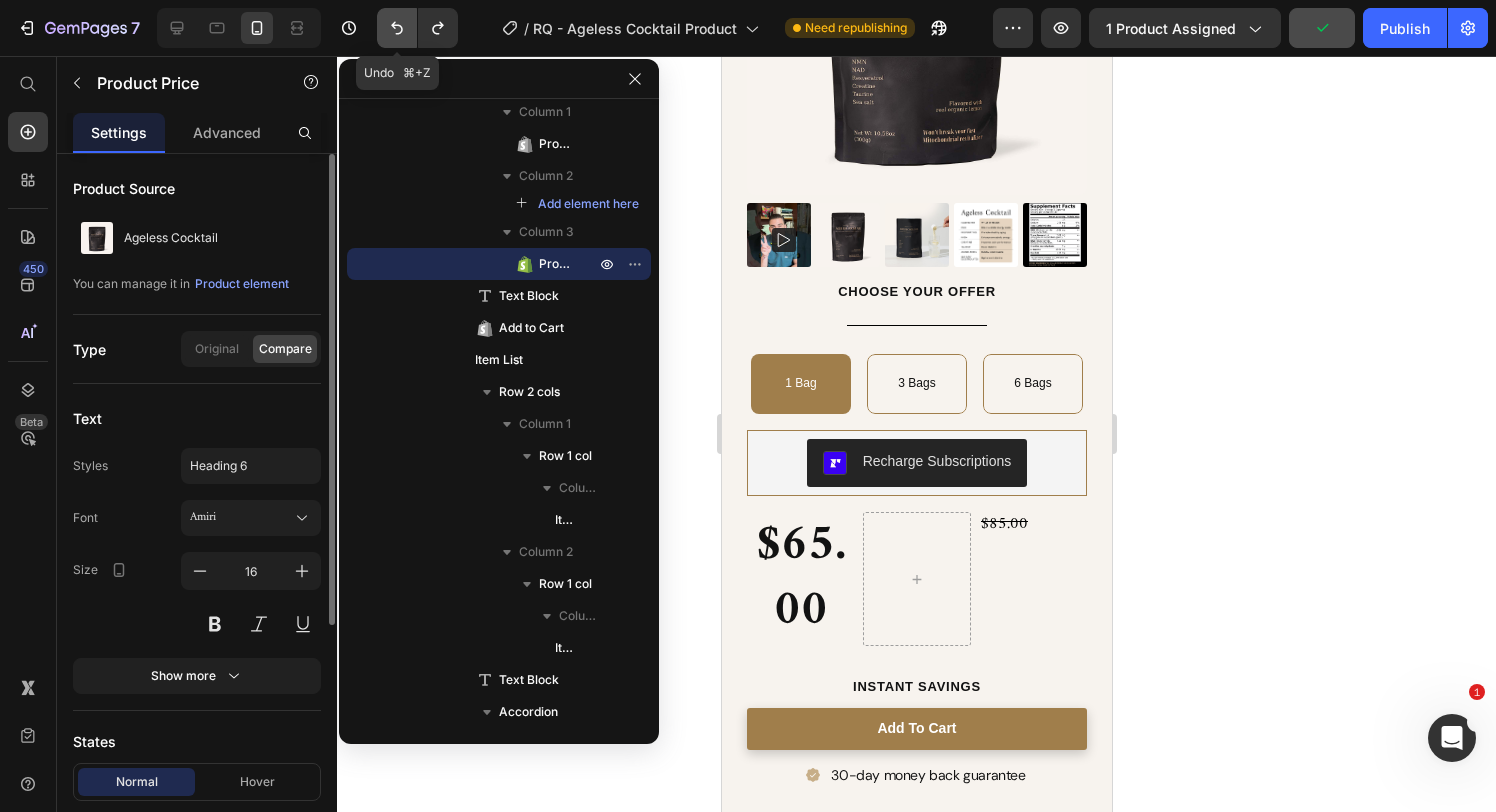 click 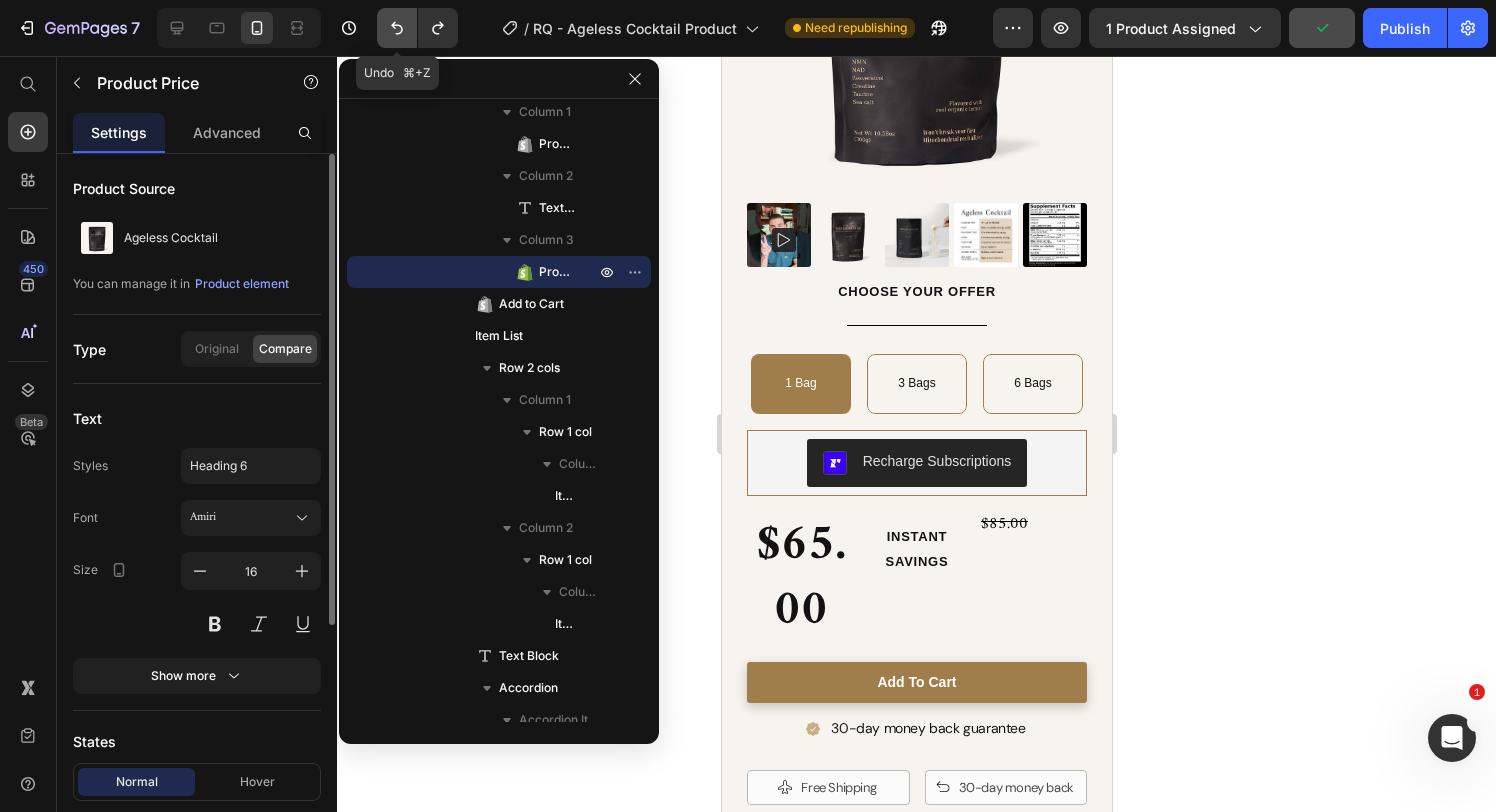 click 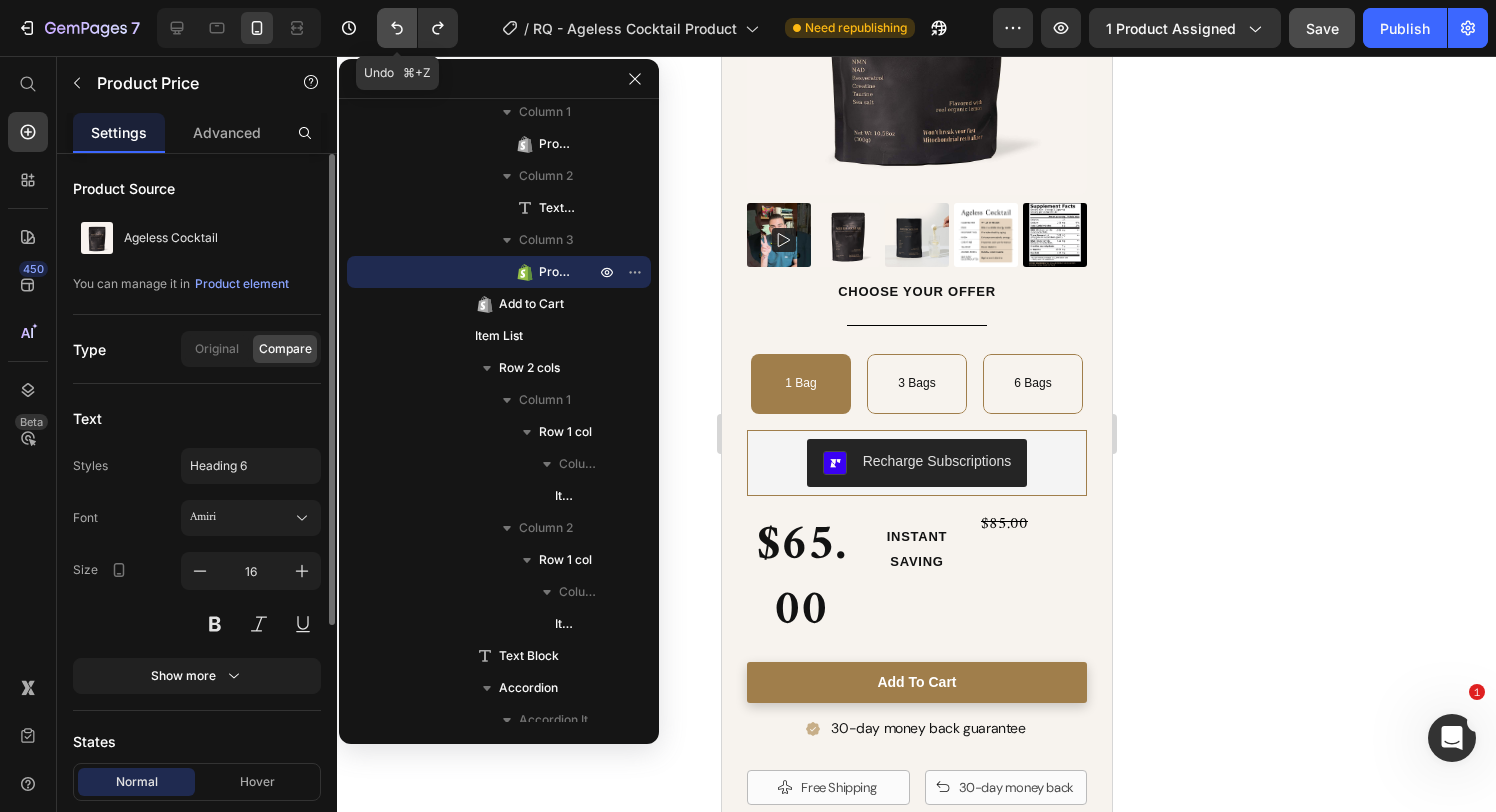 click 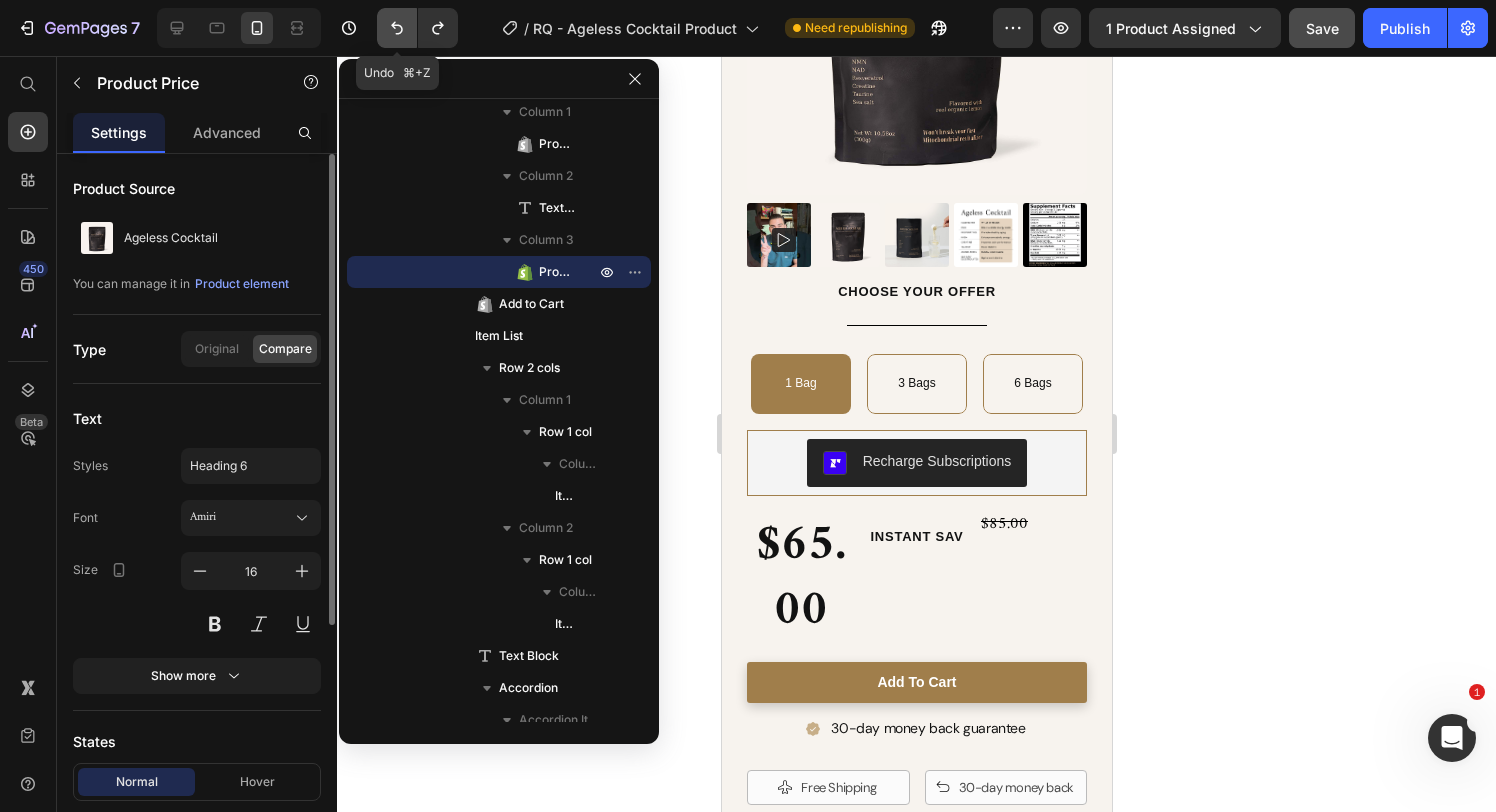 click 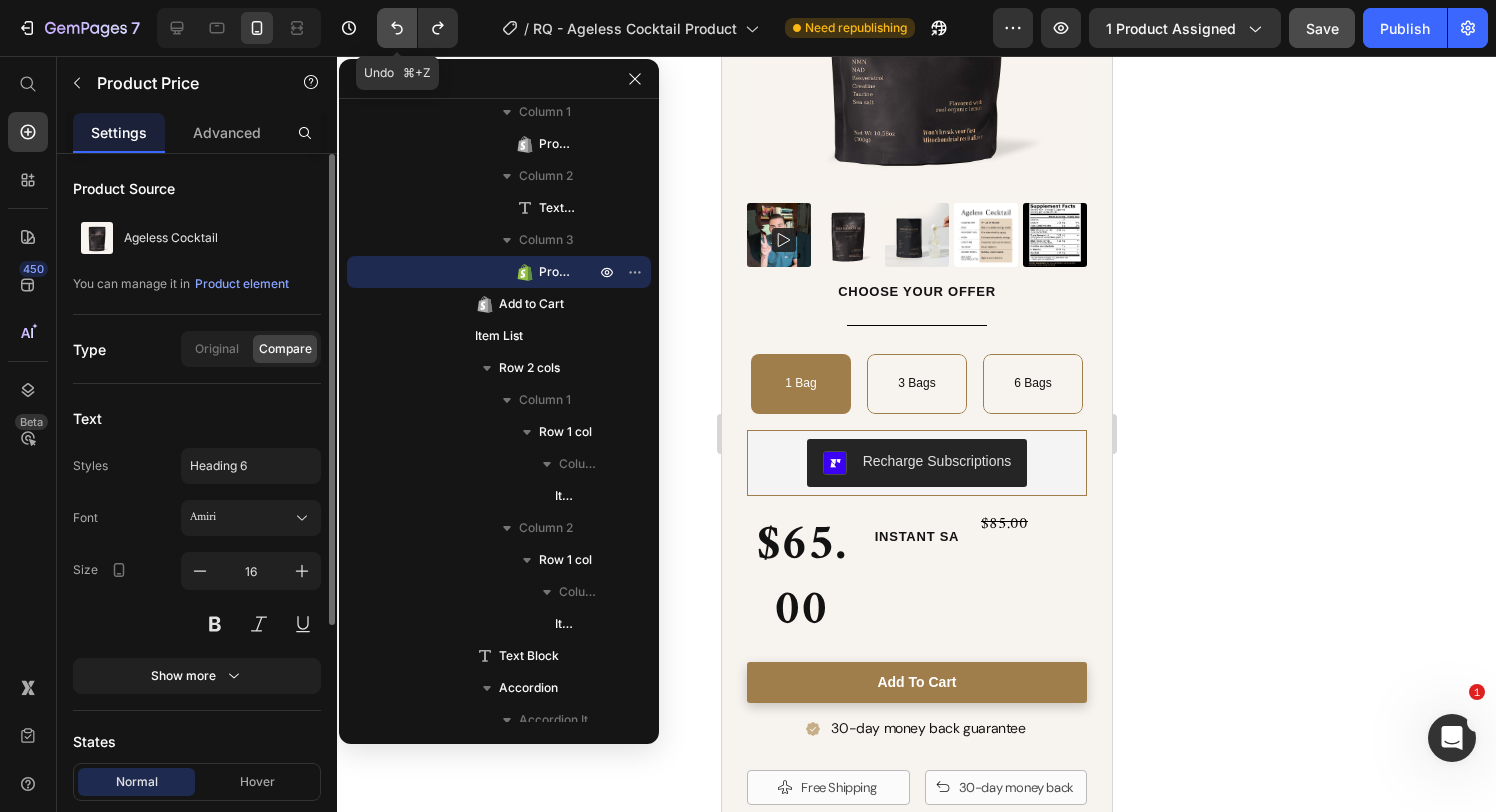 click 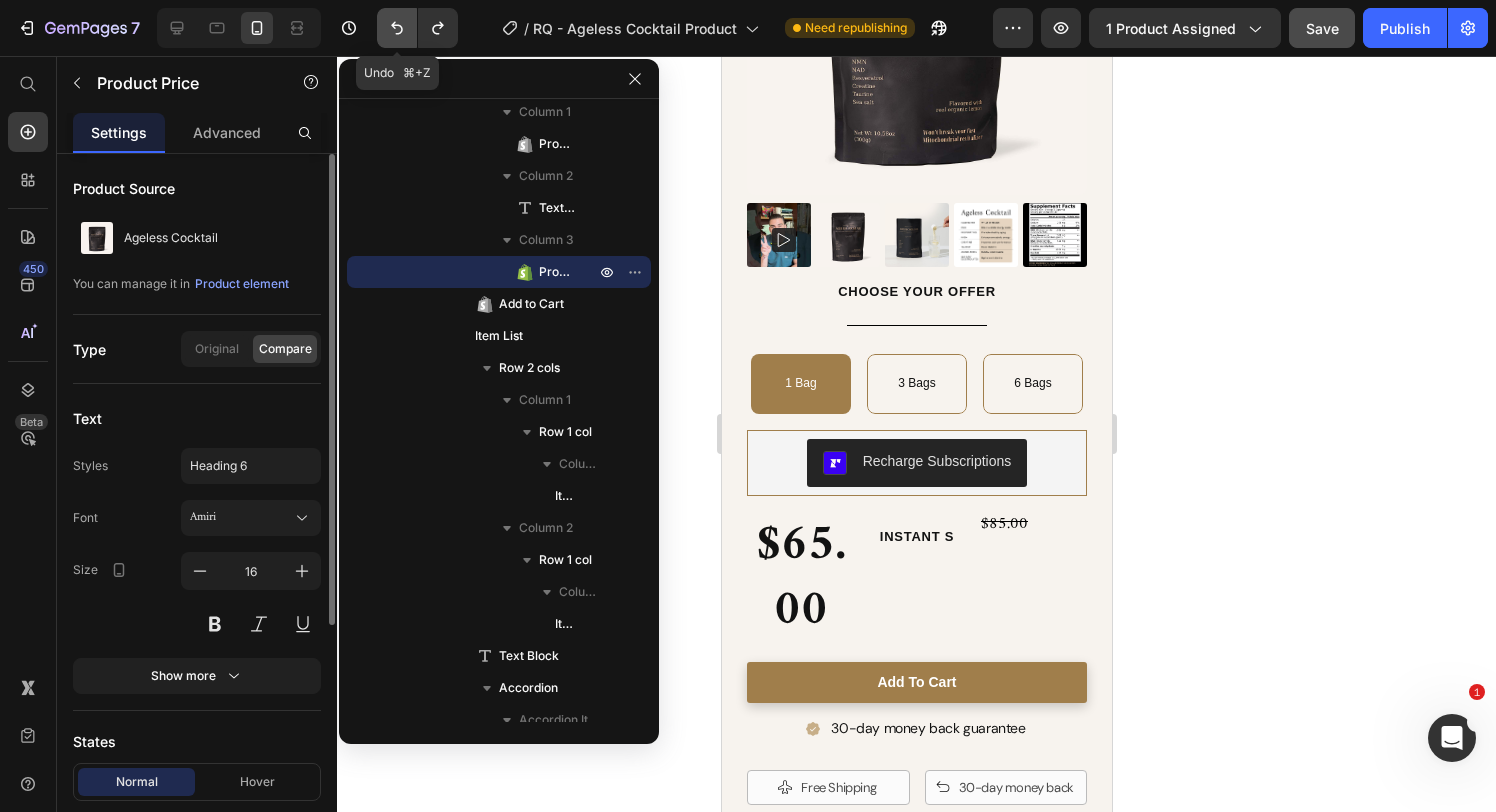 click 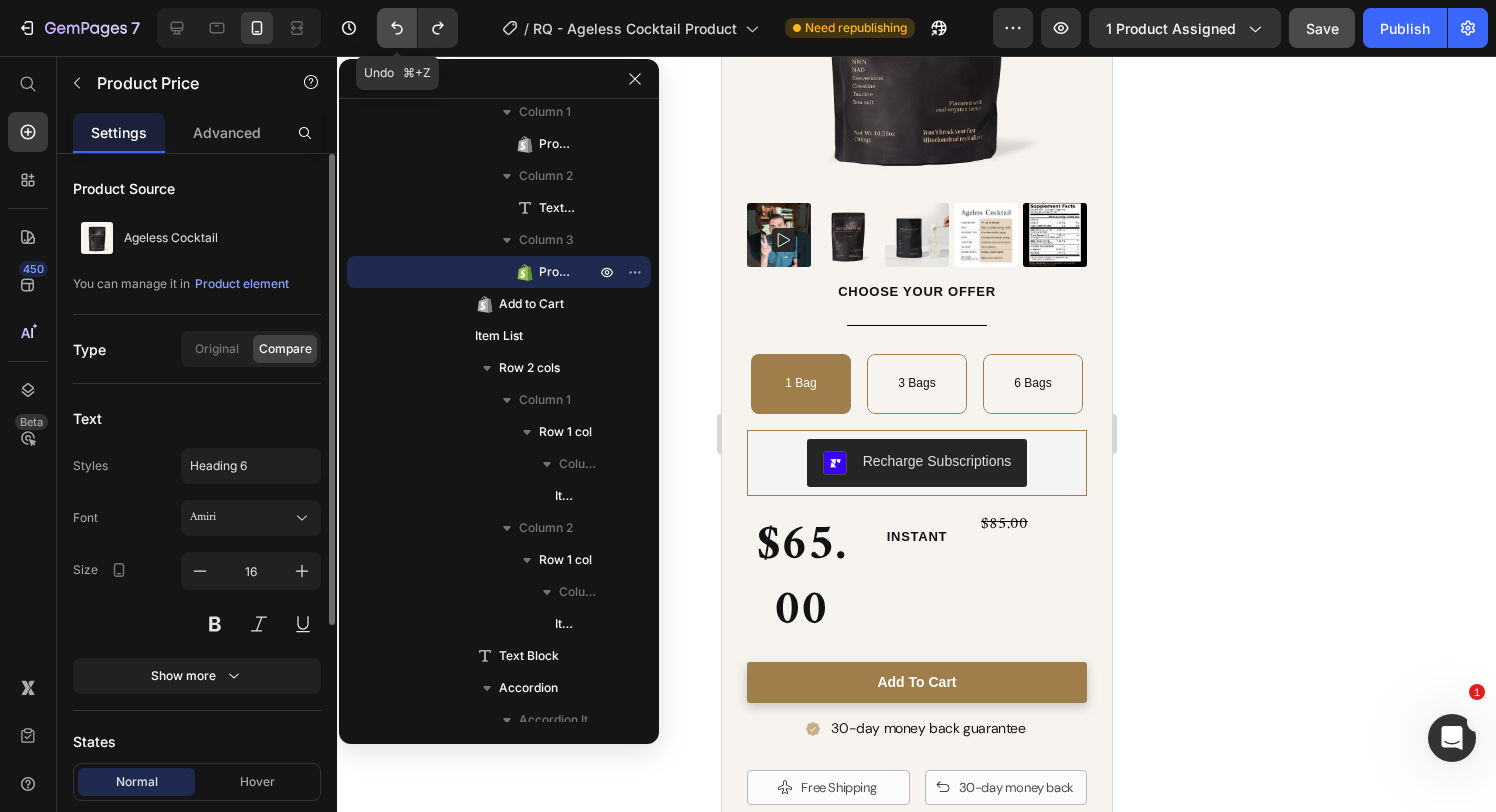 click 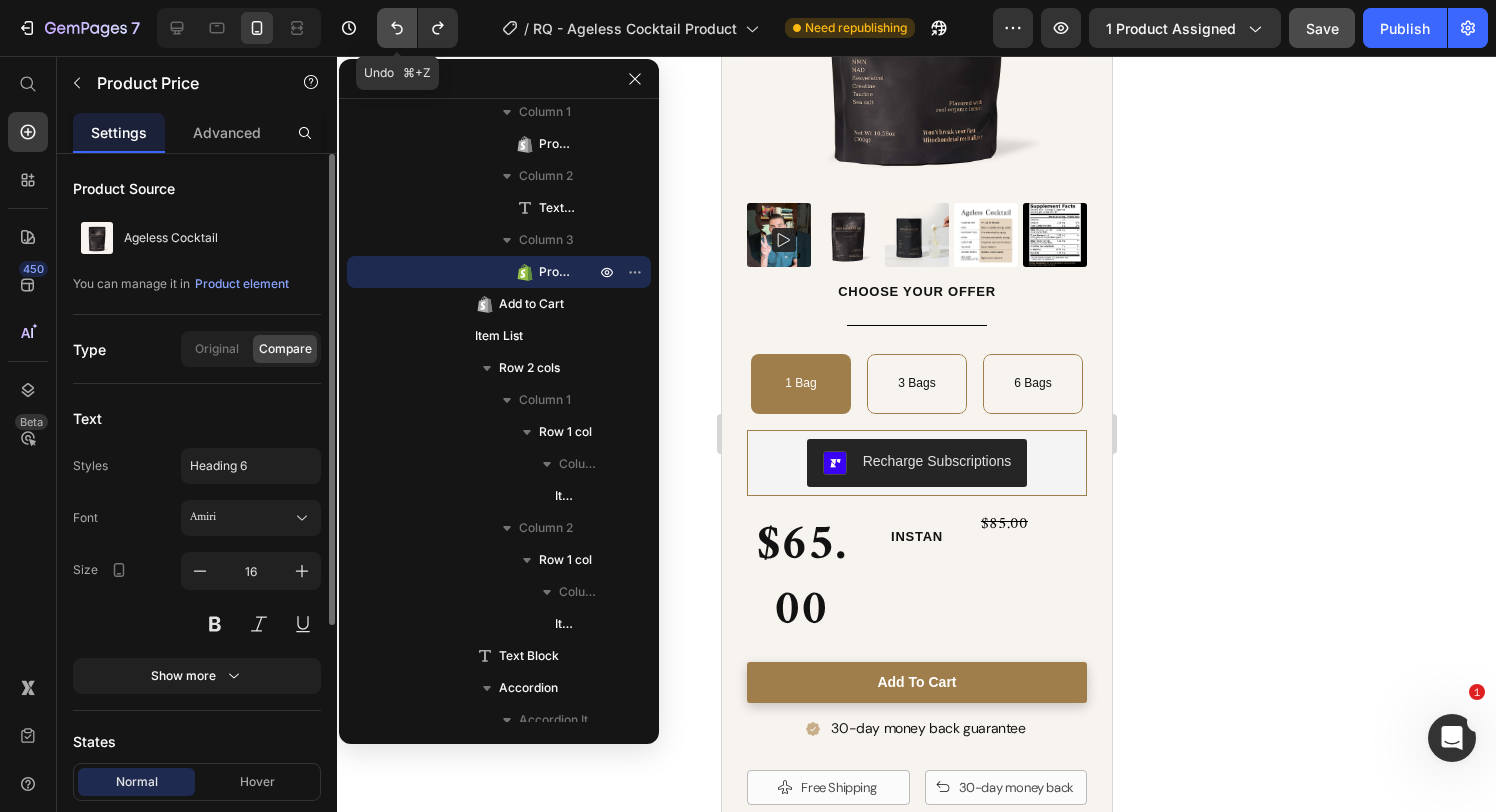 click 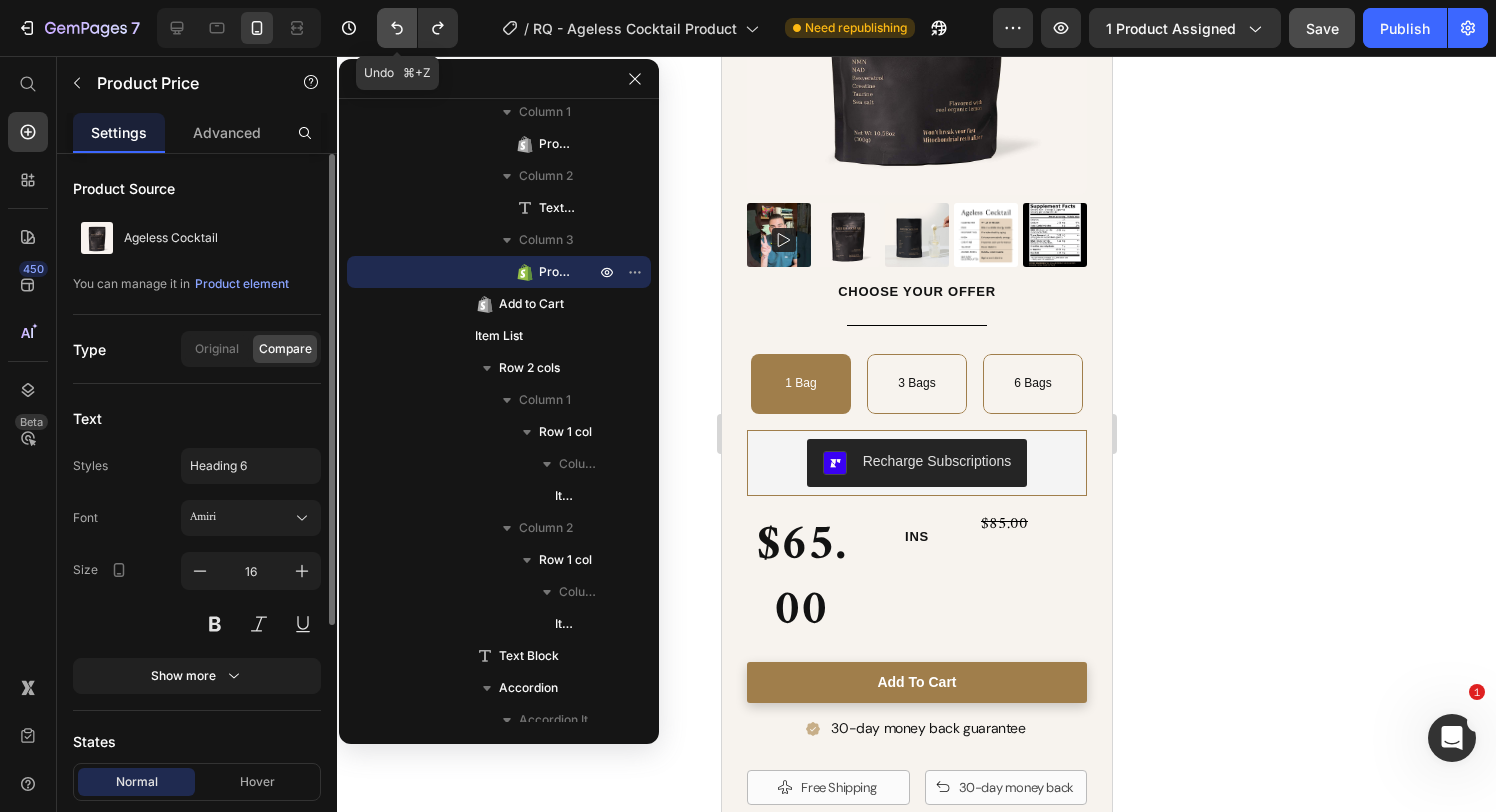click 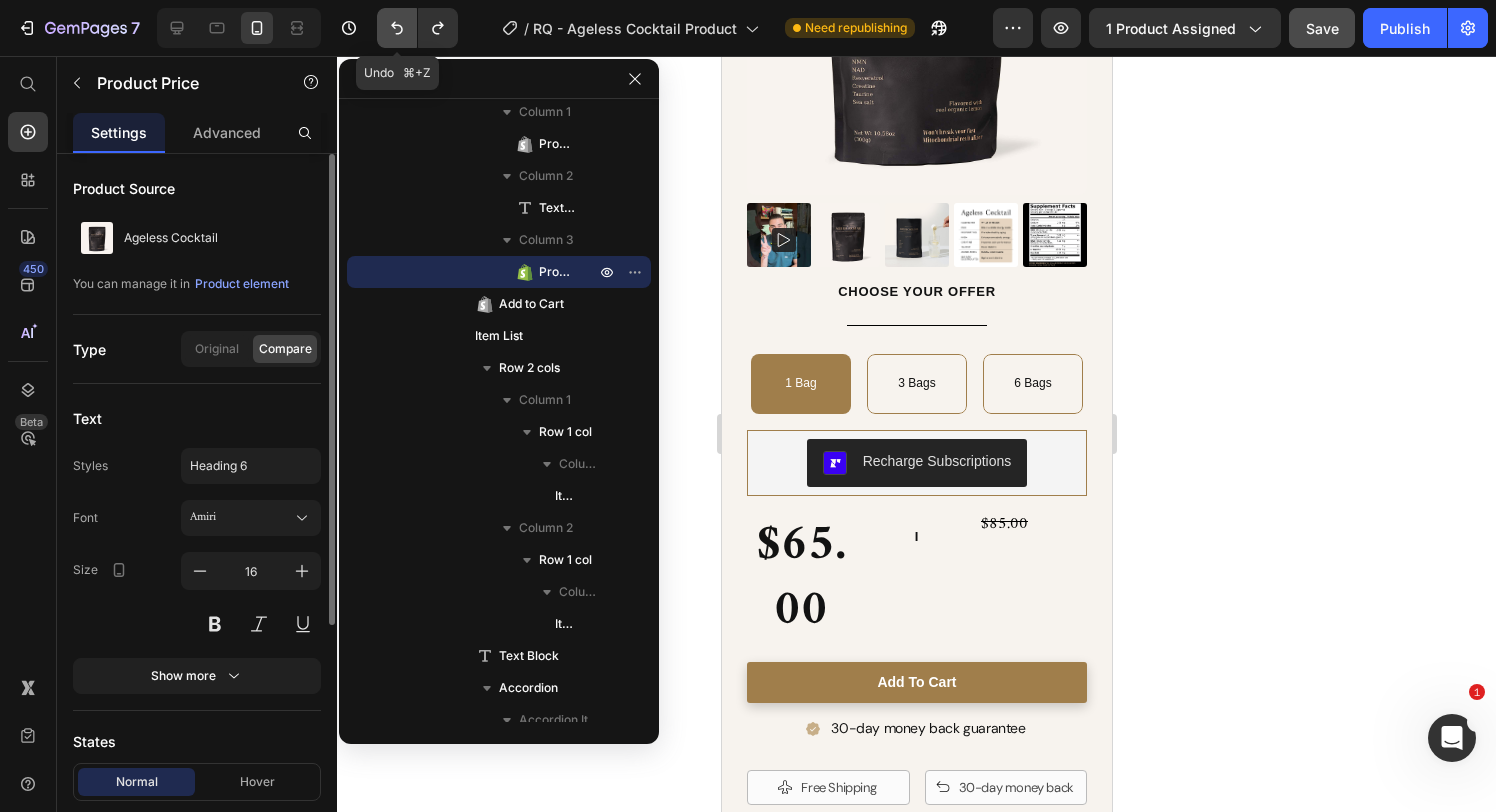 click 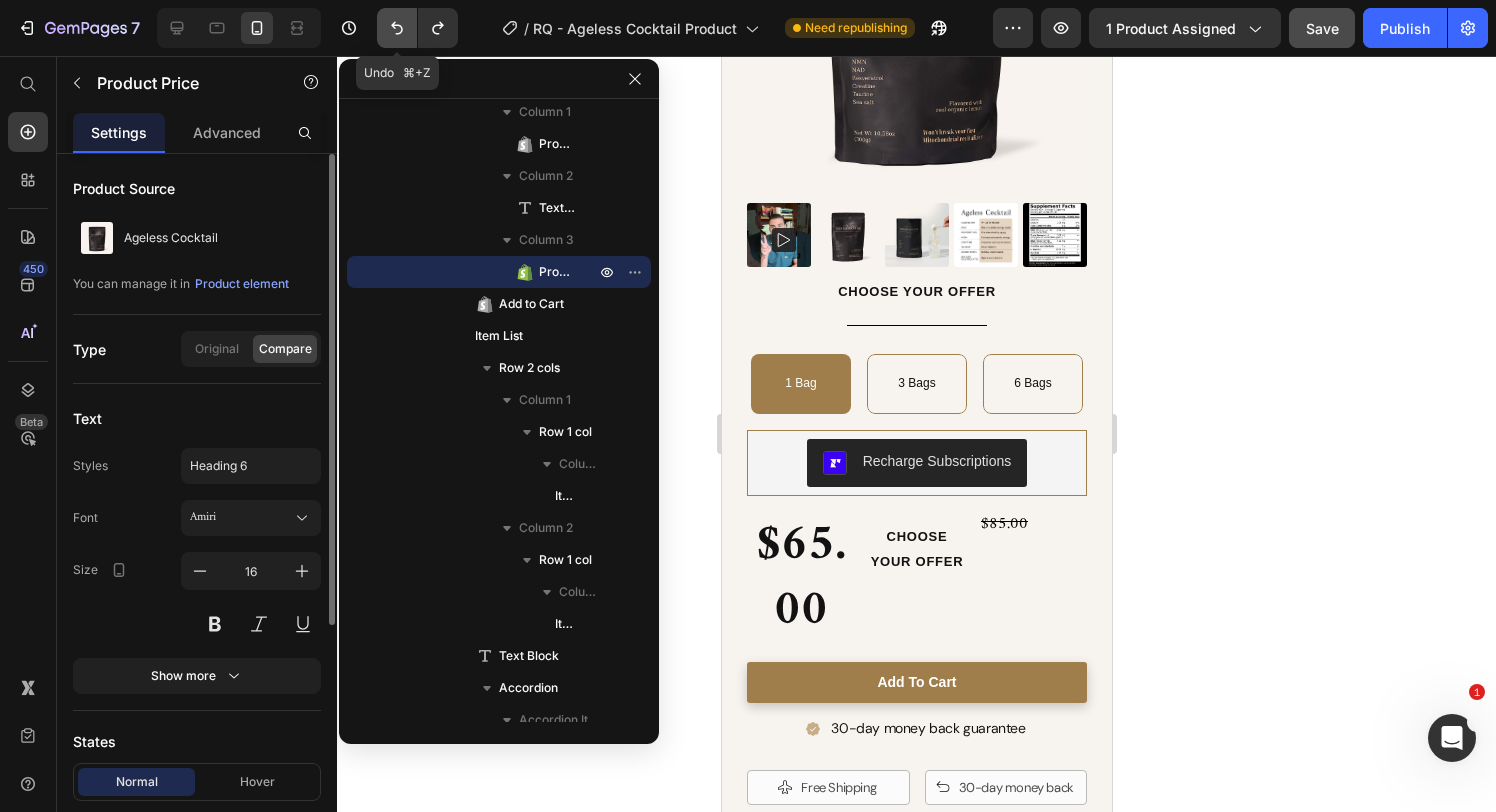 click 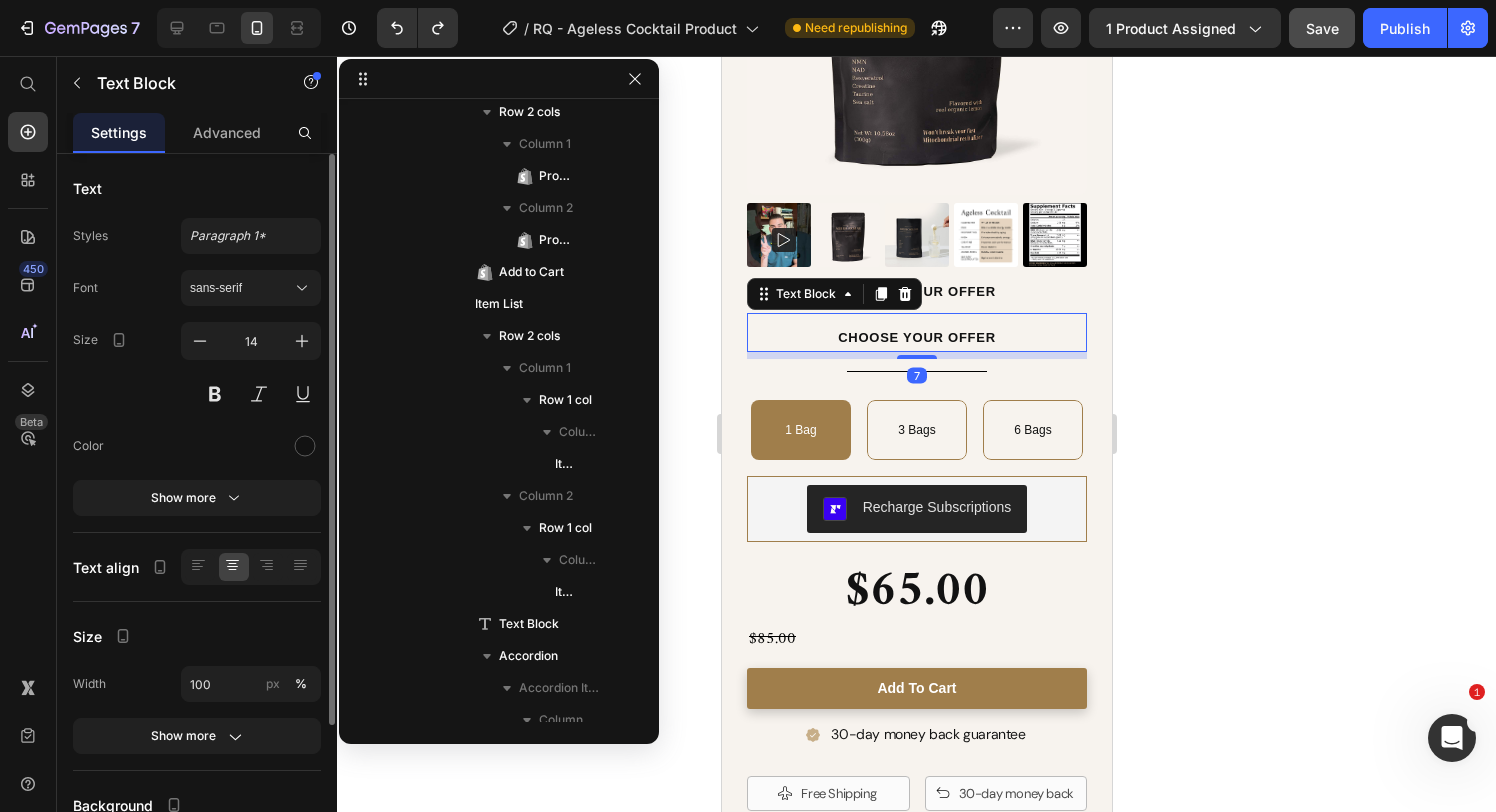 scroll, scrollTop: 699, scrollLeft: 0, axis: vertical 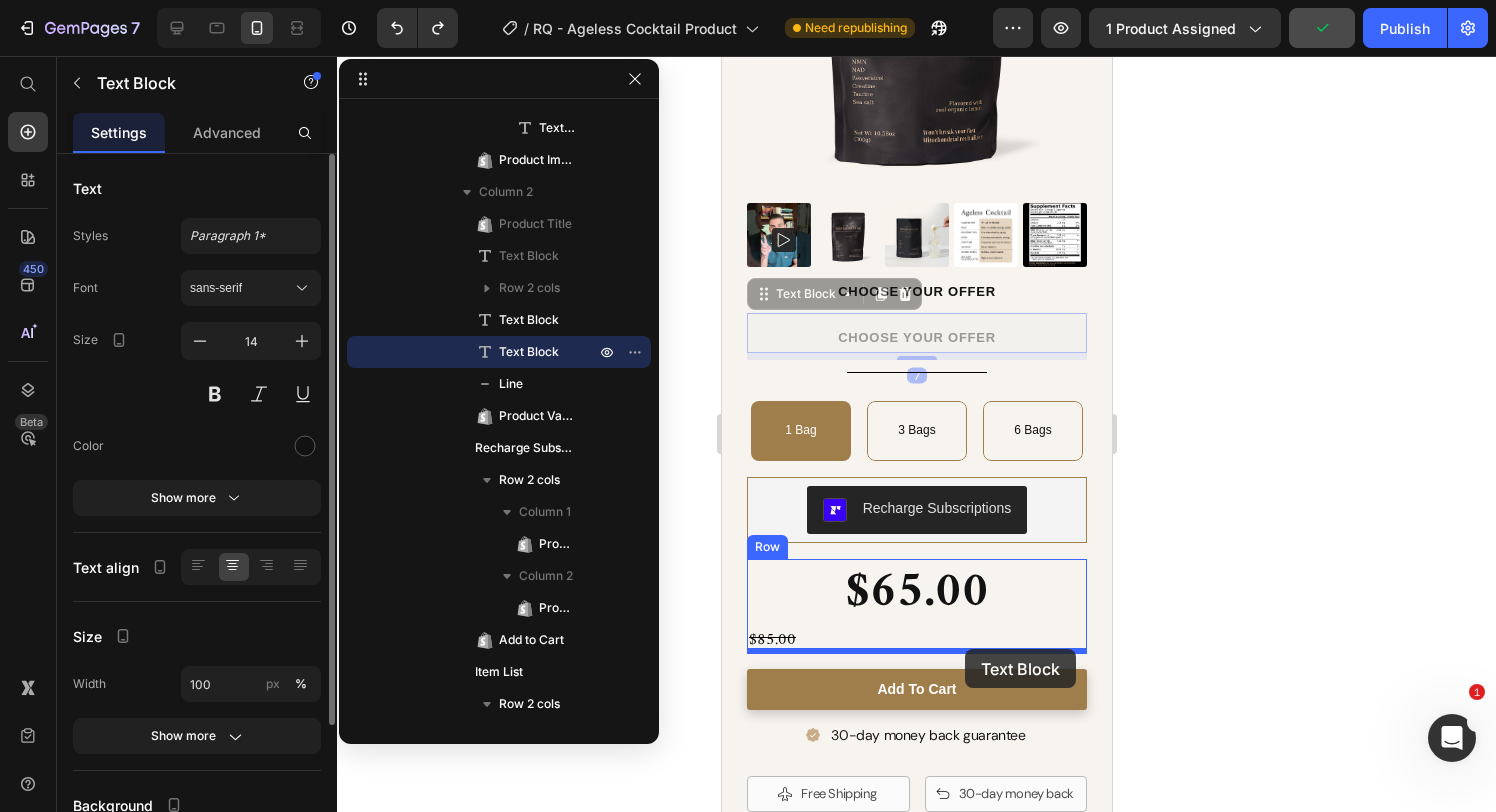 drag, startPoint x: 988, startPoint y: 339, endPoint x: 964, endPoint y: 649, distance: 310.92764 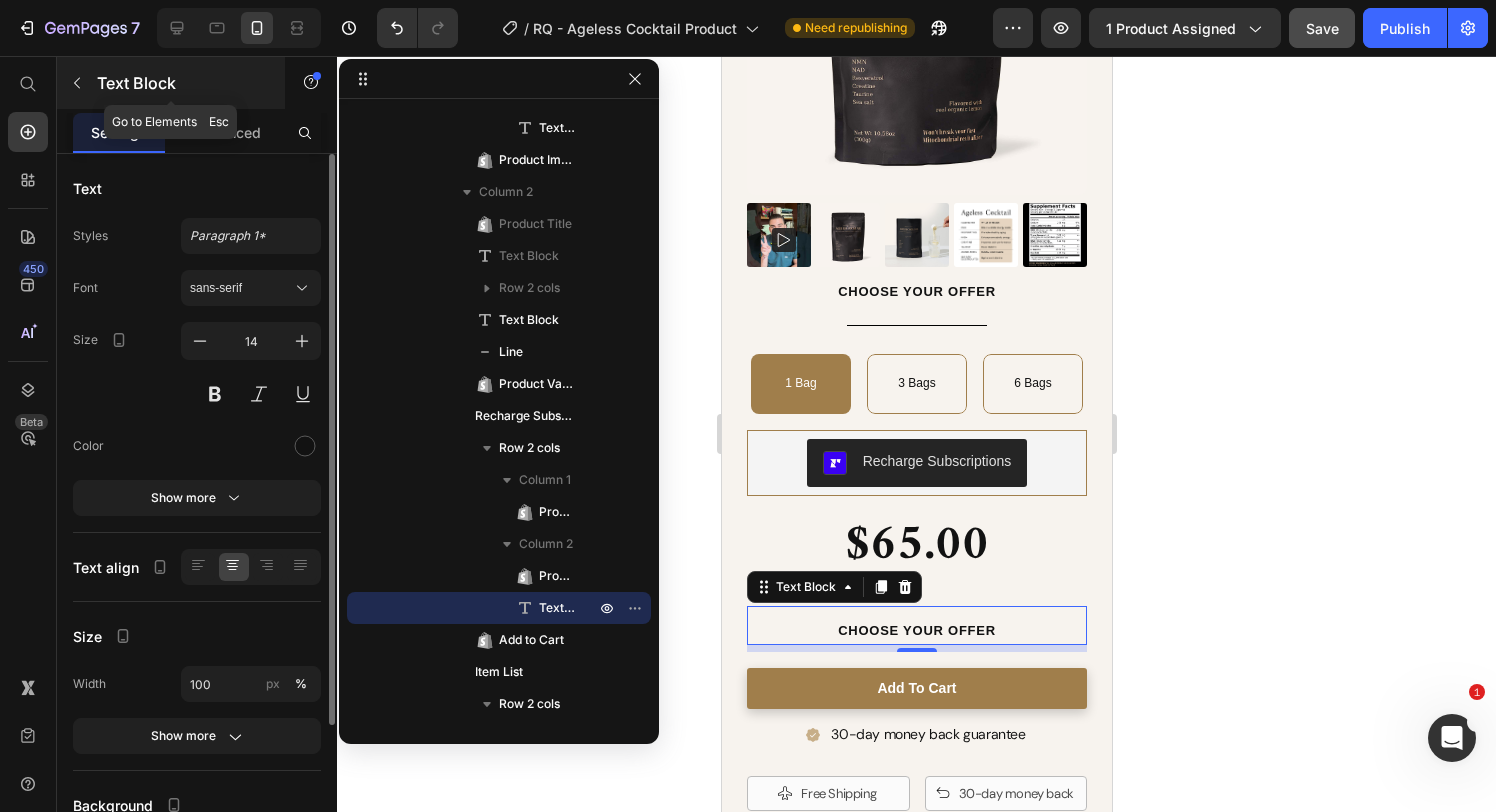 click at bounding box center (77, 83) 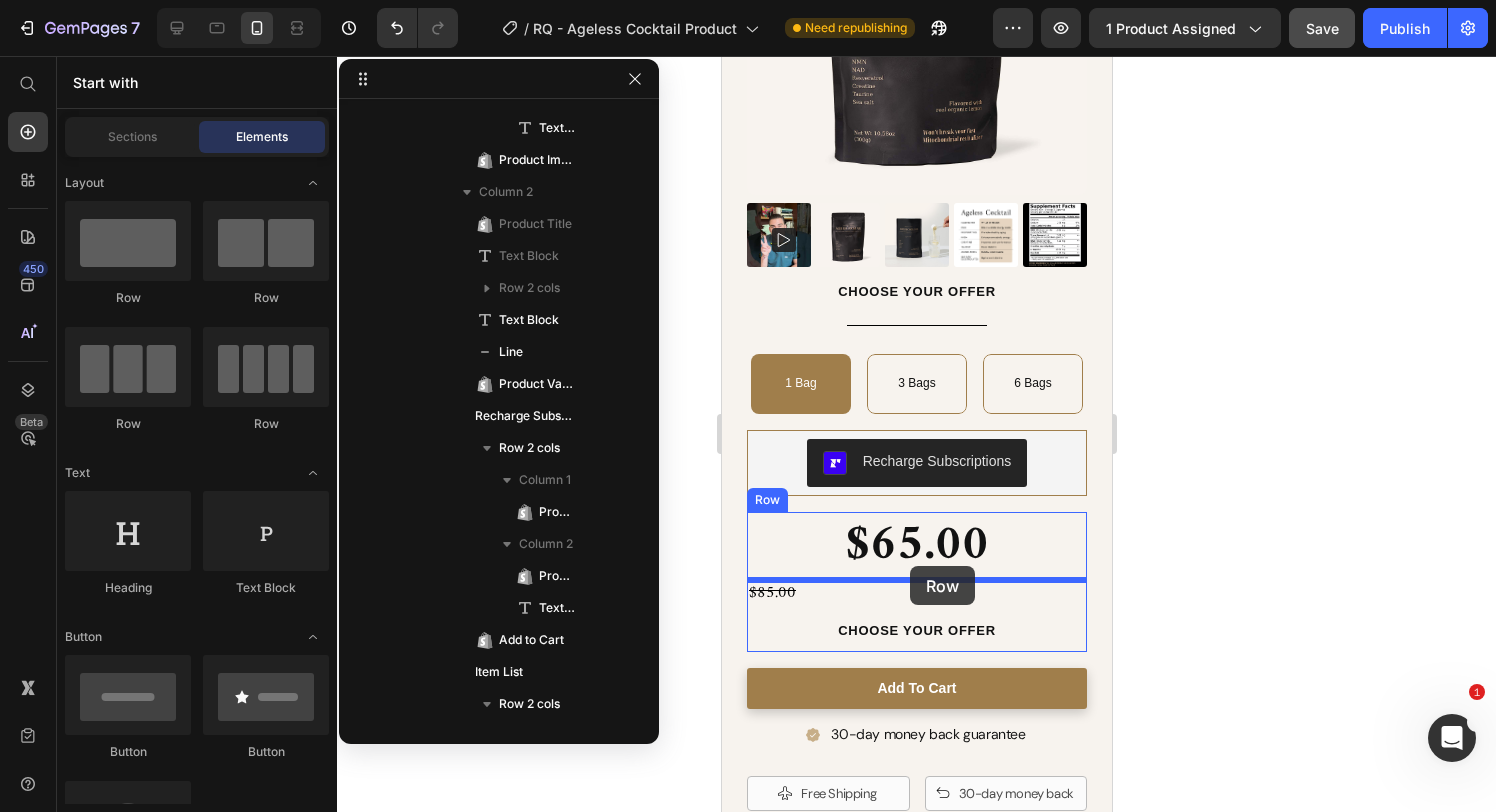 drag, startPoint x: 973, startPoint y: 319, endPoint x: 909, endPoint y: 566, distance: 255.15681 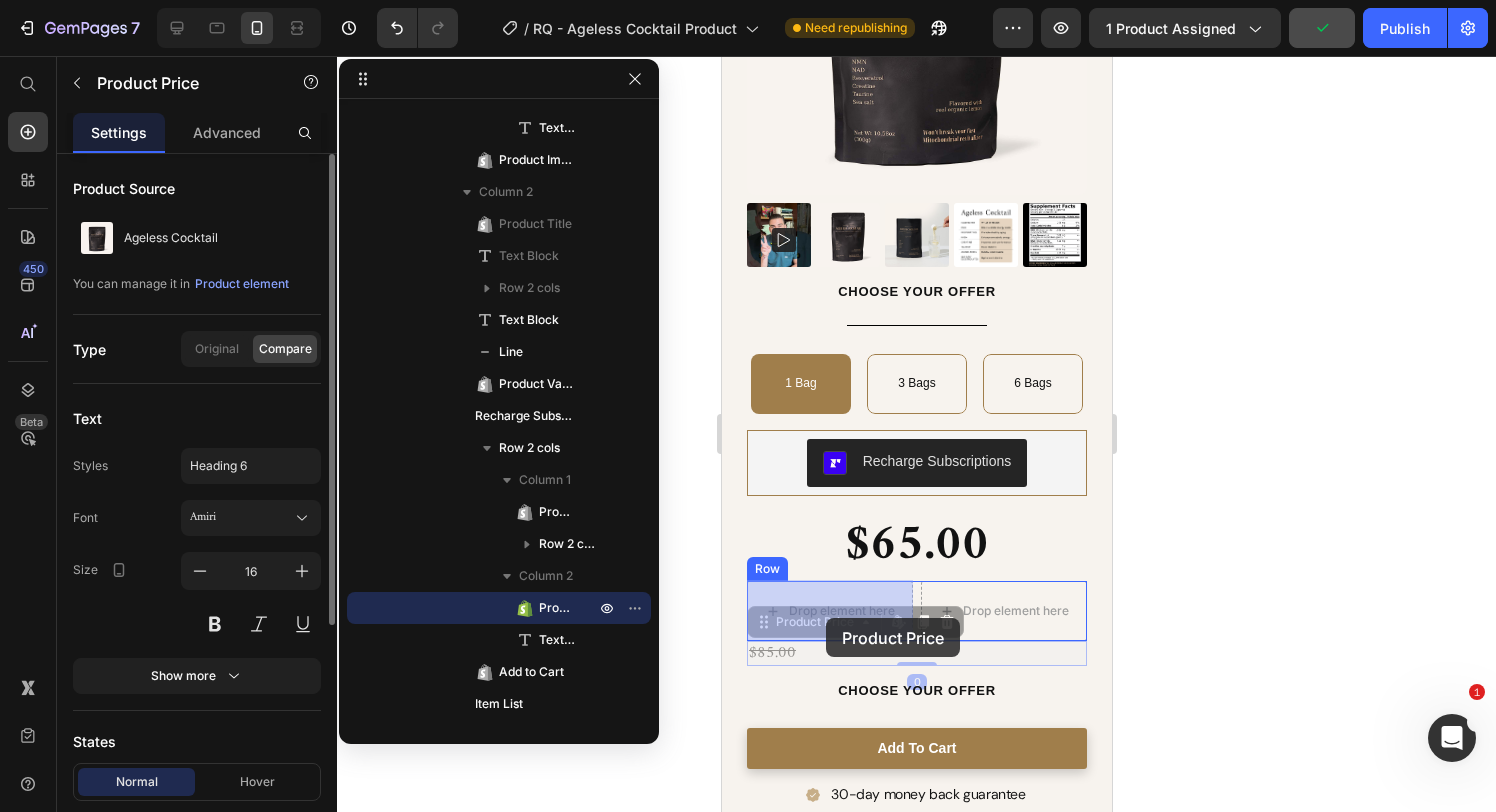 drag, startPoint x: 829, startPoint y: 651, endPoint x: 825, endPoint y: 618, distance: 33.24154 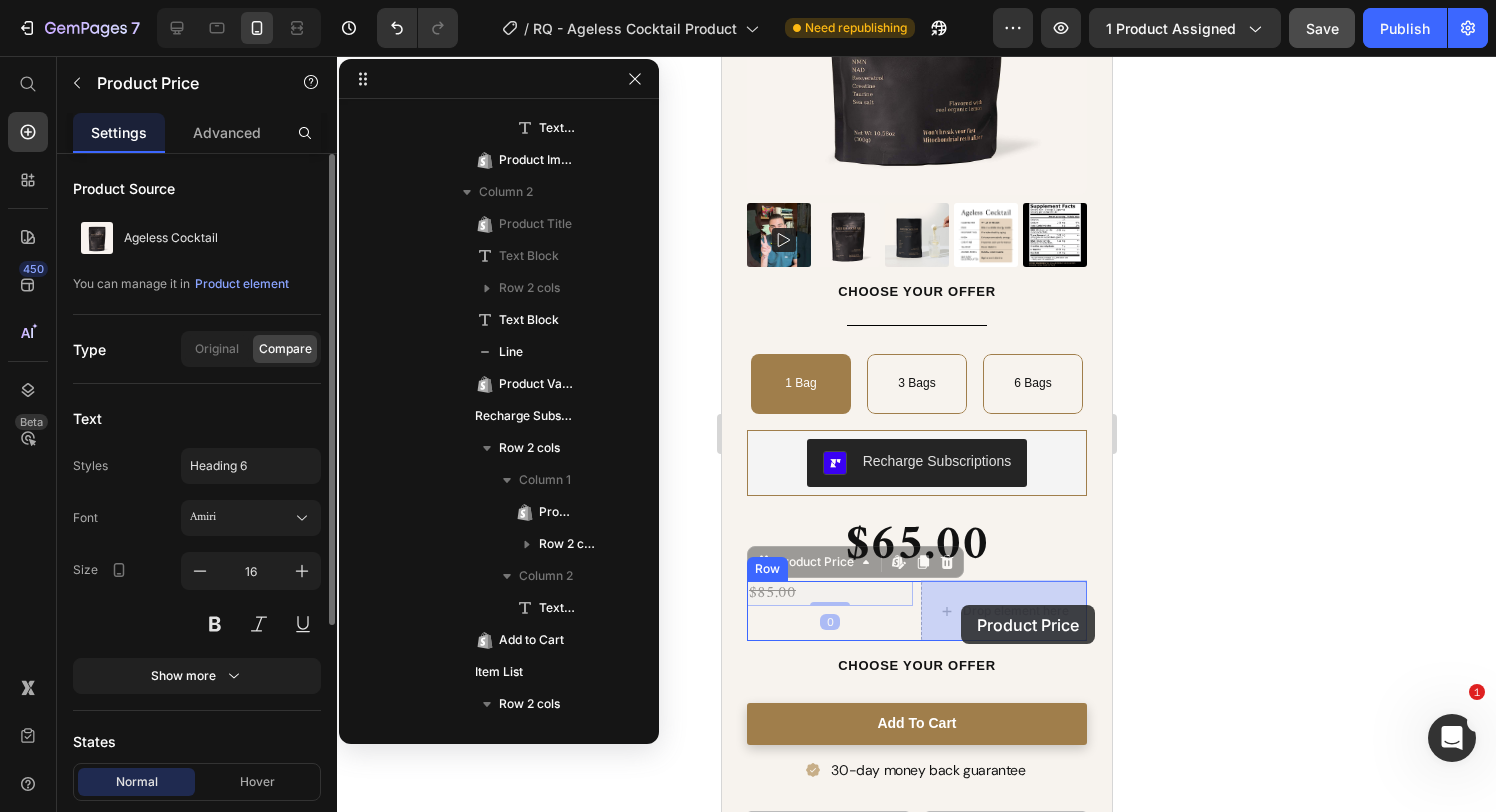 drag, startPoint x: 853, startPoint y: 593, endPoint x: 960, endPoint y: 605, distance: 107.67079 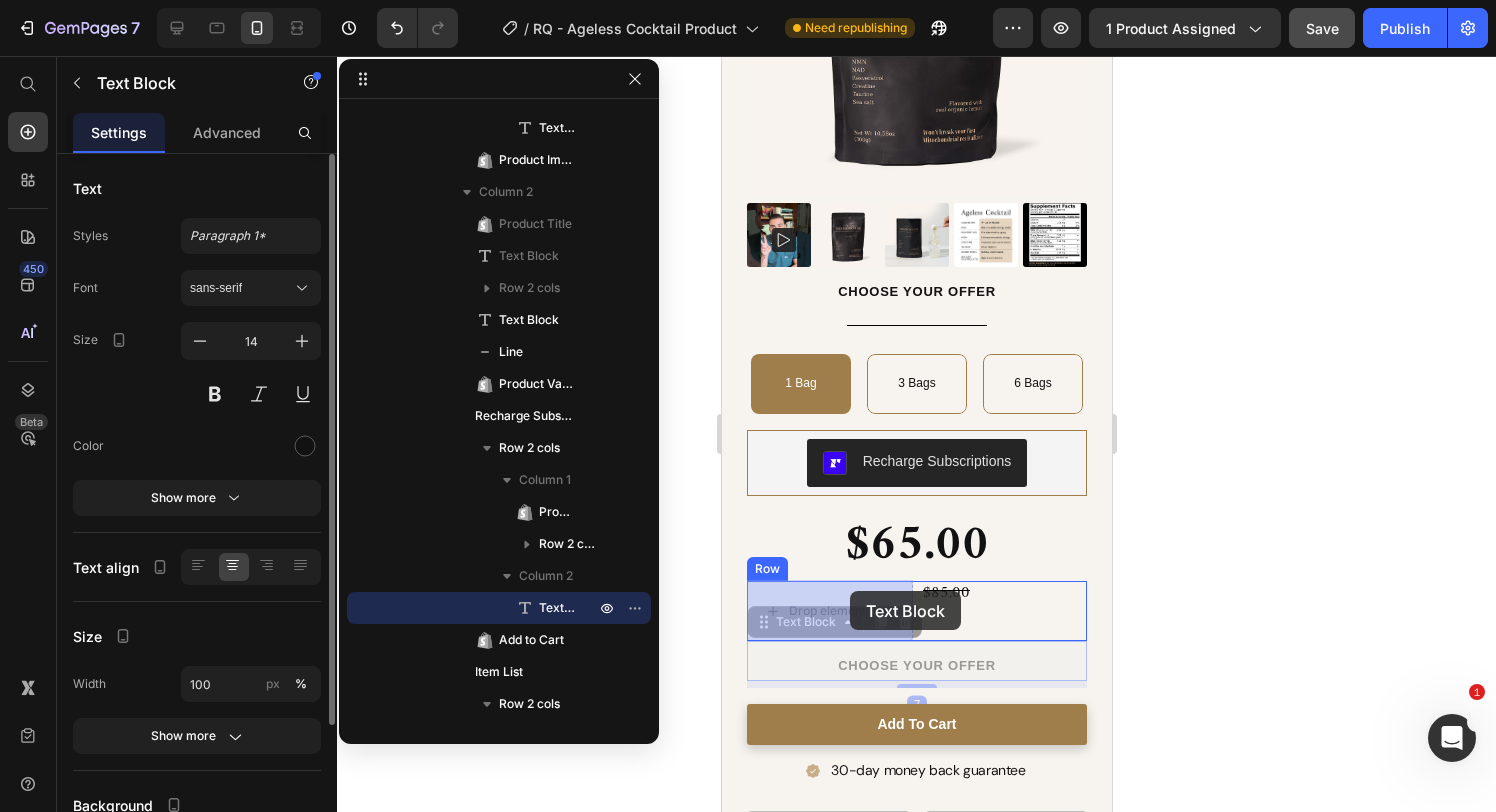 drag, startPoint x: 916, startPoint y: 659, endPoint x: 850, endPoint y: 595, distance: 91.93476 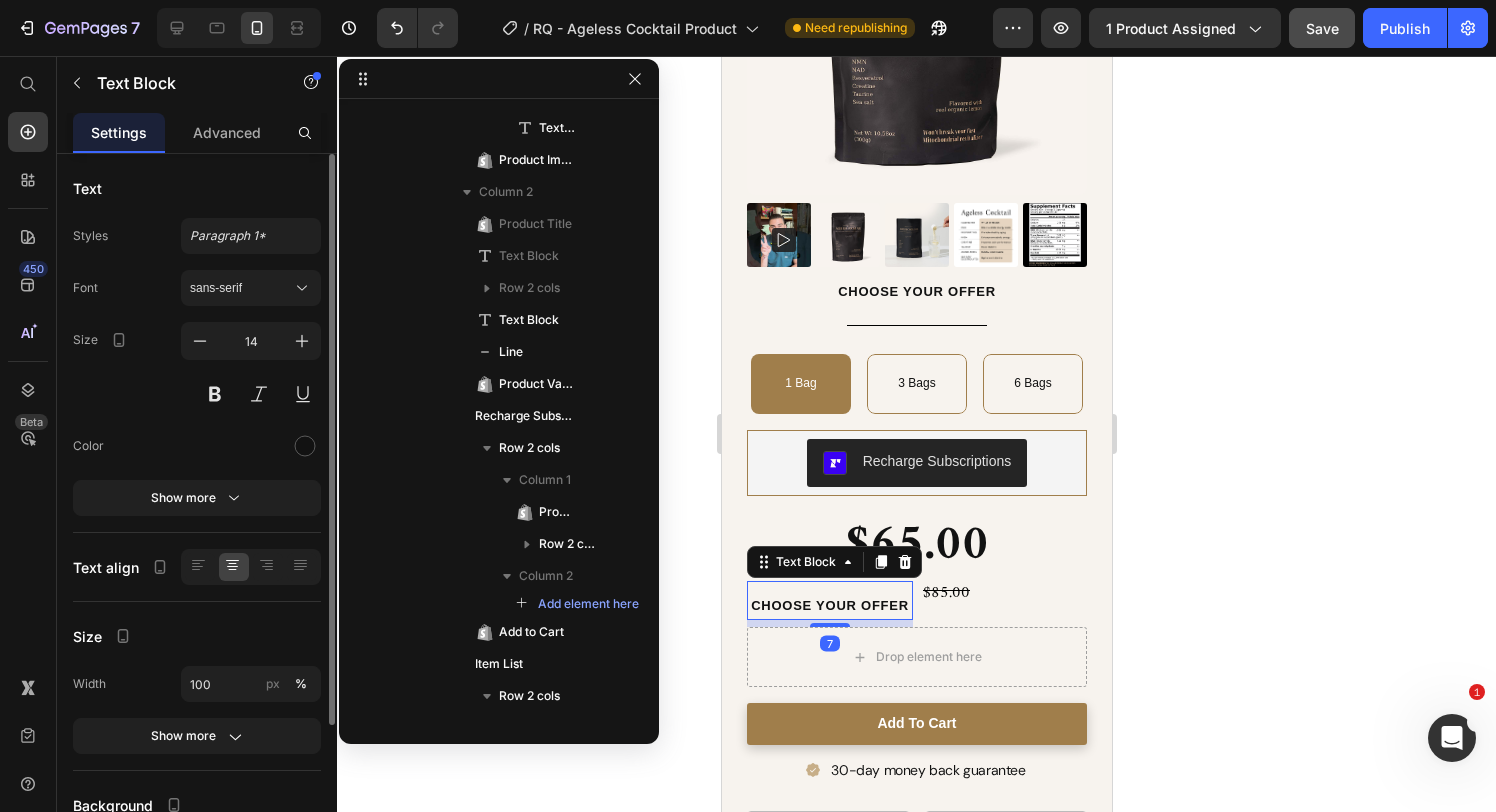 click on "Choose your offer" at bounding box center (829, 605) 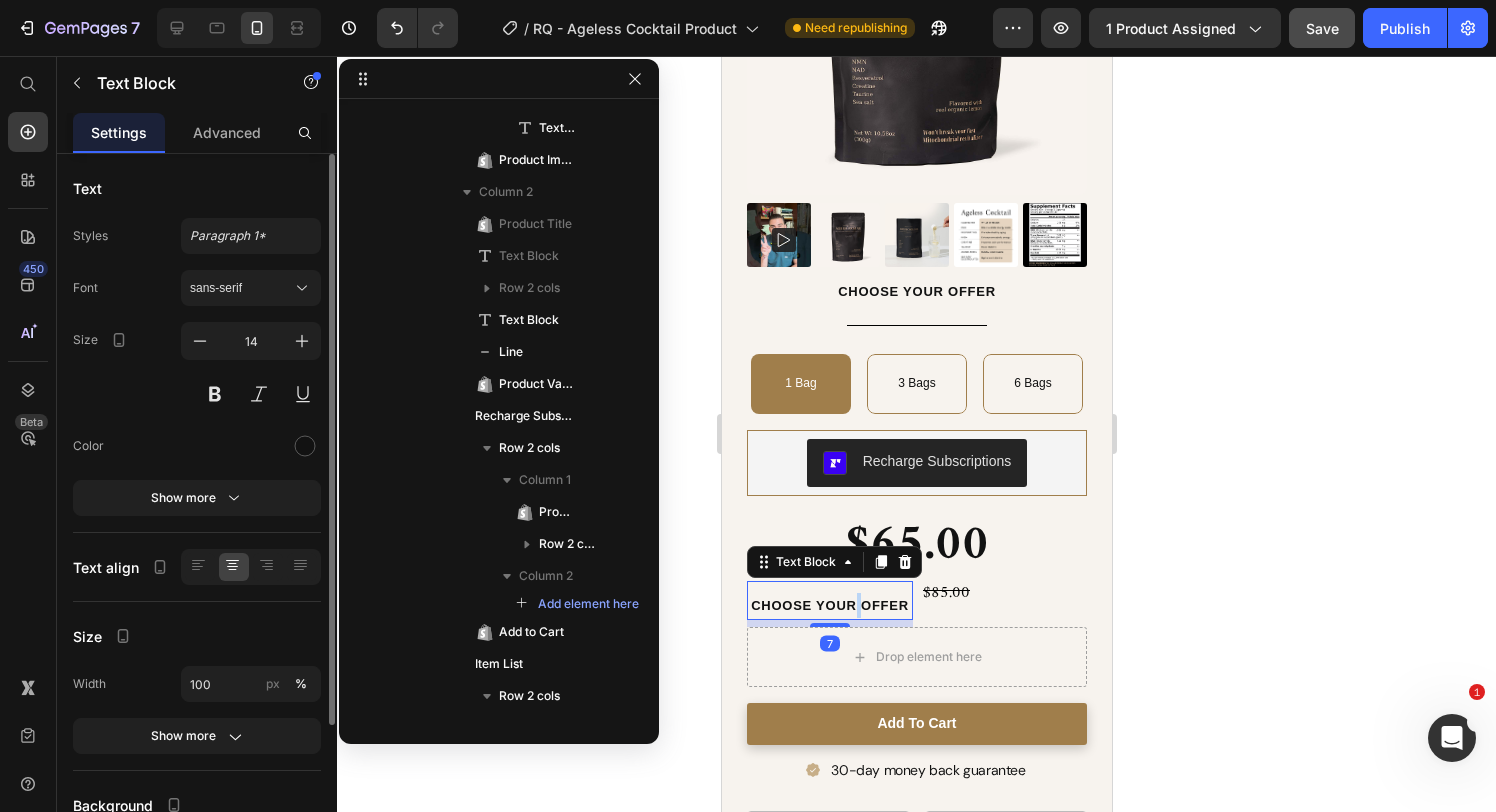 click on "Choose your offer" at bounding box center (829, 605) 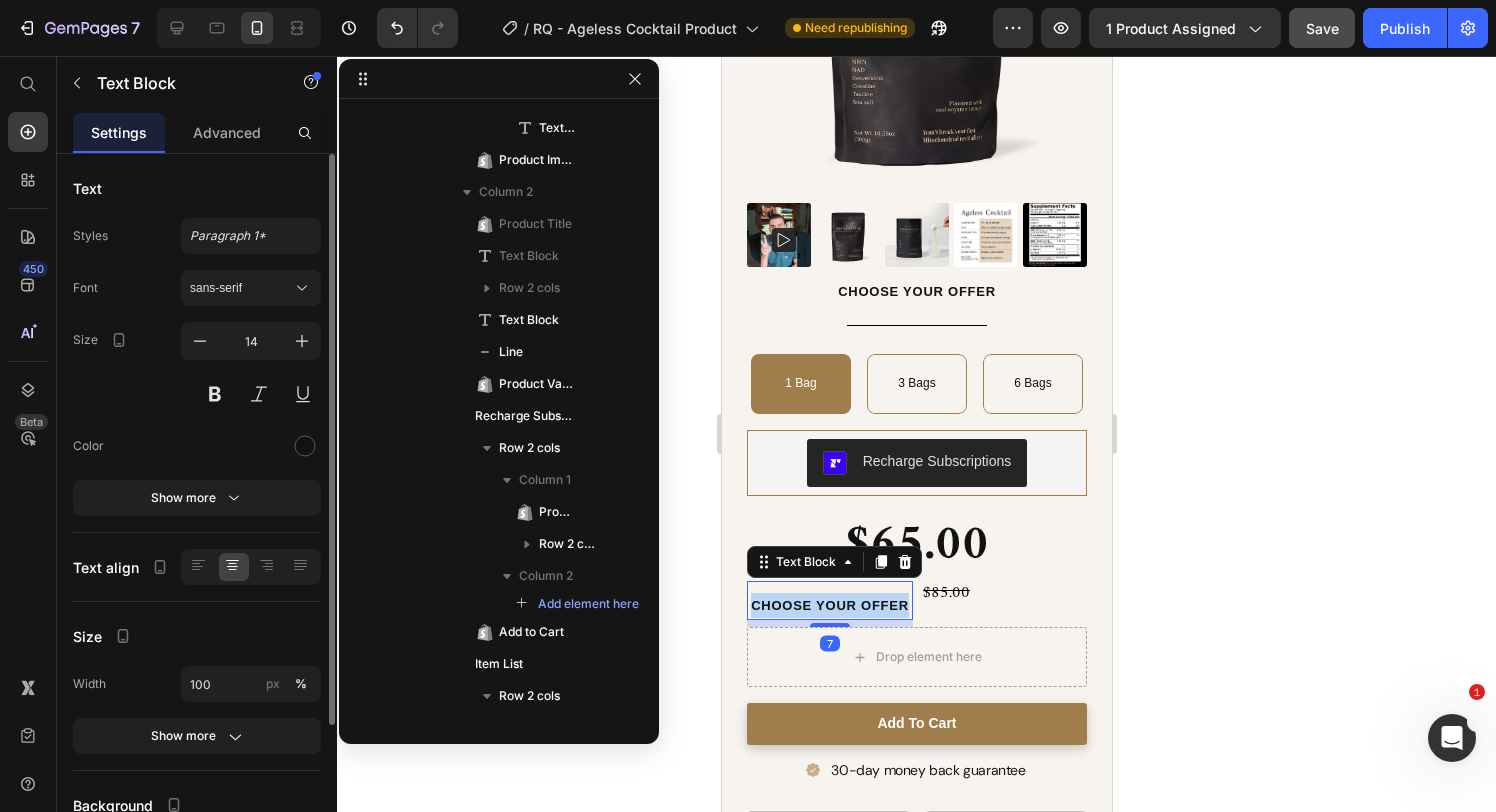click on "Choose your offer" at bounding box center [829, 605] 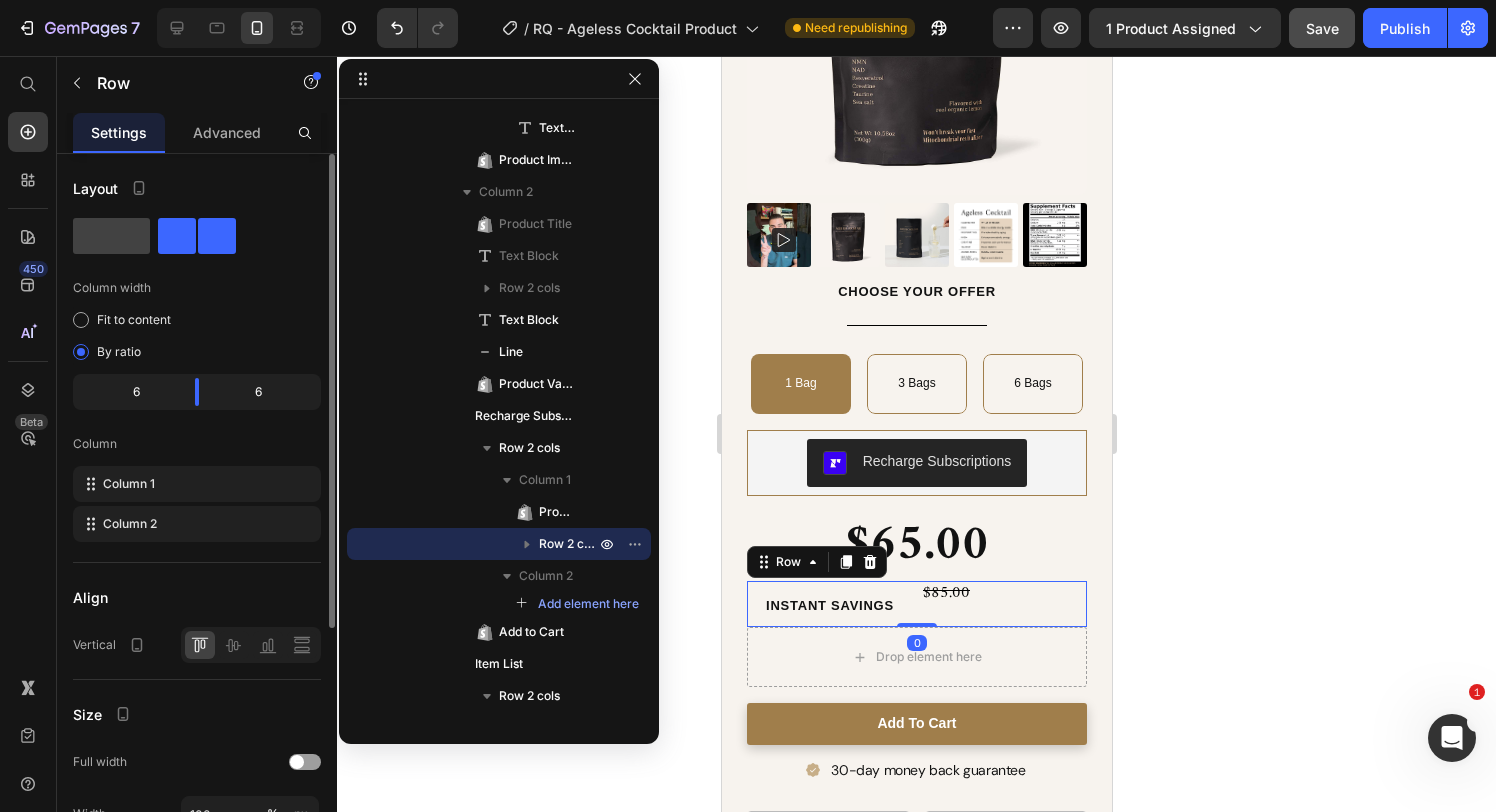 click on "$85.00 Product Price" at bounding box center (1003, 604) 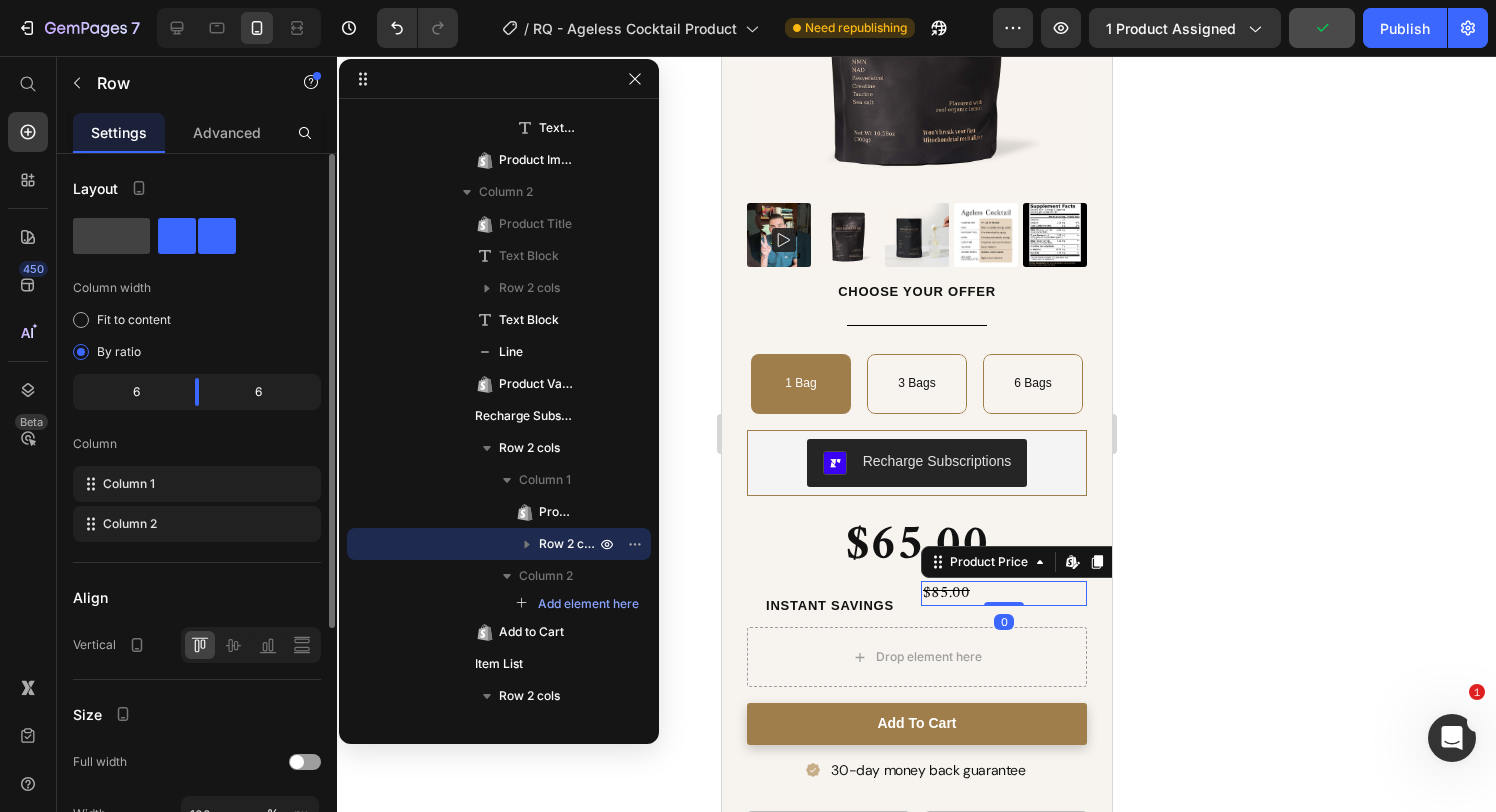 click on "$85.00" at bounding box center [1003, 593] 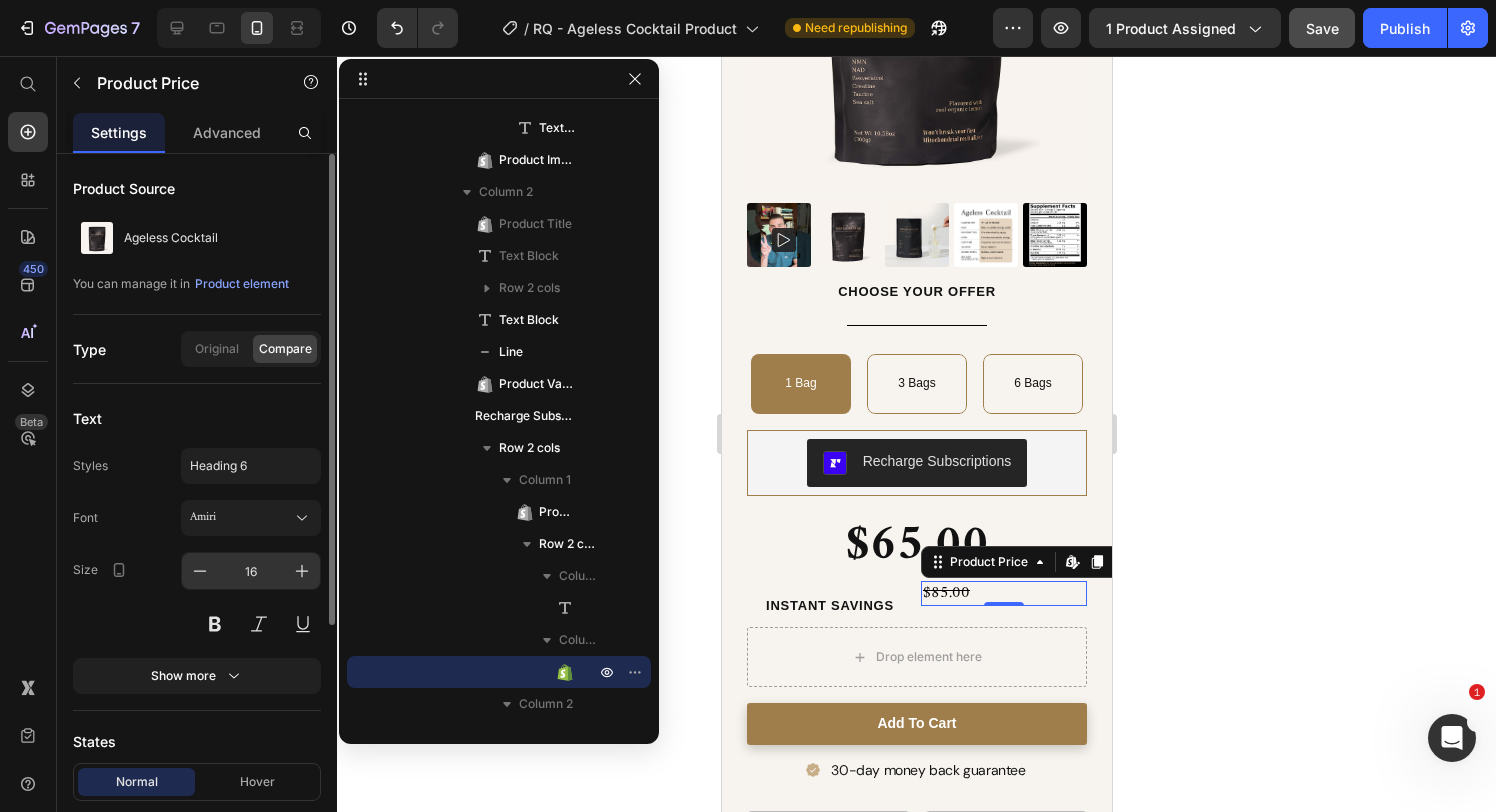click on "16" at bounding box center (251, 571) 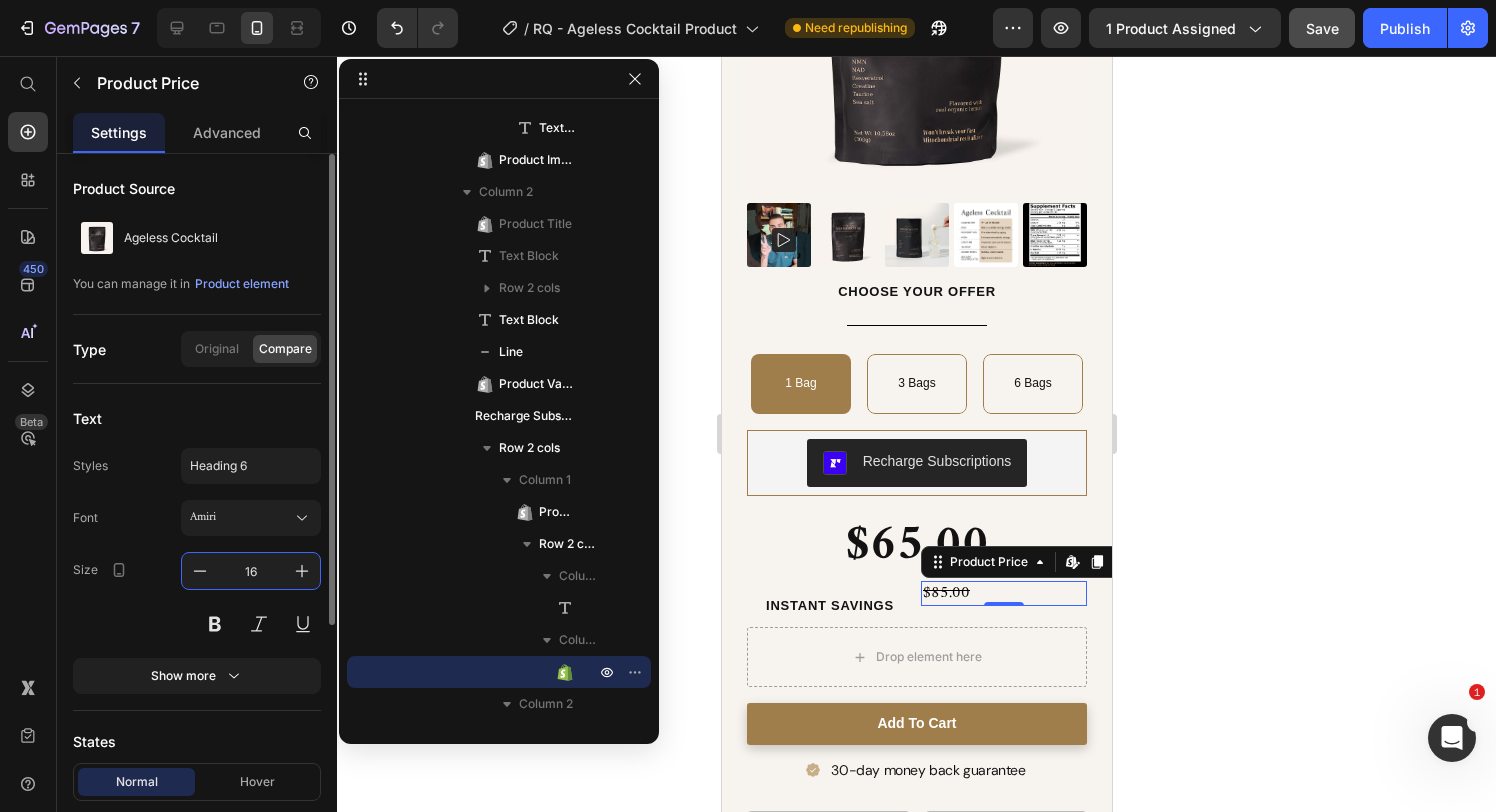 click on "16" at bounding box center [251, 571] 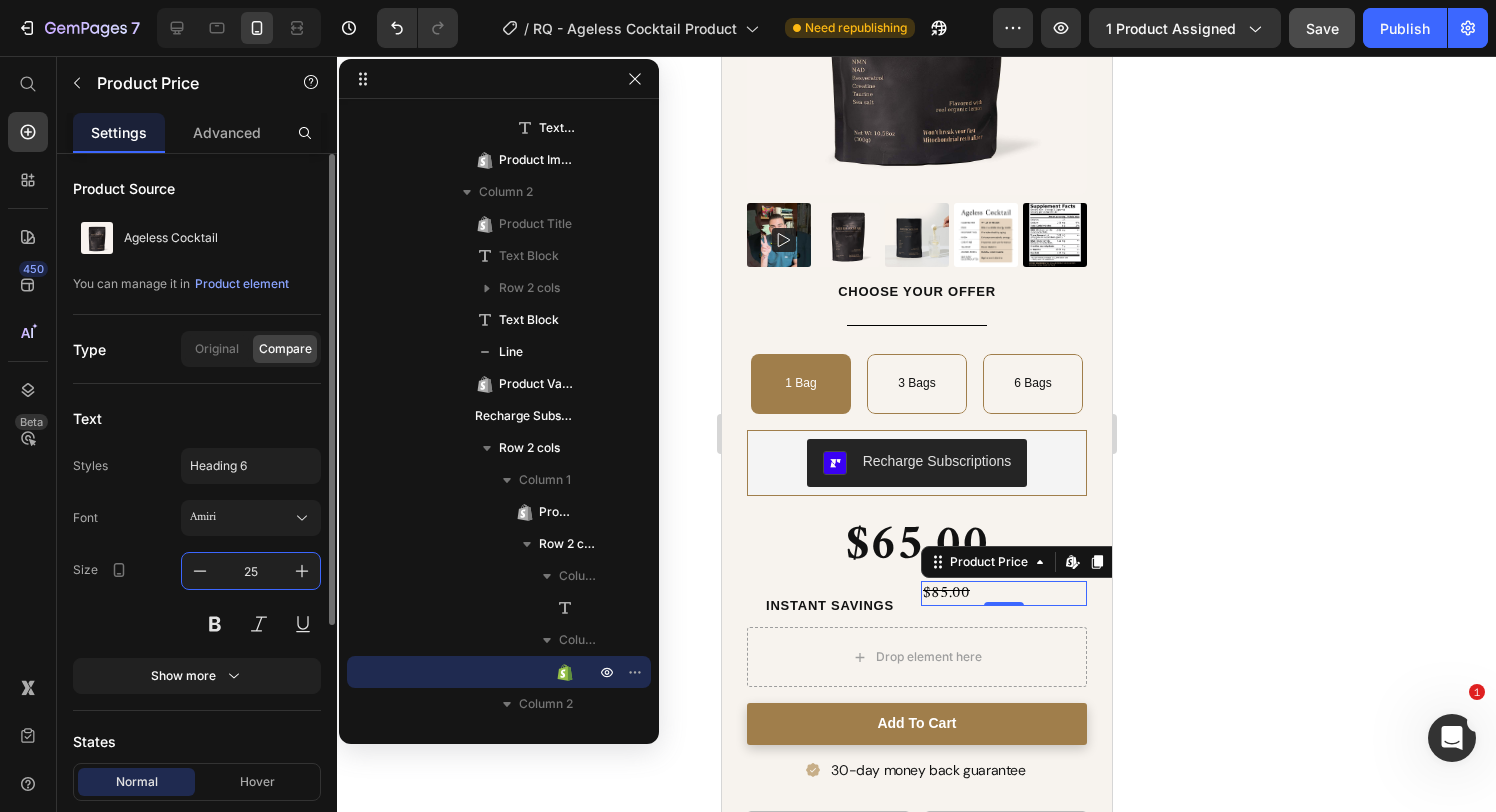 type on "25" 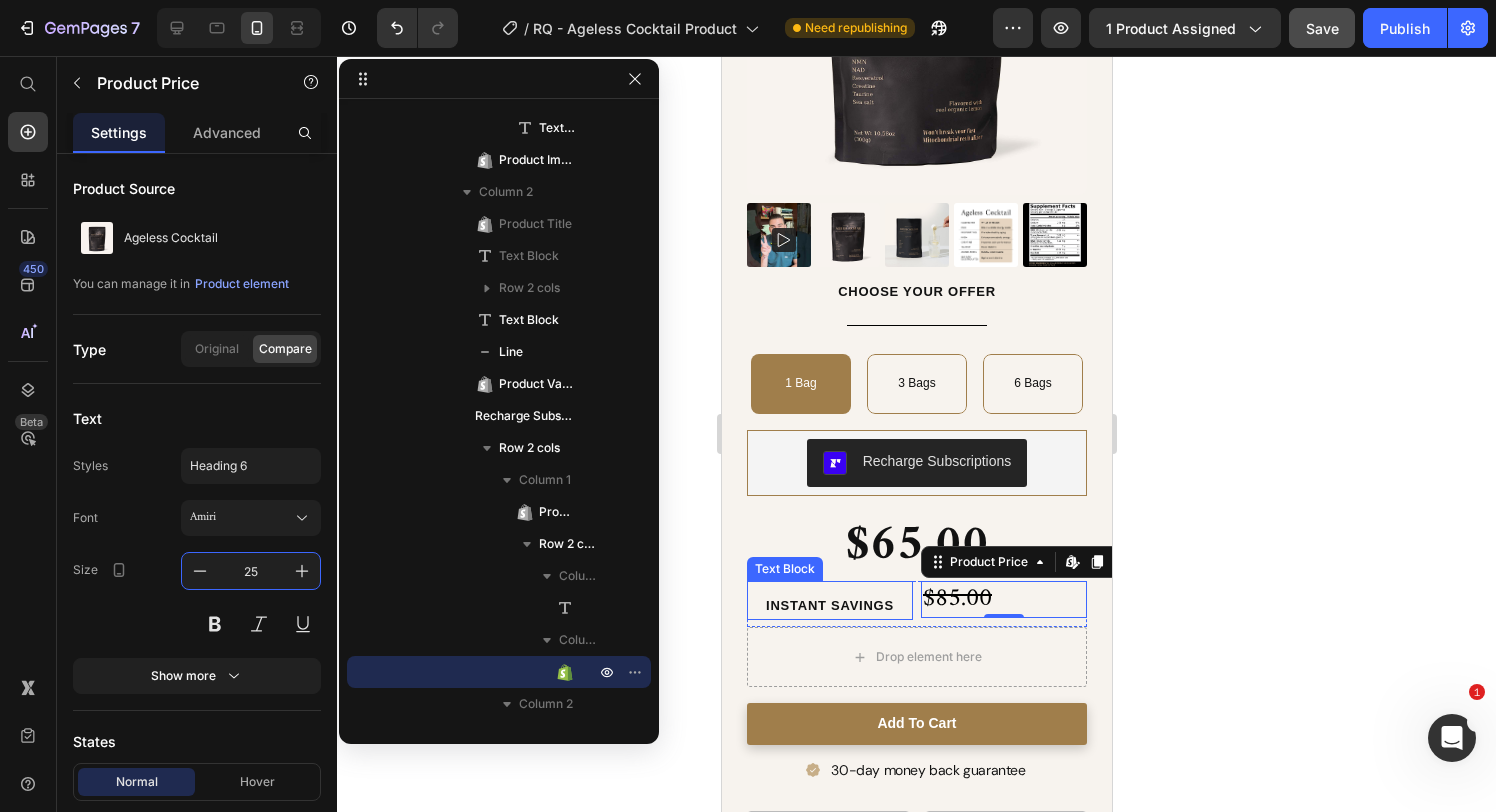 click on "Instant Savings" at bounding box center (829, 605) 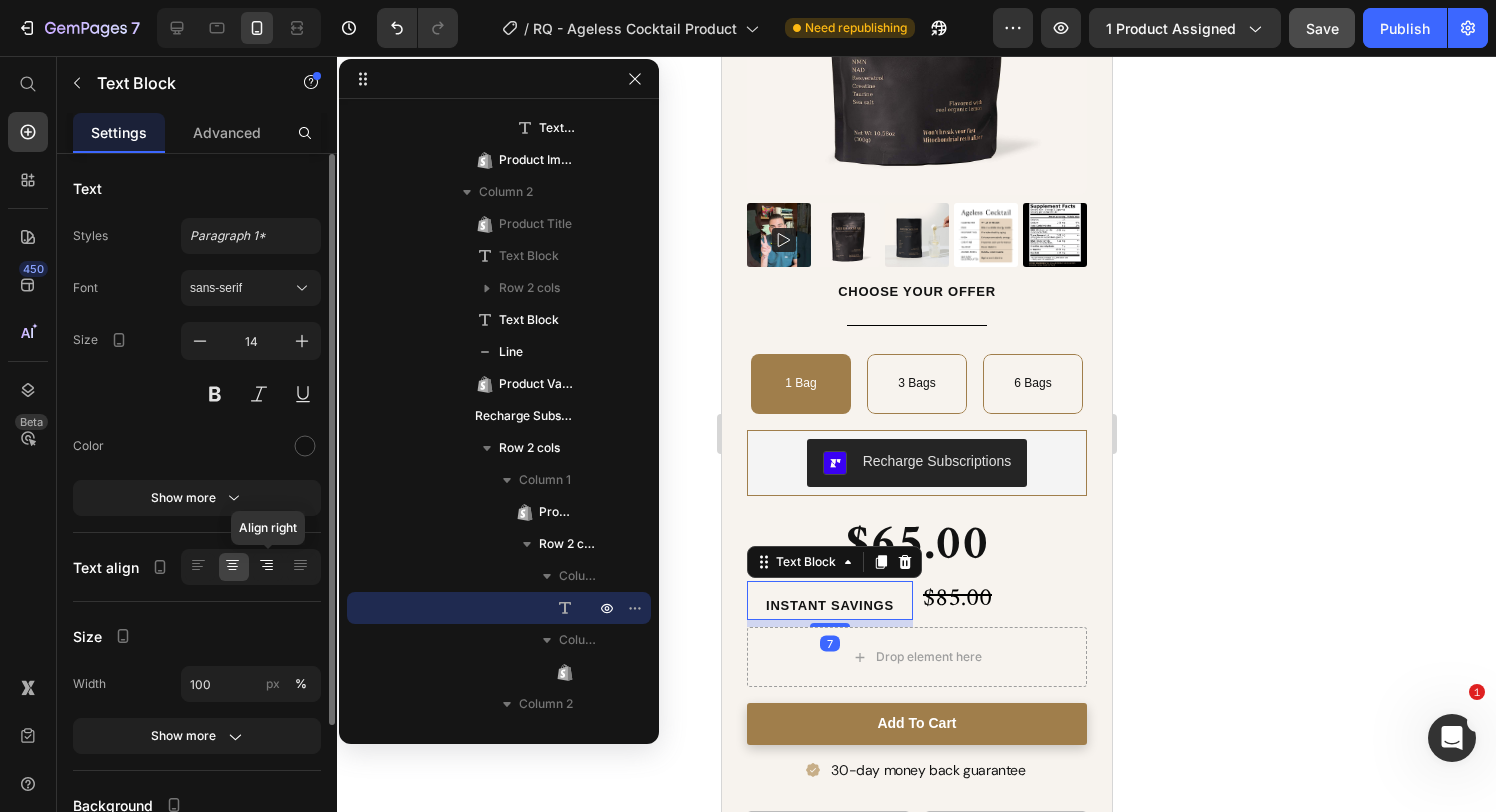 click 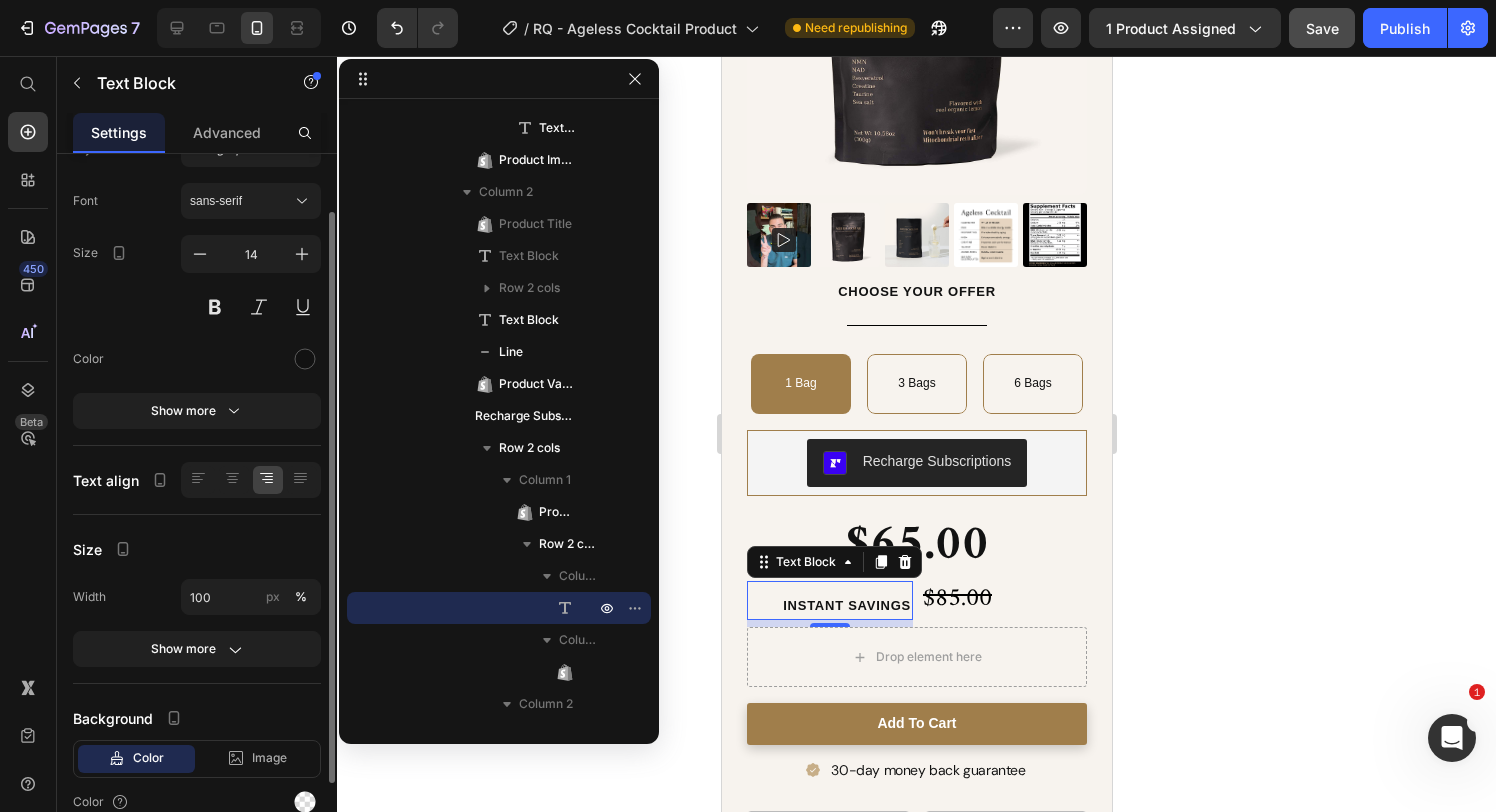 scroll, scrollTop: 180, scrollLeft: 0, axis: vertical 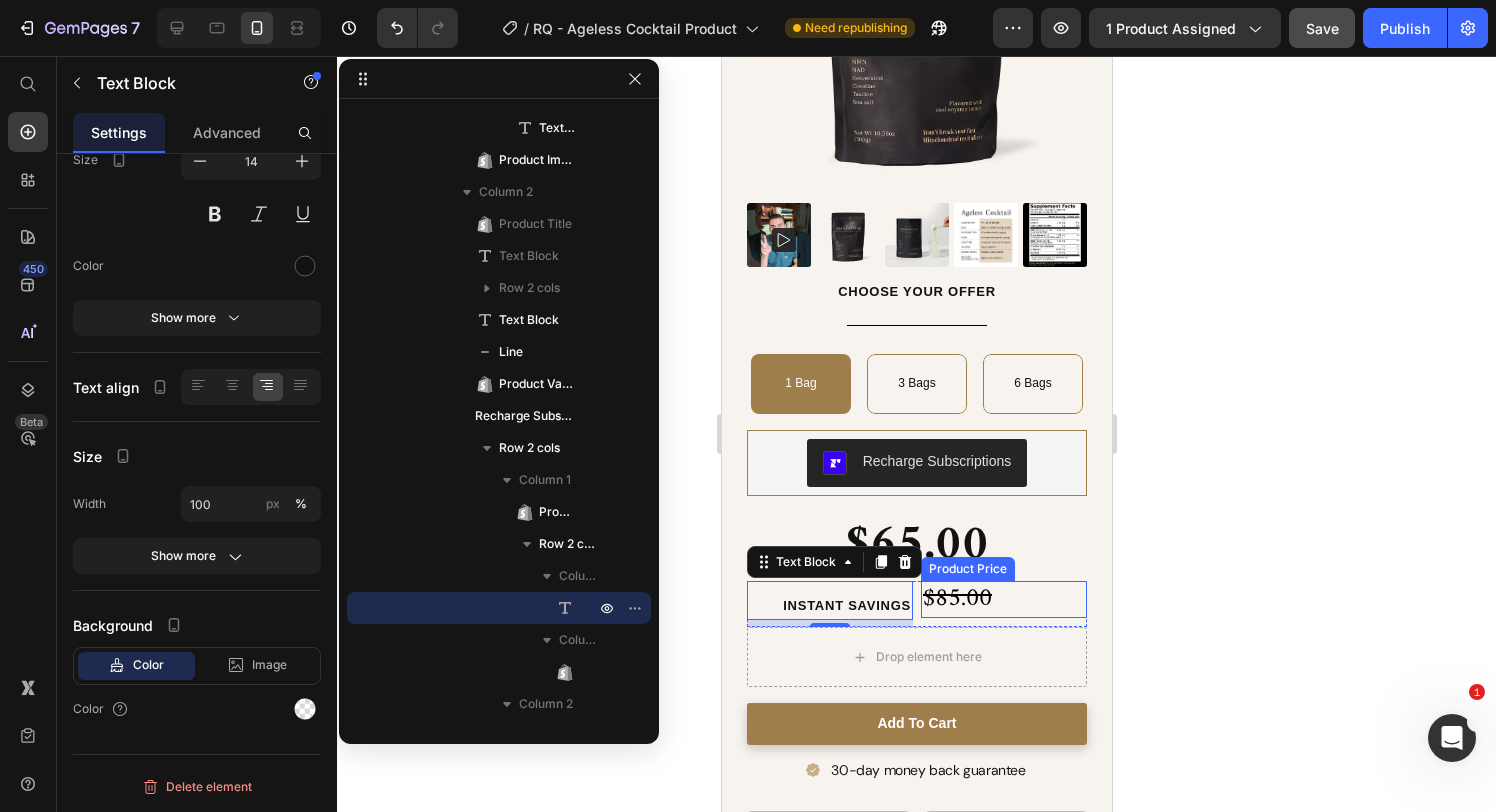 click on "$85.00" at bounding box center [1003, 599] 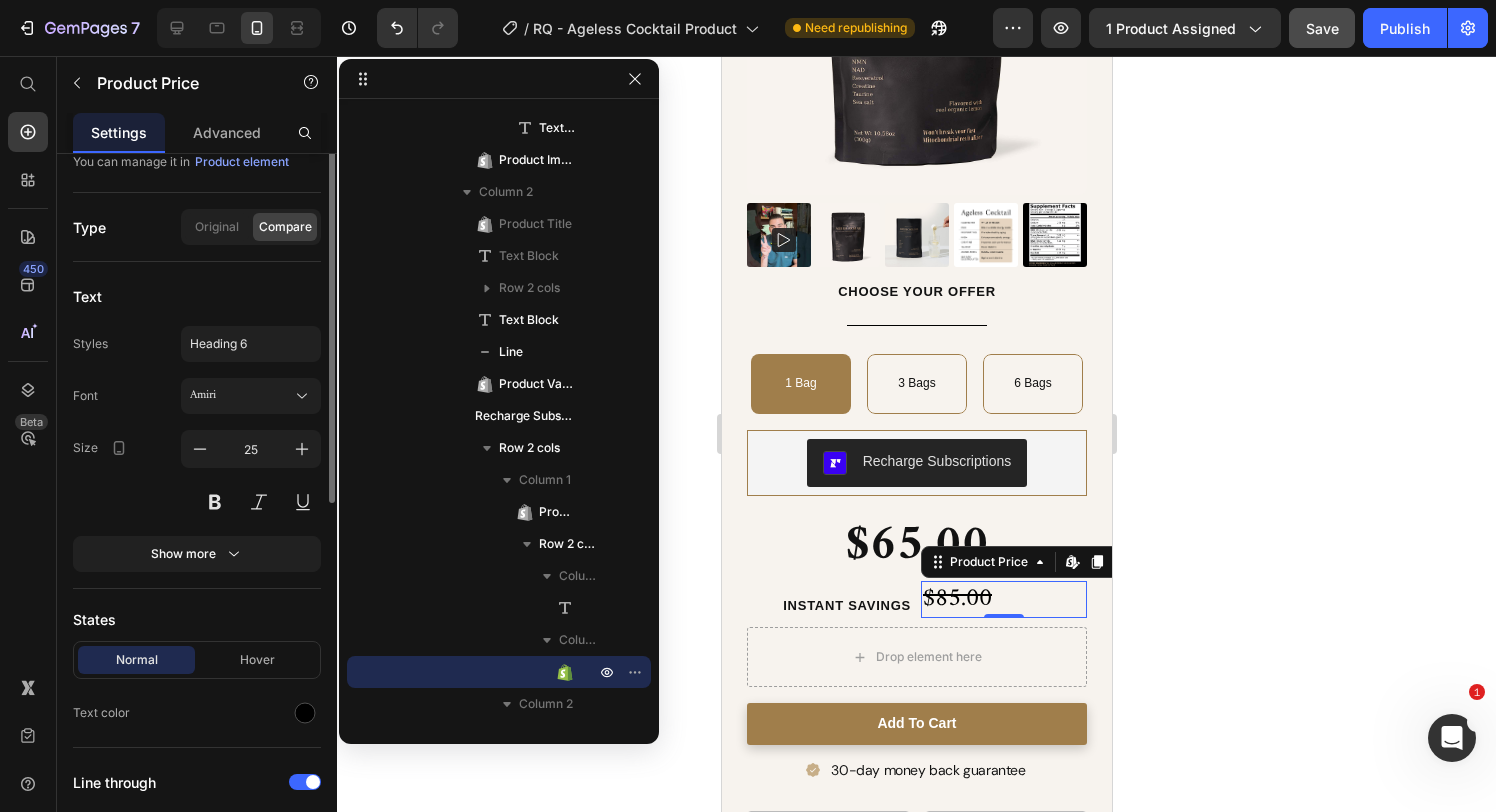 scroll, scrollTop: 0, scrollLeft: 0, axis: both 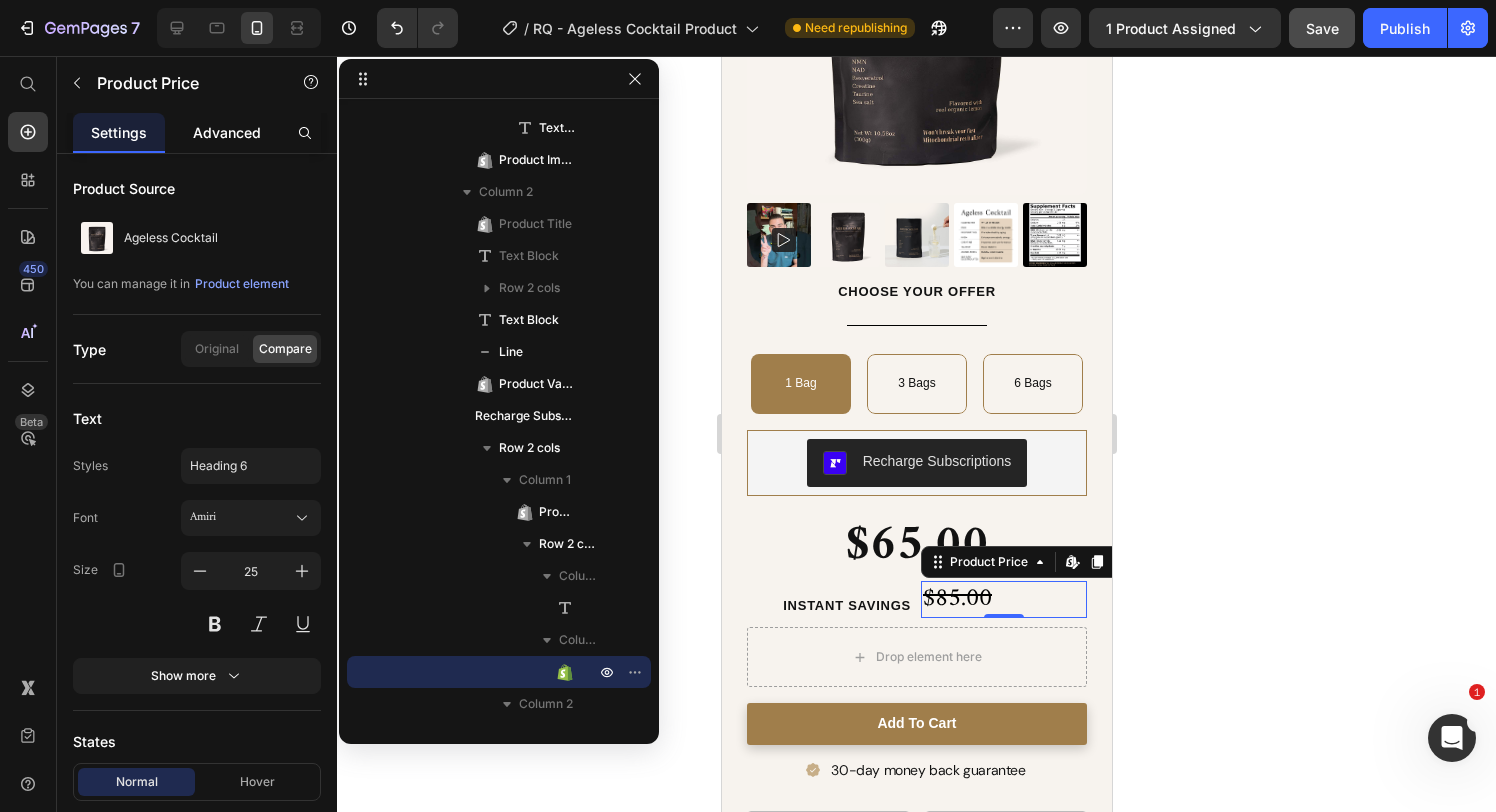 click on "Advanced" at bounding box center [227, 132] 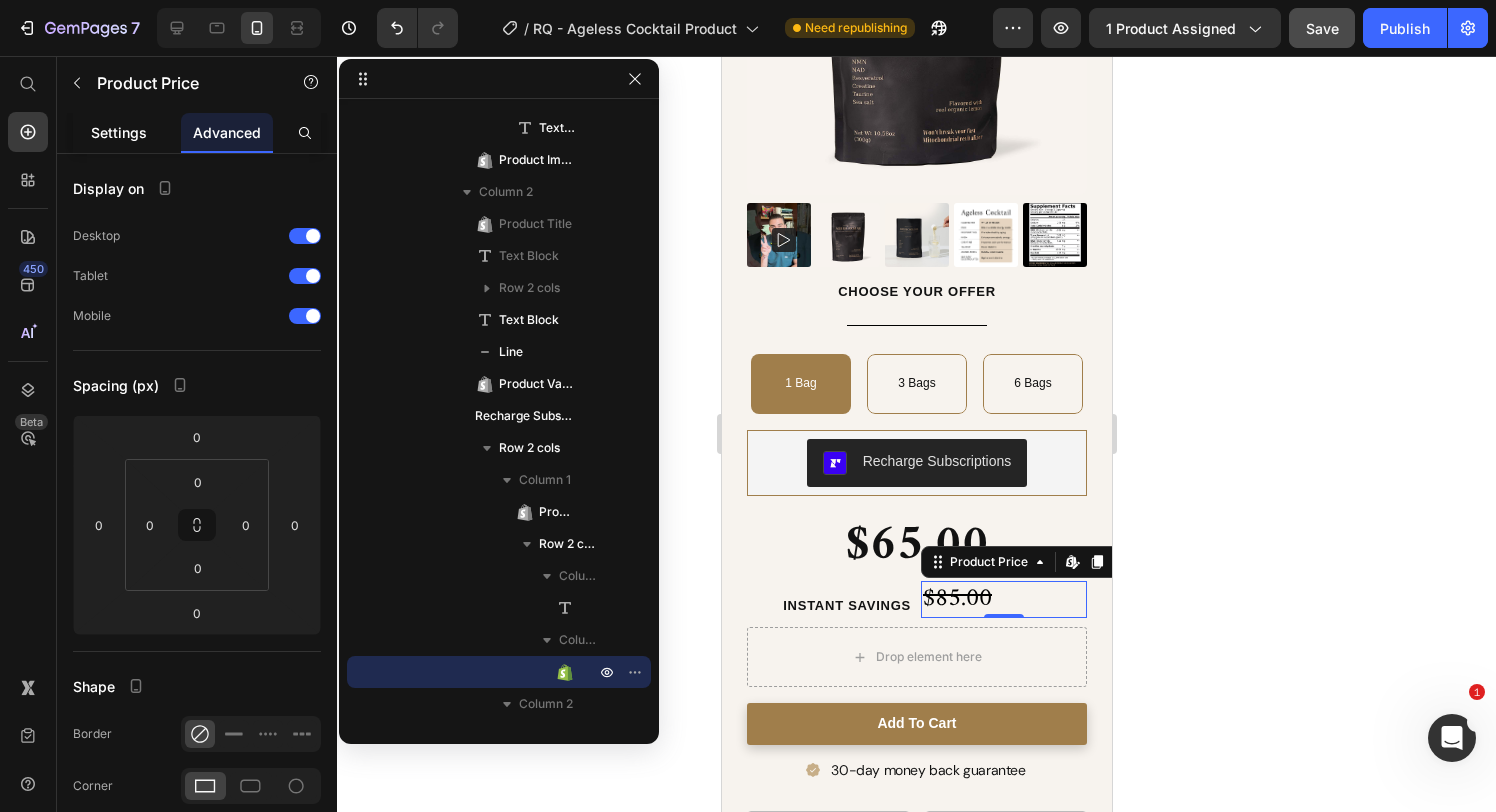 click on "Settings" at bounding box center [119, 132] 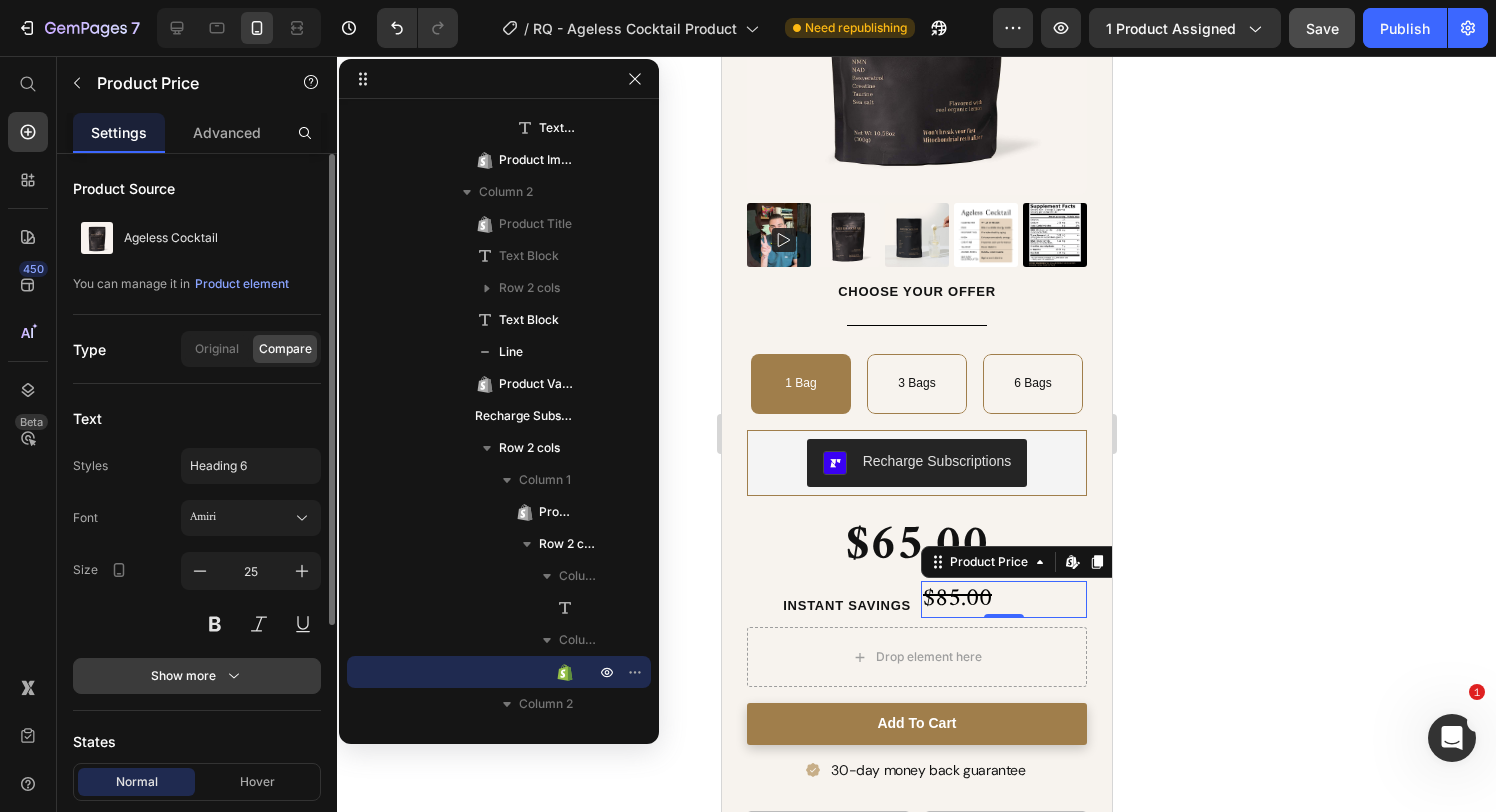 click on "Show more" at bounding box center [197, 676] 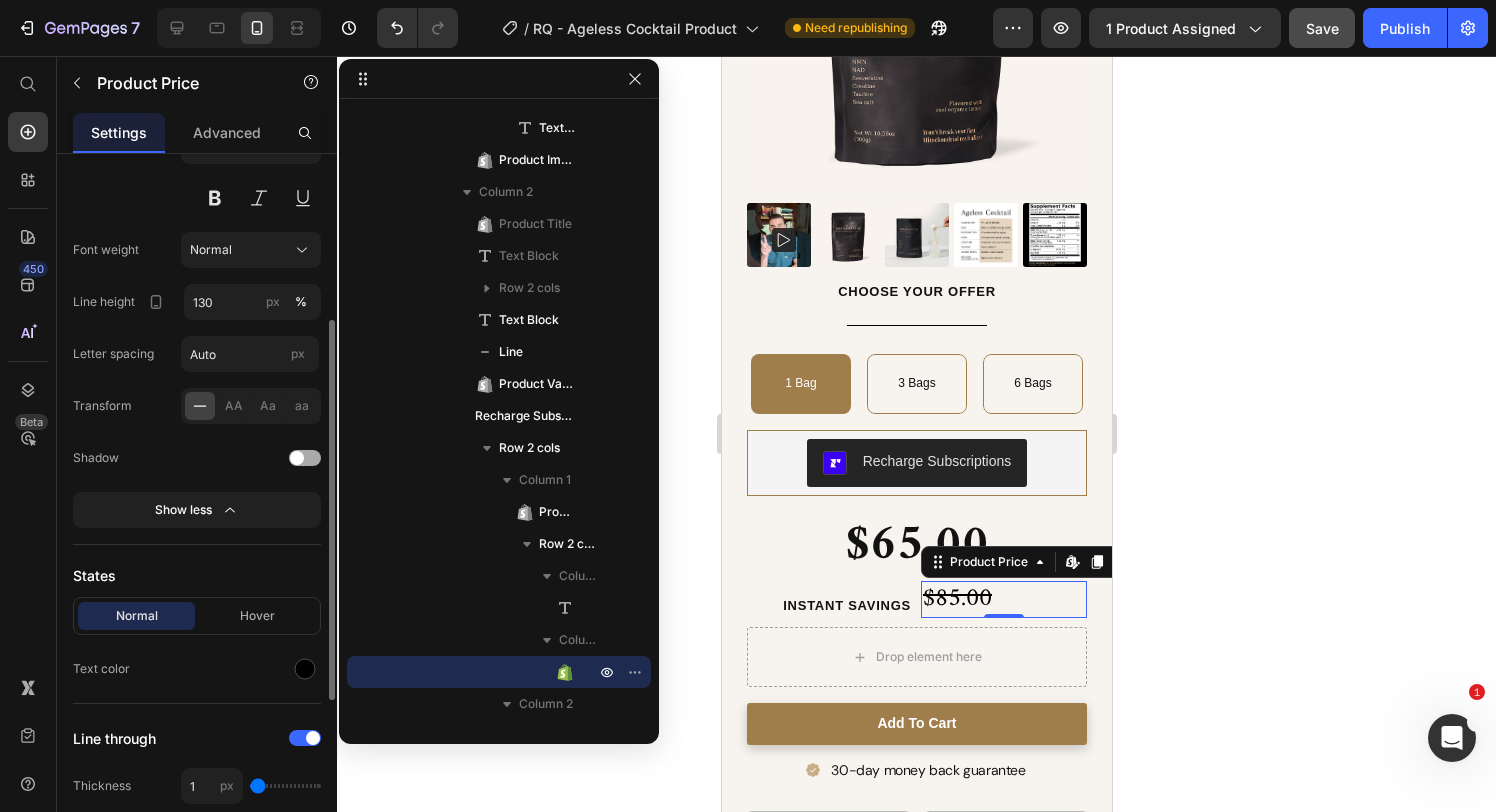 scroll, scrollTop: 436, scrollLeft: 0, axis: vertical 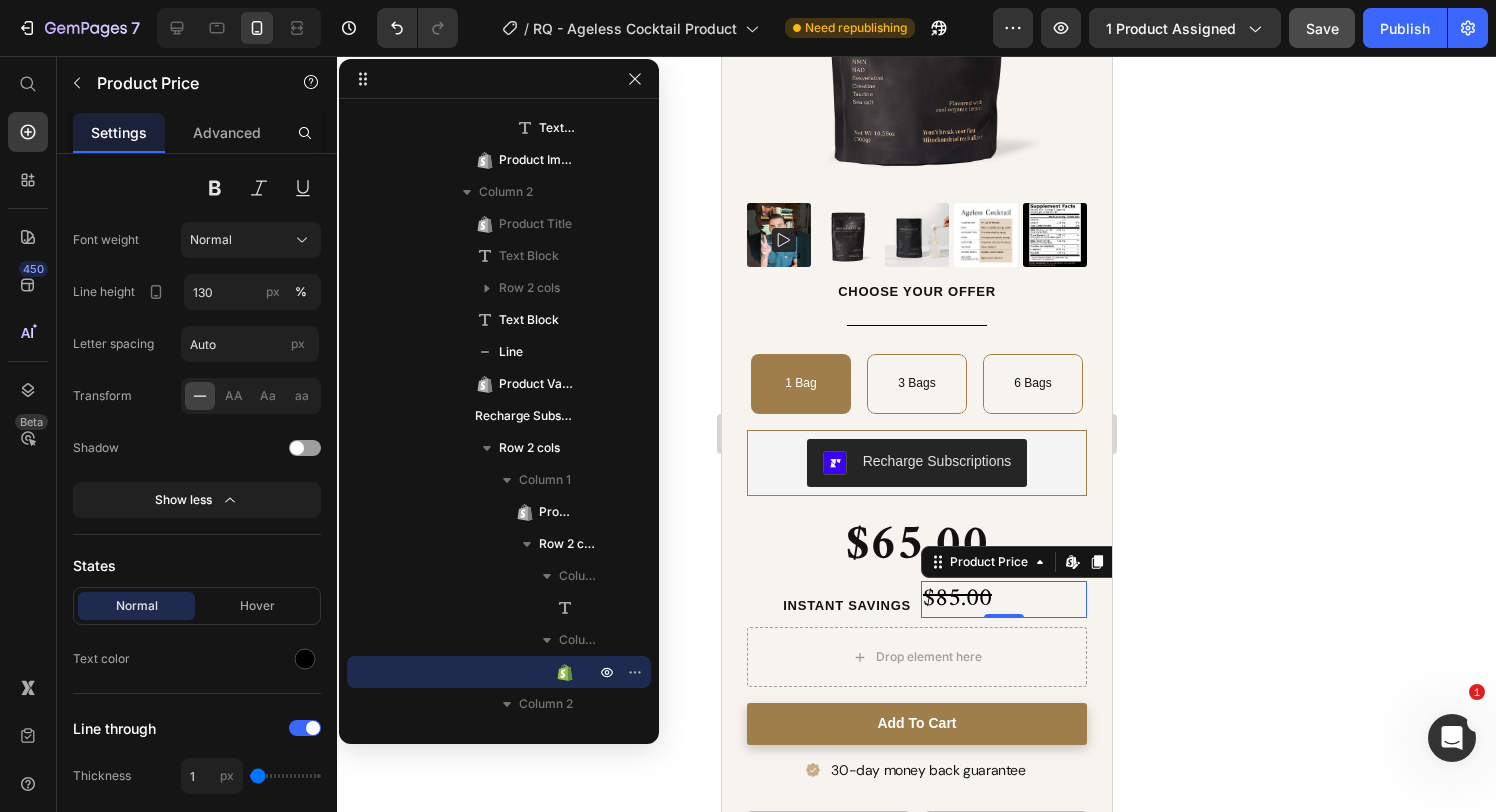 click on "Instant Savings" at bounding box center (829, 605) 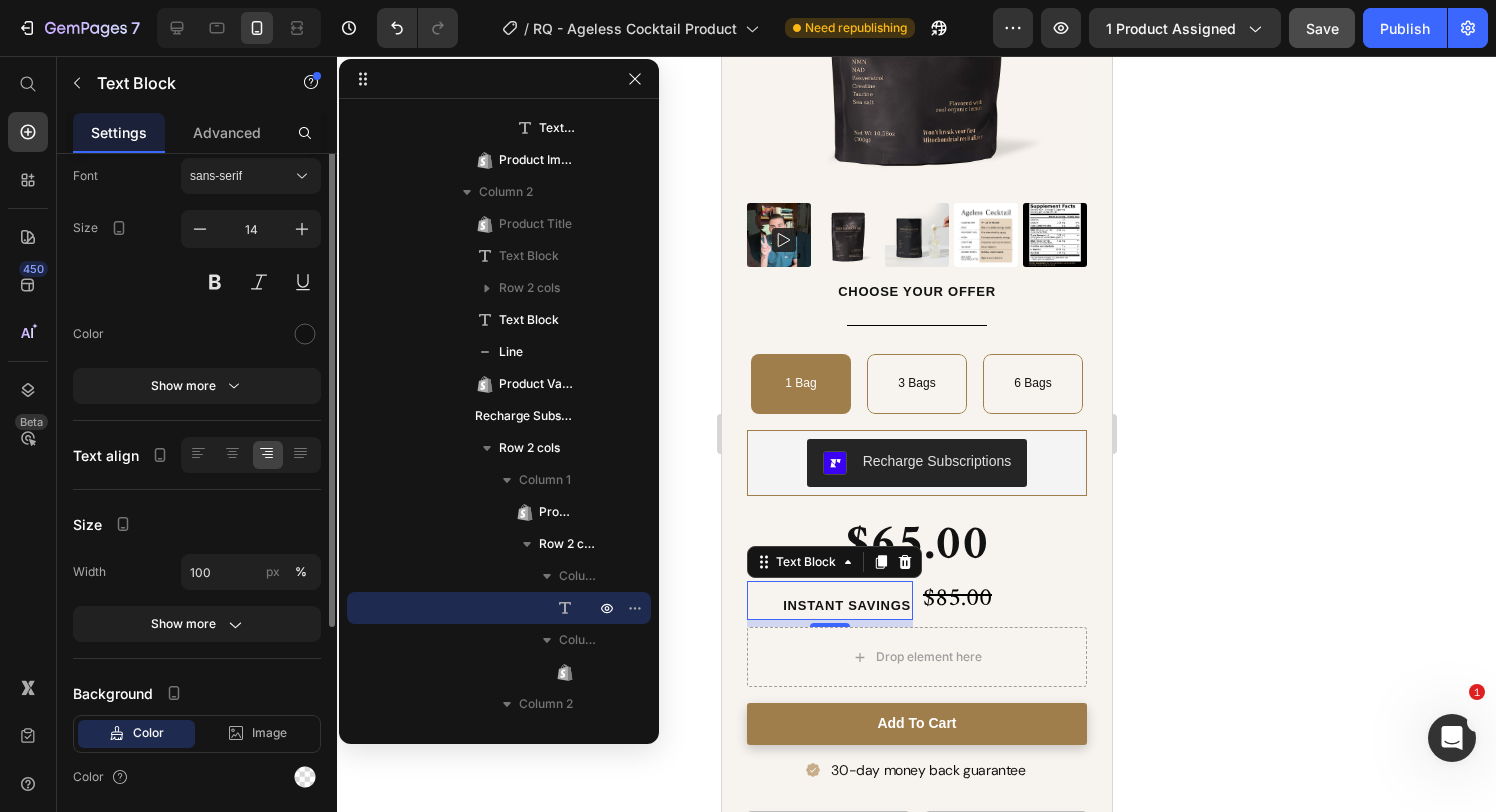 scroll, scrollTop: 180, scrollLeft: 0, axis: vertical 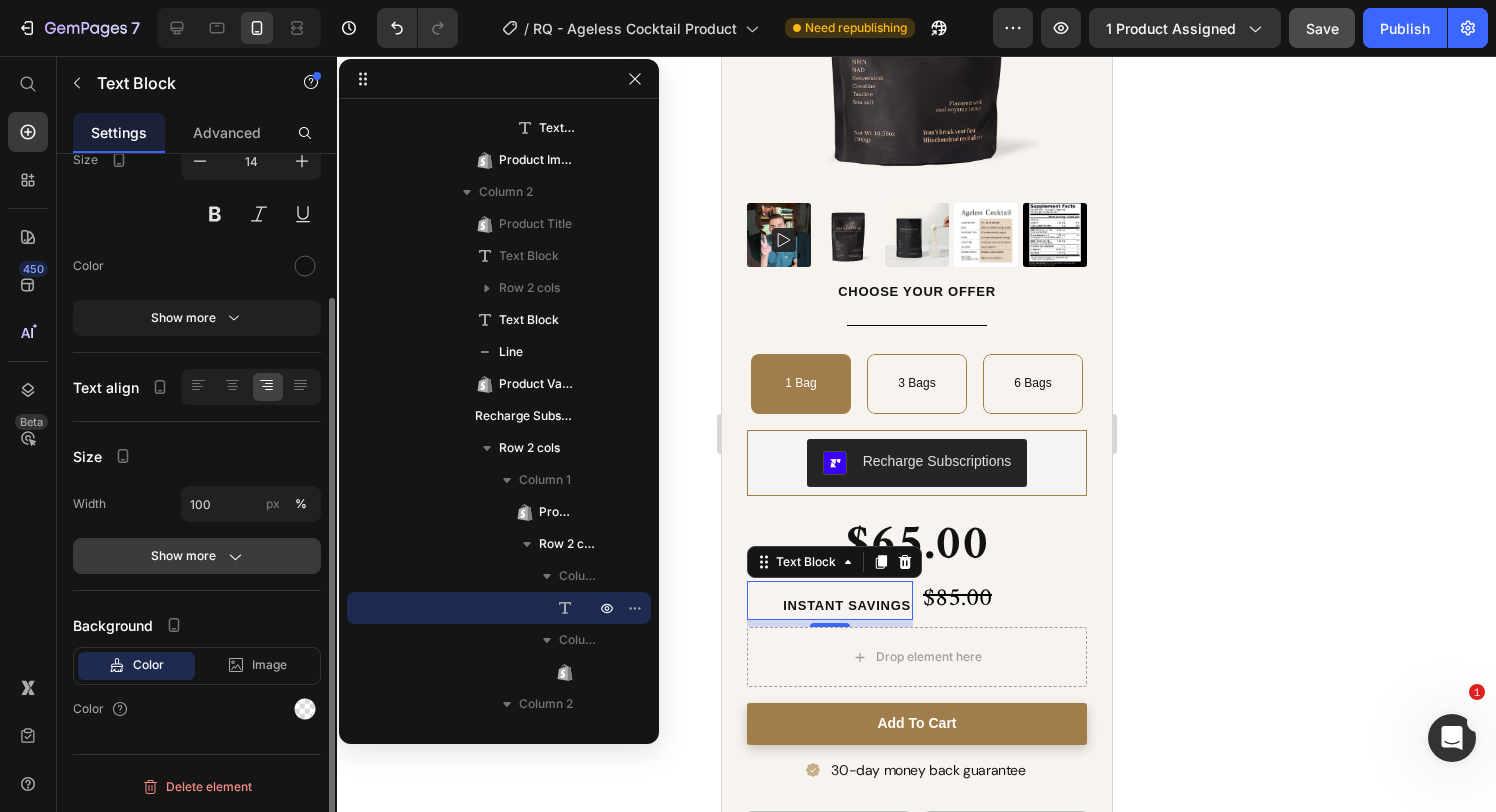 click on "Show more" at bounding box center [197, 556] 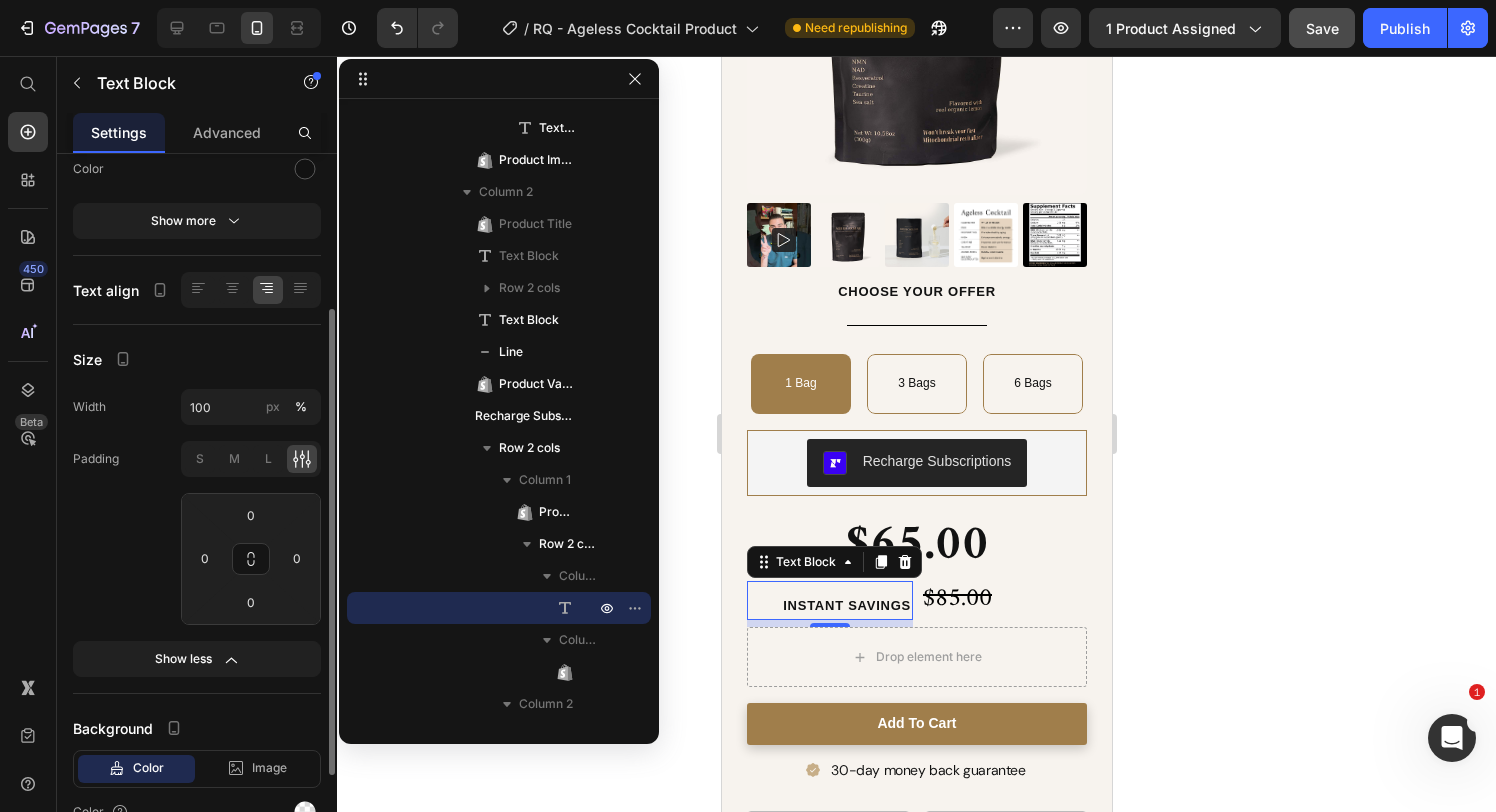 scroll, scrollTop: 380, scrollLeft: 0, axis: vertical 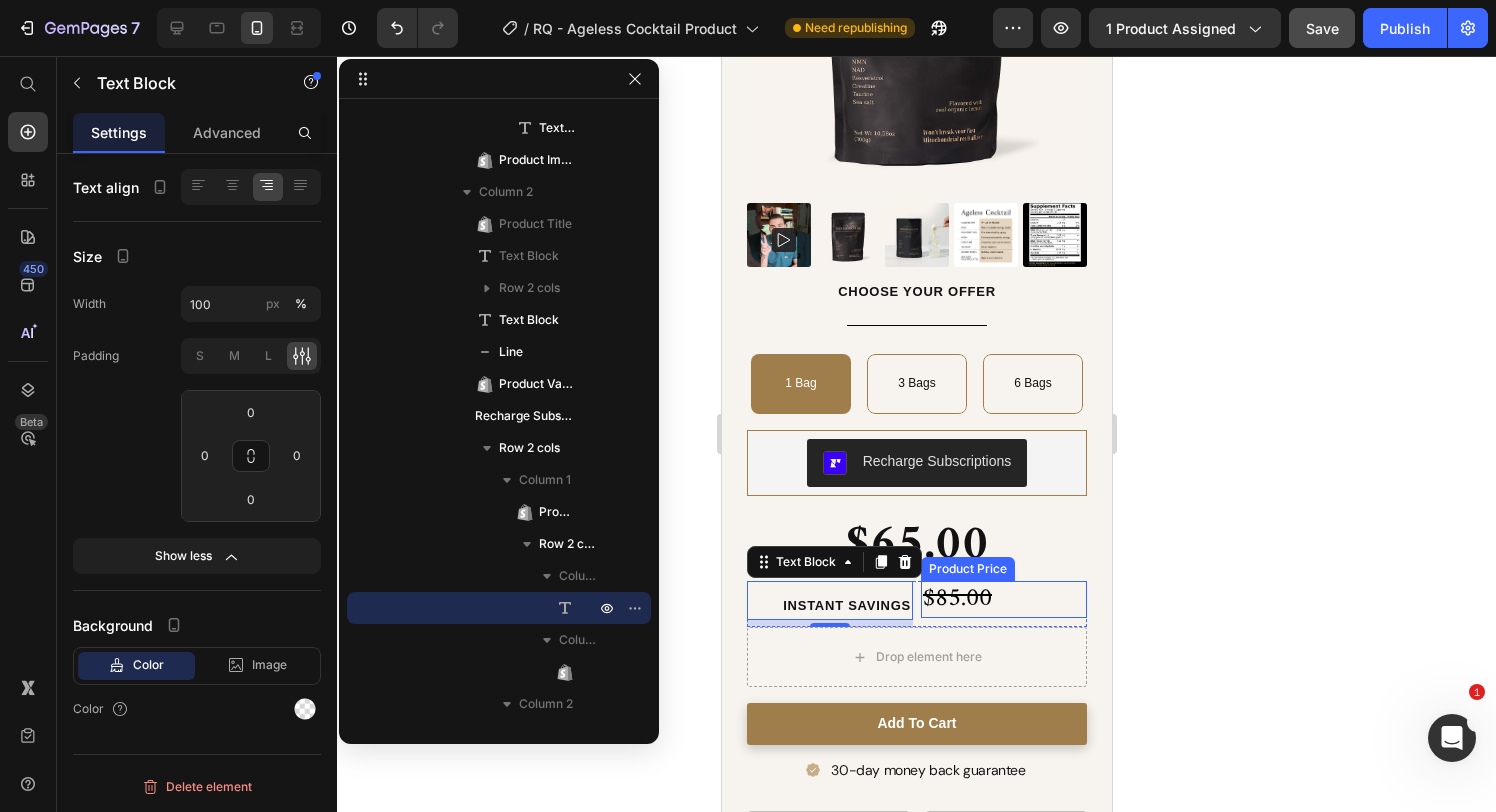 click on "$85.00" at bounding box center [1003, 599] 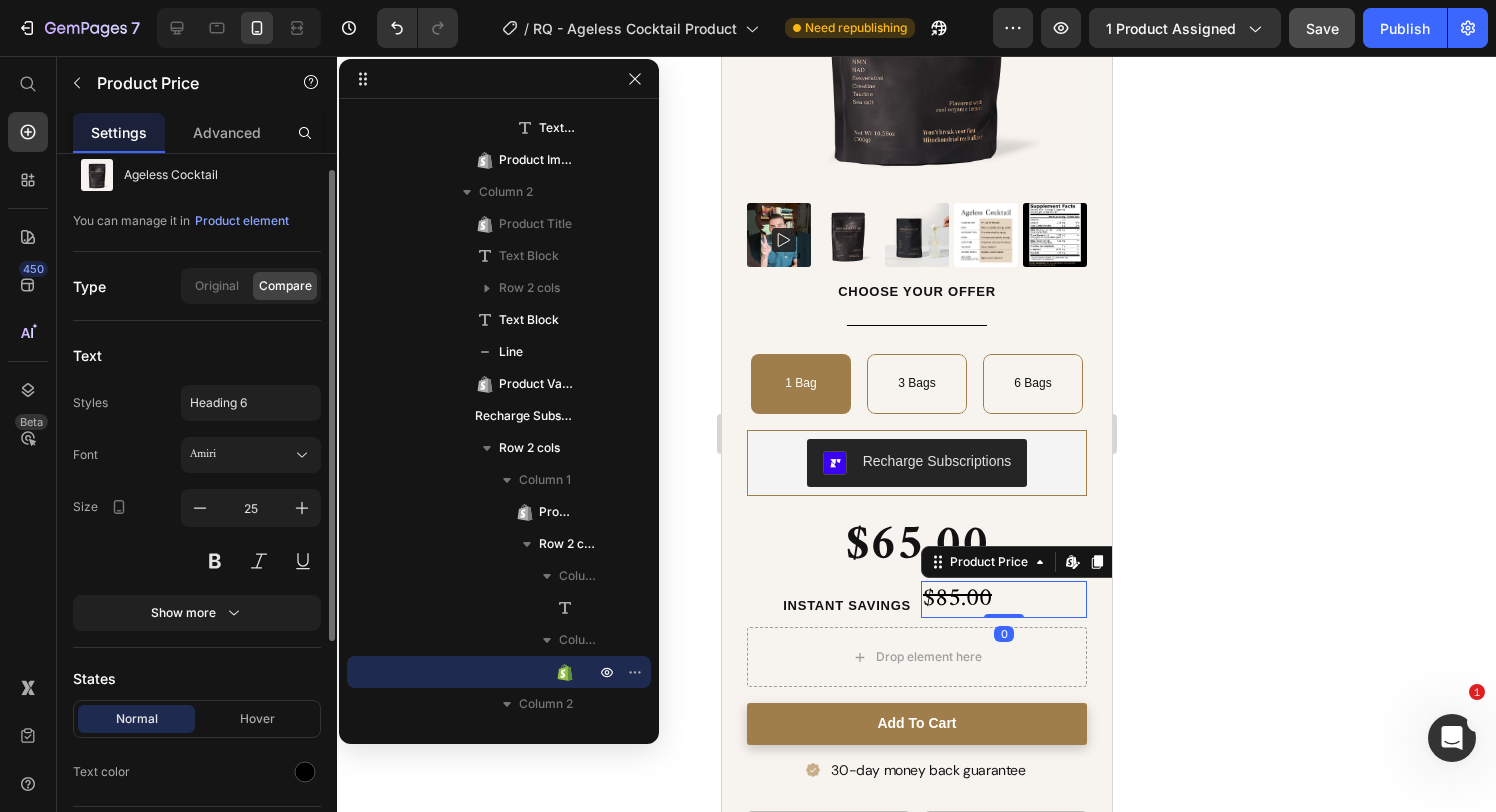 scroll, scrollTop: 142, scrollLeft: 0, axis: vertical 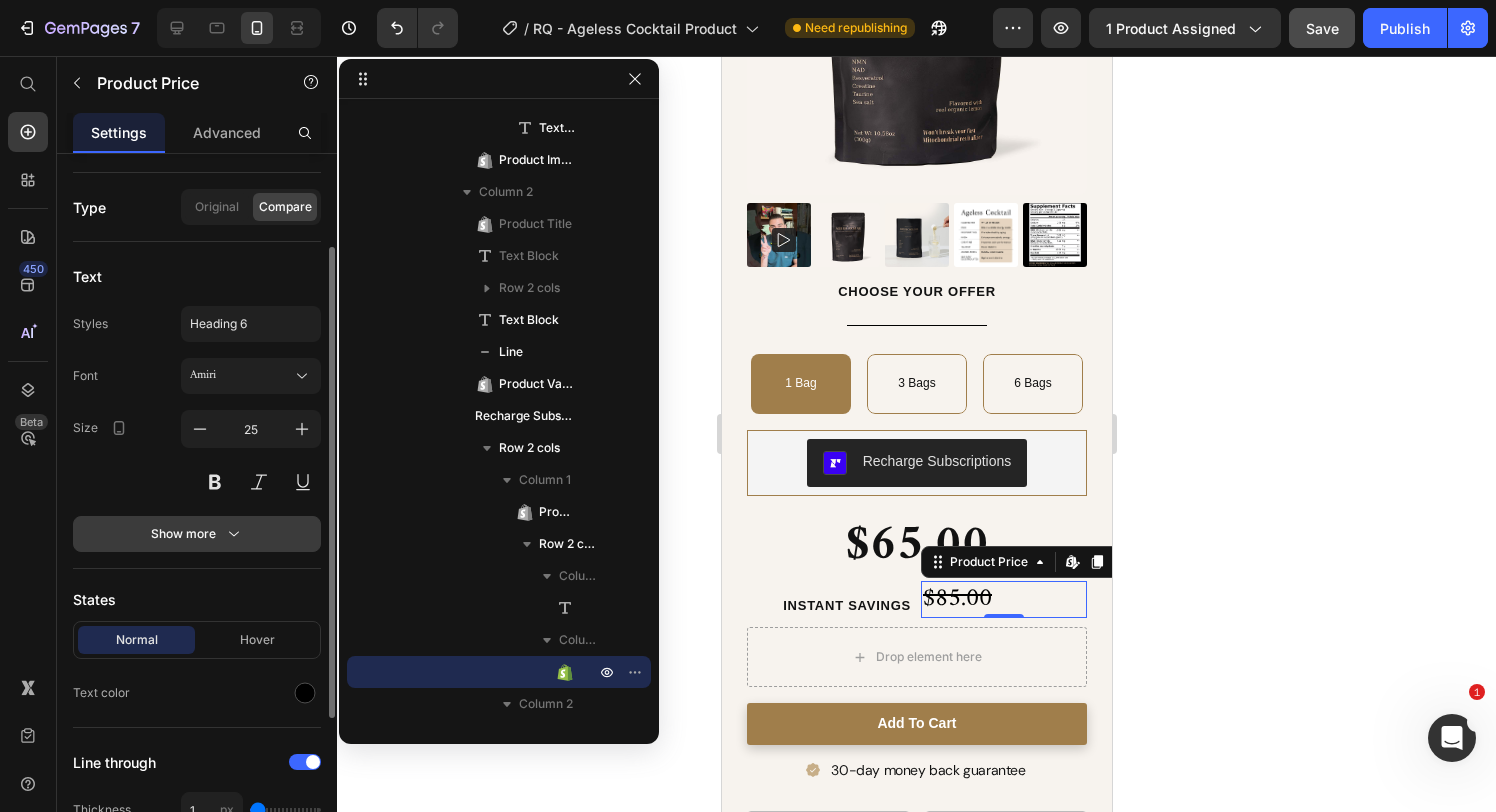 click on "Show more" at bounding box center (197, 534) 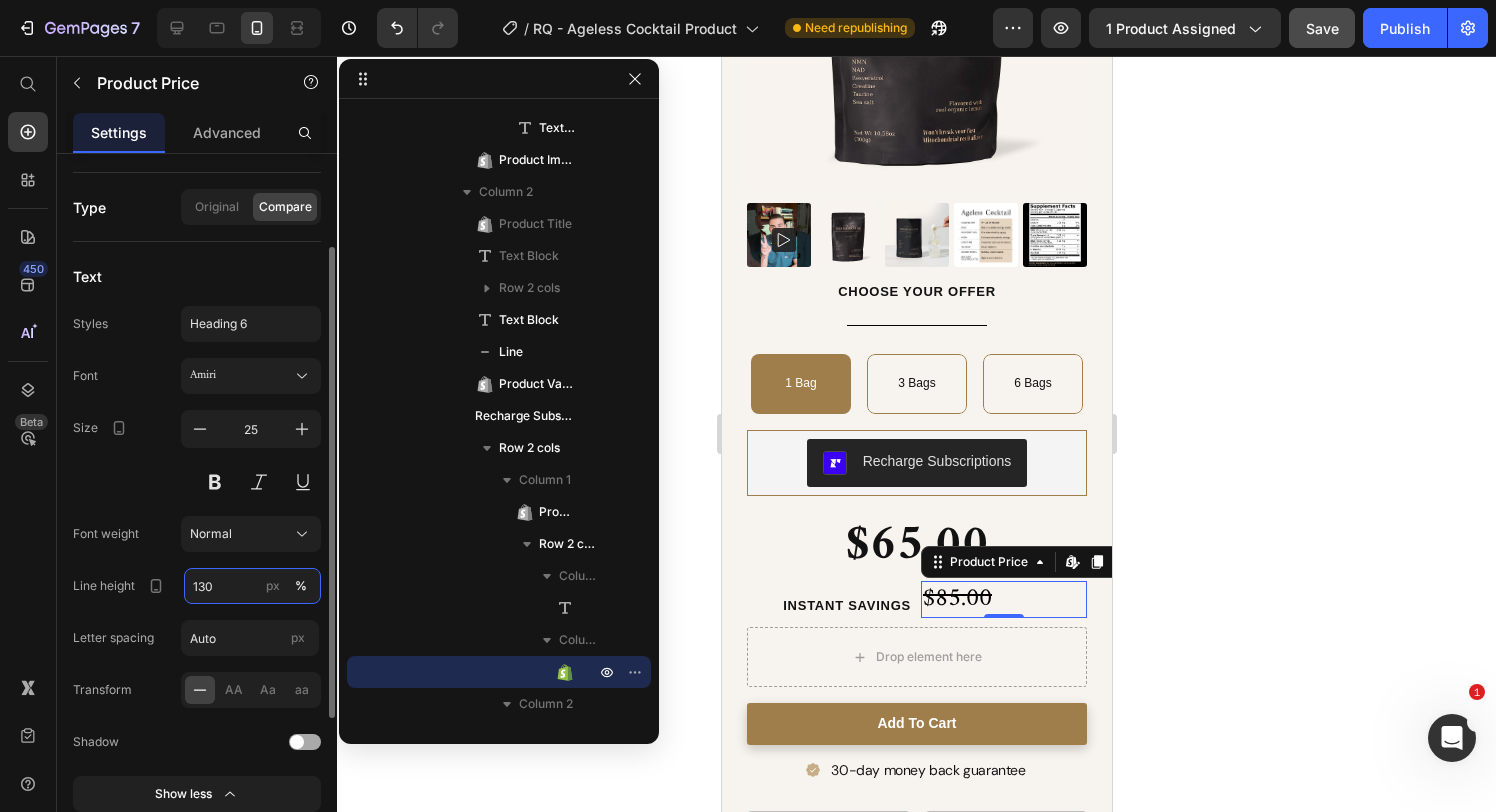 click on "130" at bounding box center [252, 586] 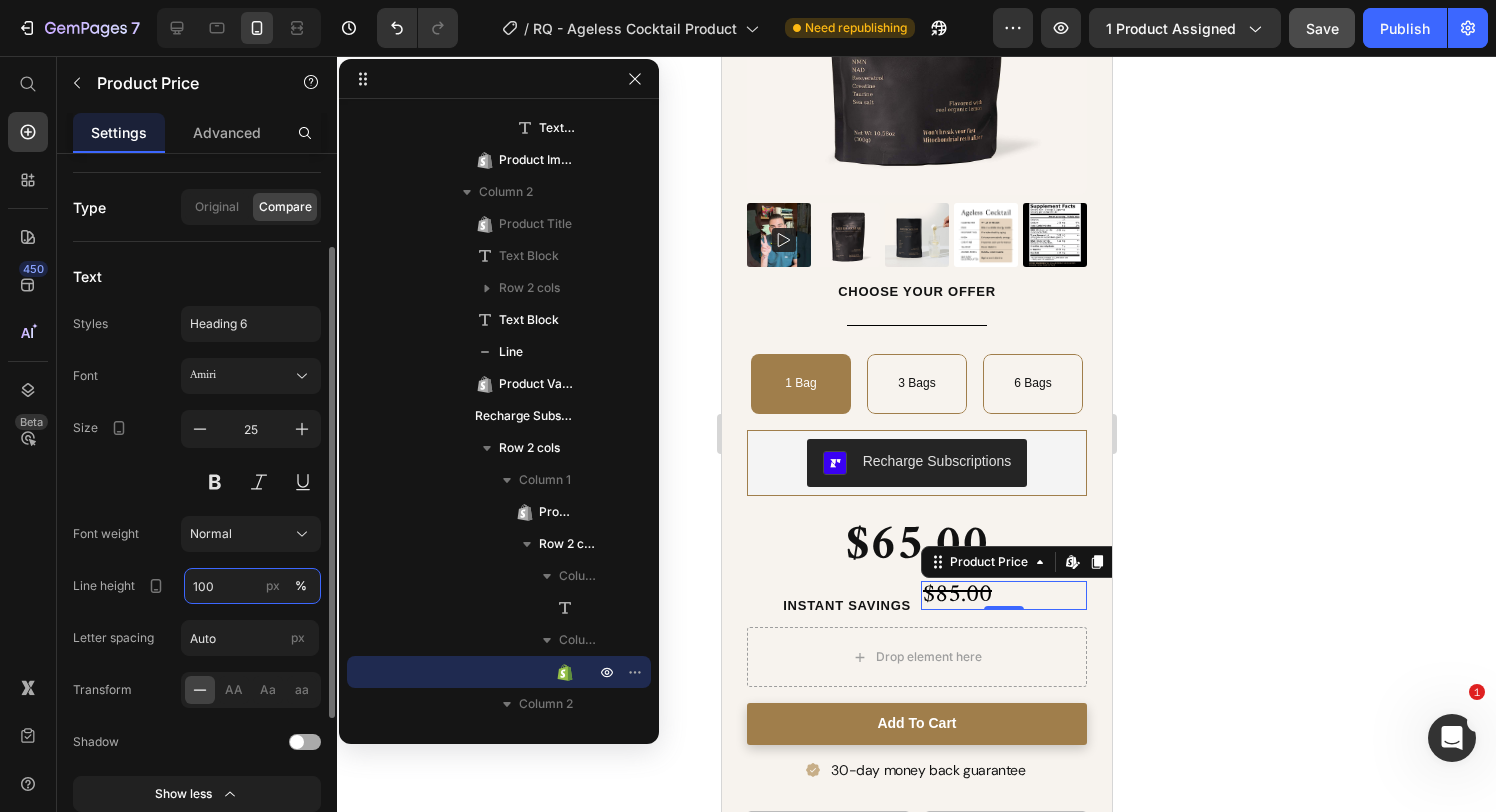 type on "100" 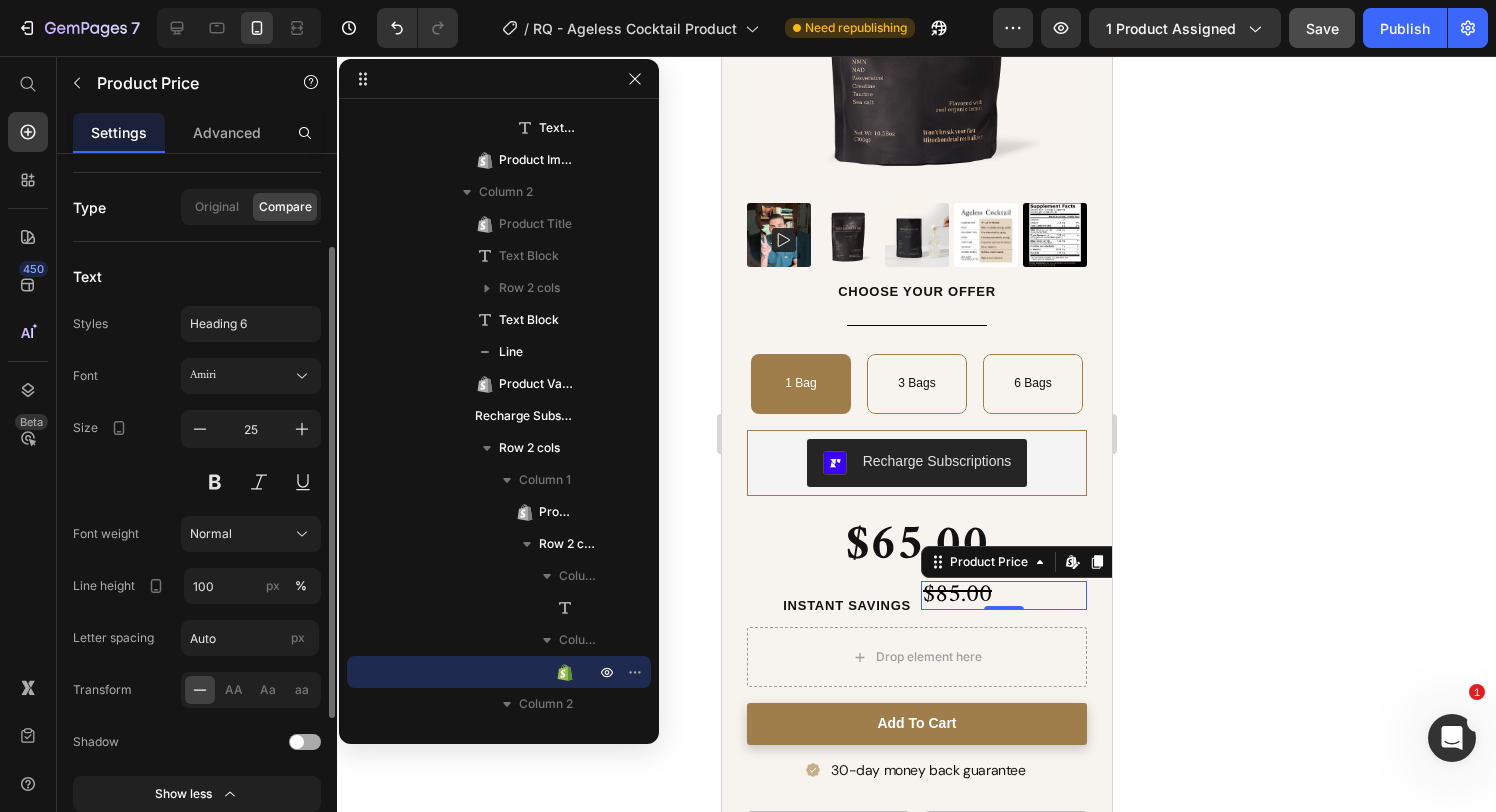 click on "Font Amiri Size 25 Font weight Normal Line height 100 px % Letter spacing Auto px Transform
AA Aa aa Shadow Show less" at bounding box center (197, 585) 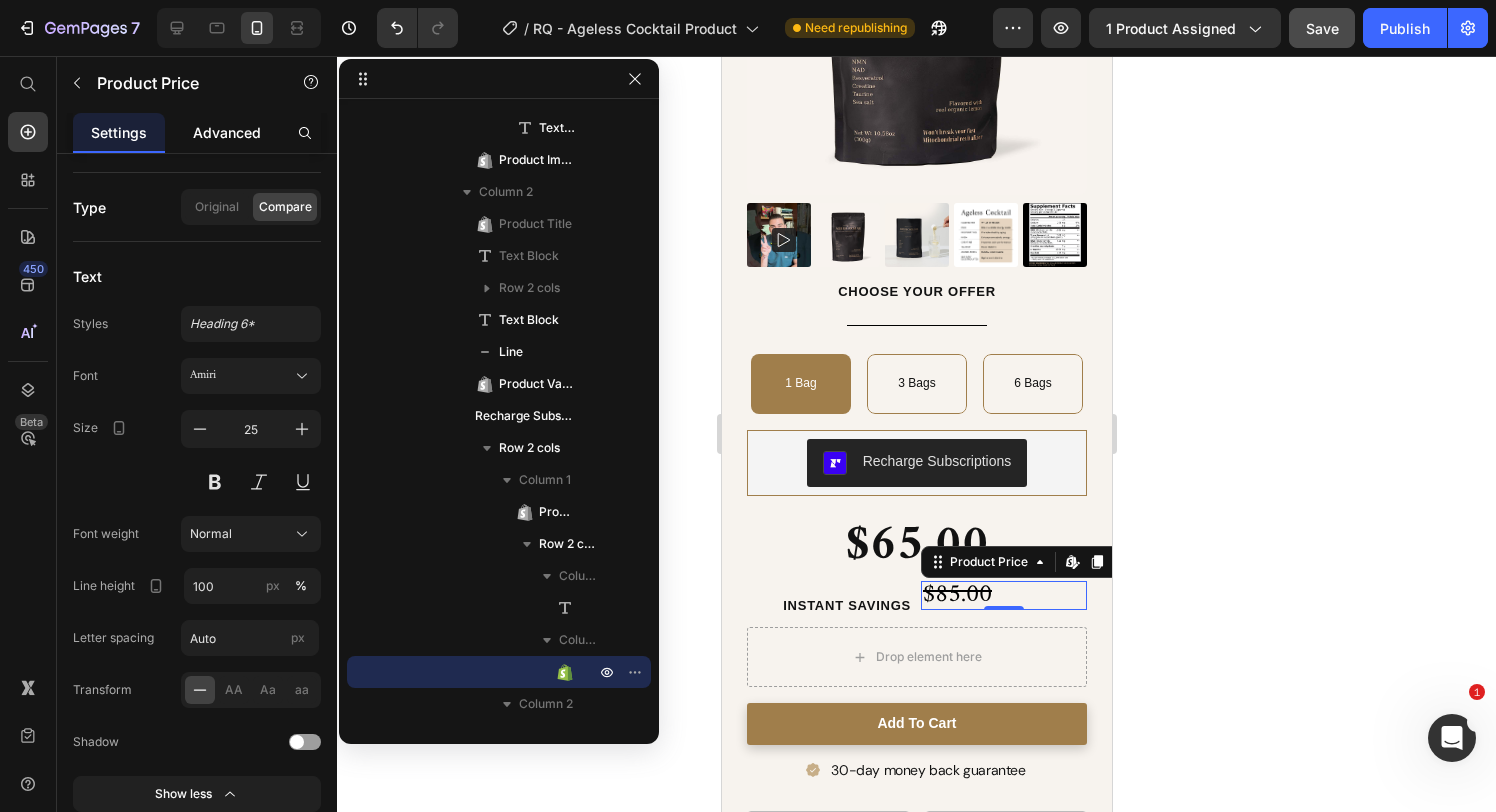 click on "Advanced" at bounding box center [227, 132] 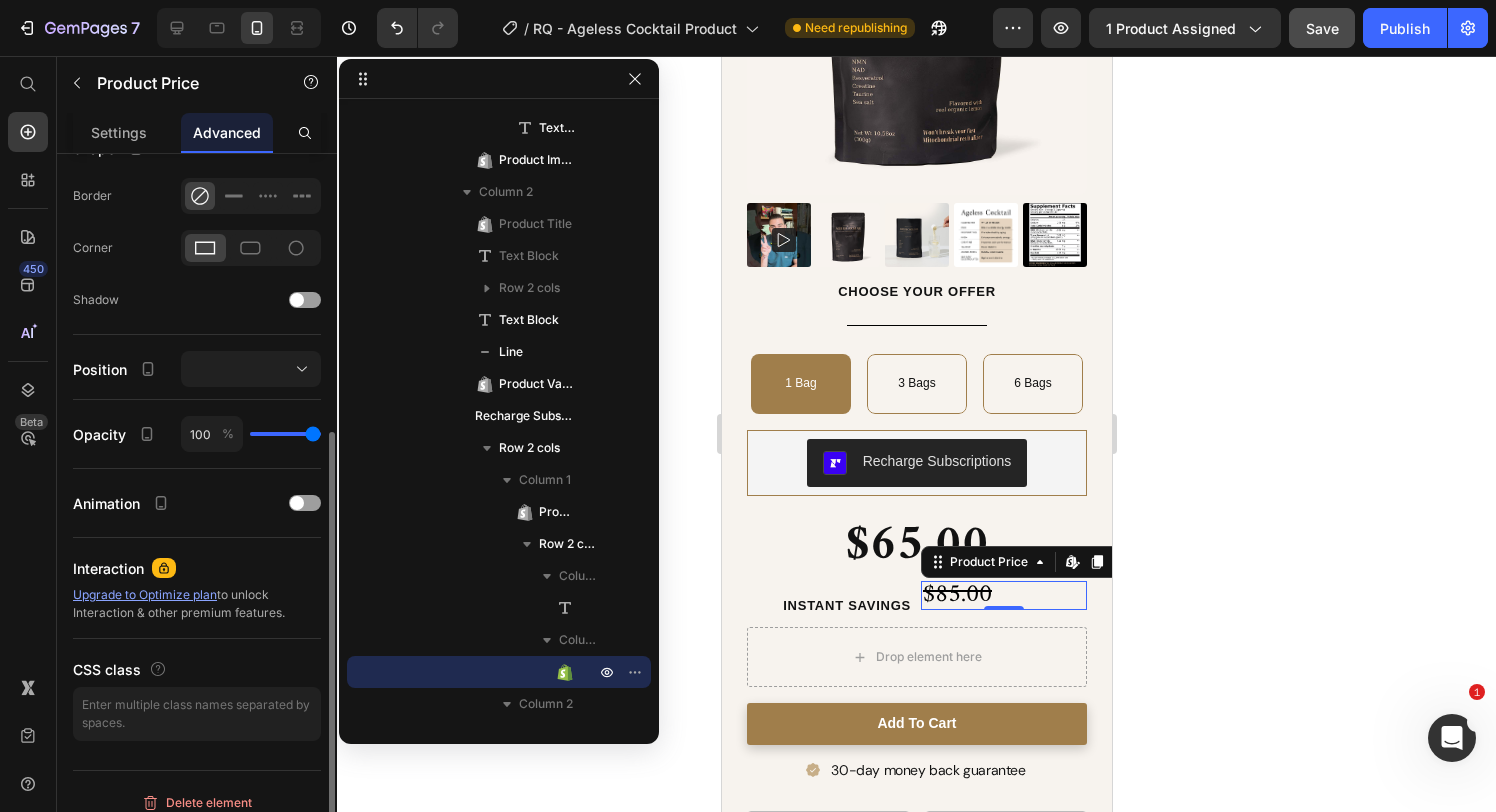 scroll, scrollTop: 554, scrollLeft: 0, axis: vertical 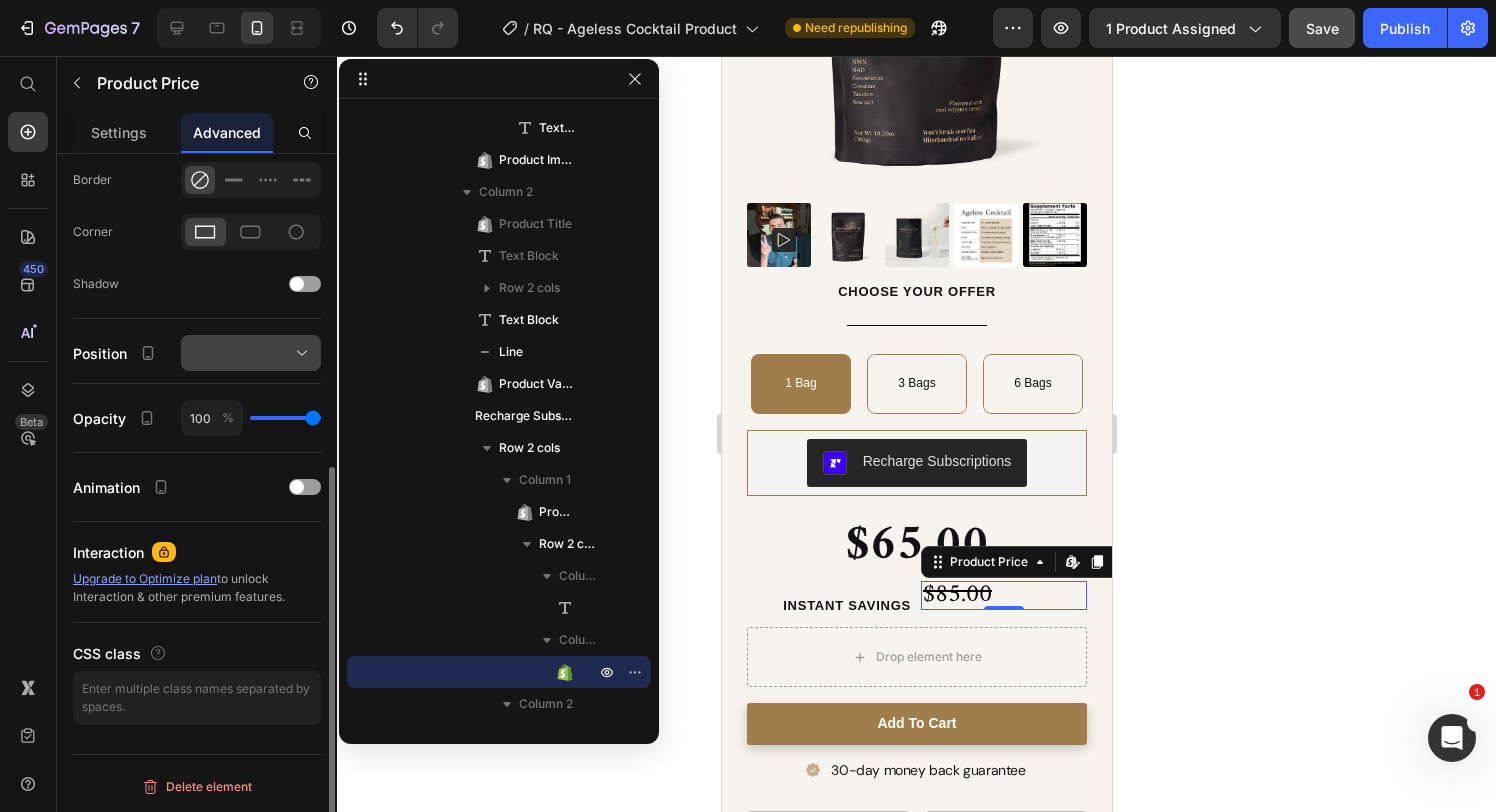 click at bounding box center [251, 353] 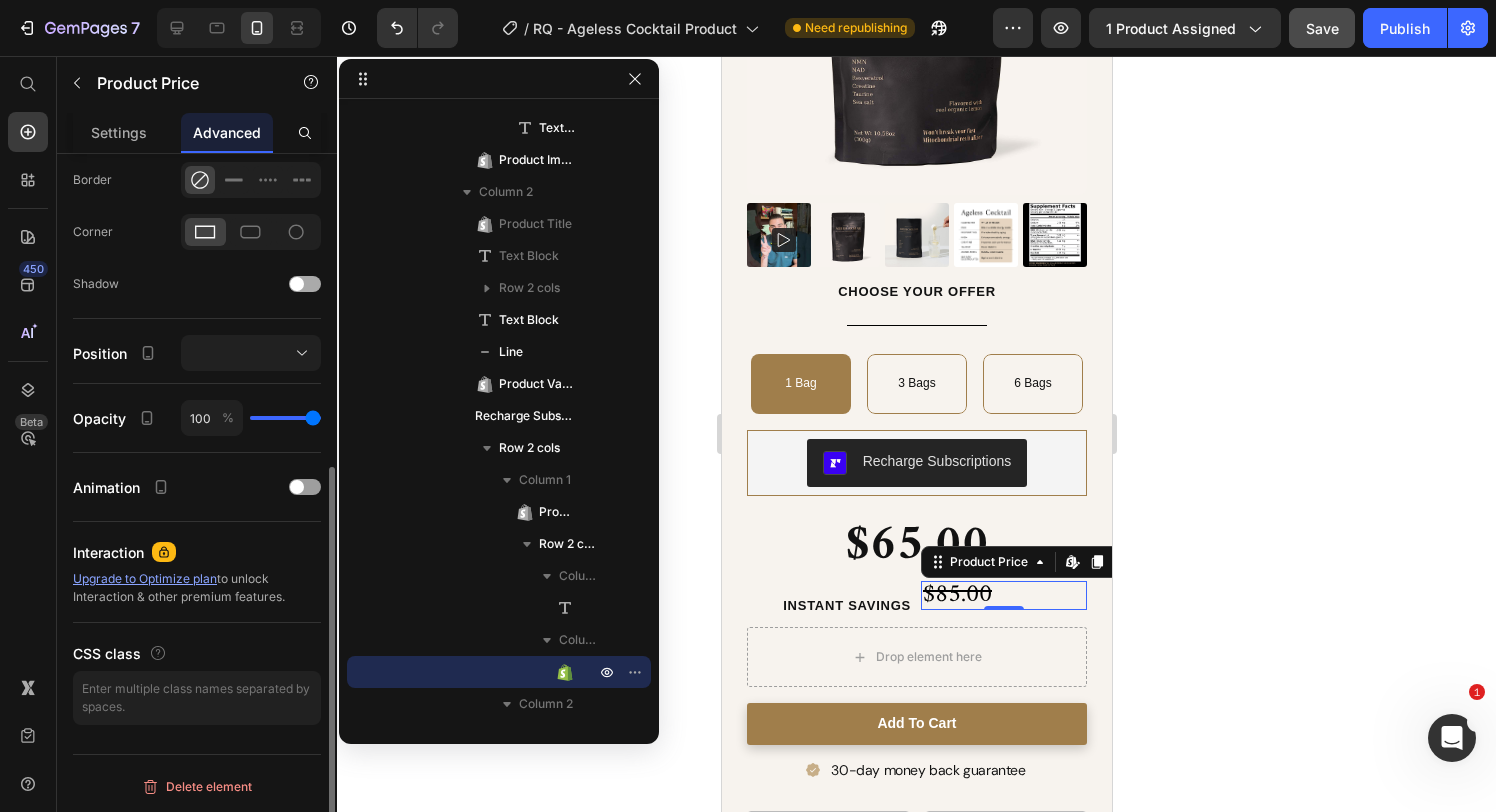 click on "Shadow" 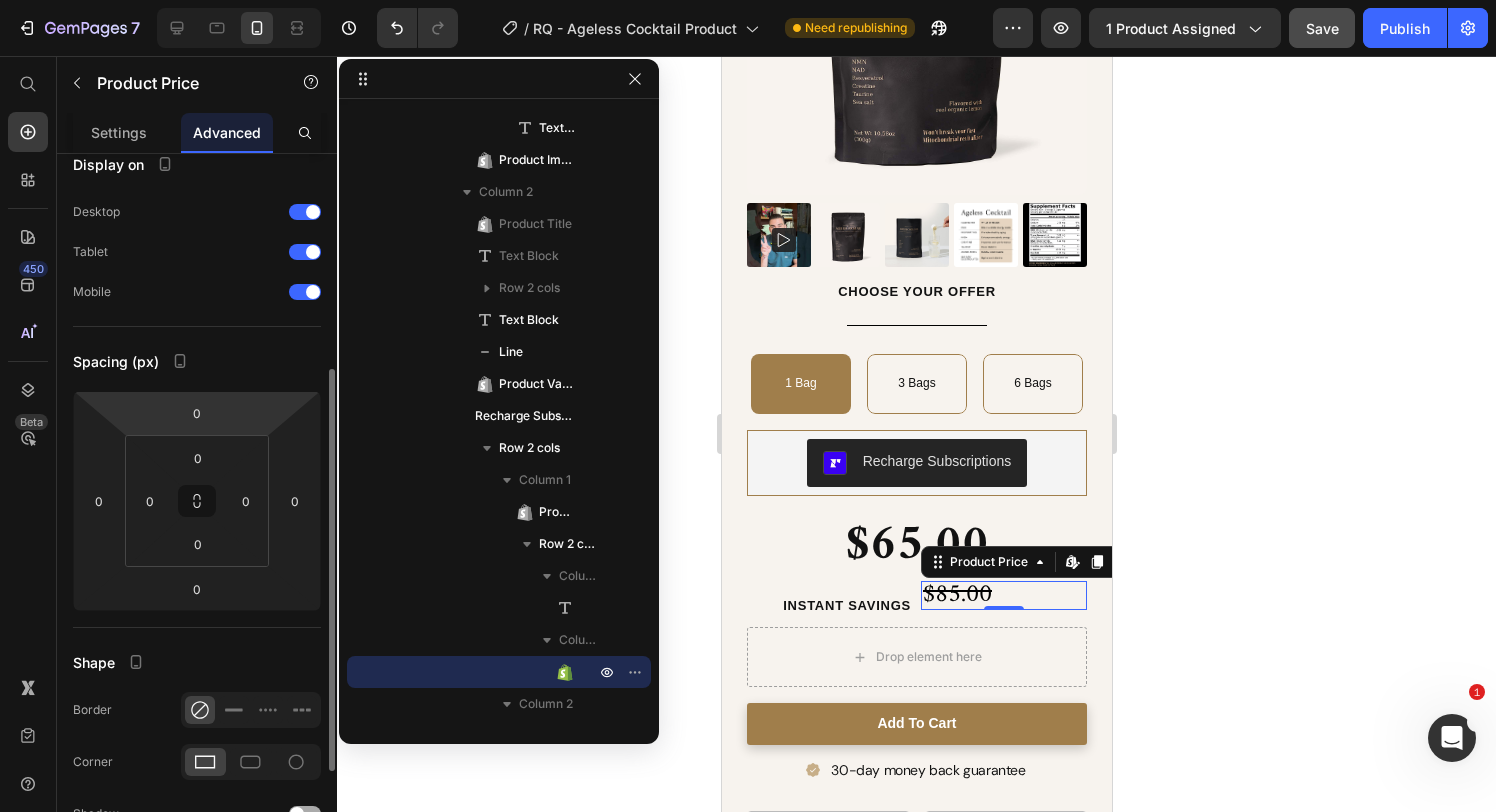scroll, scrollTop: 0, scrollLeft: 0, axis: both 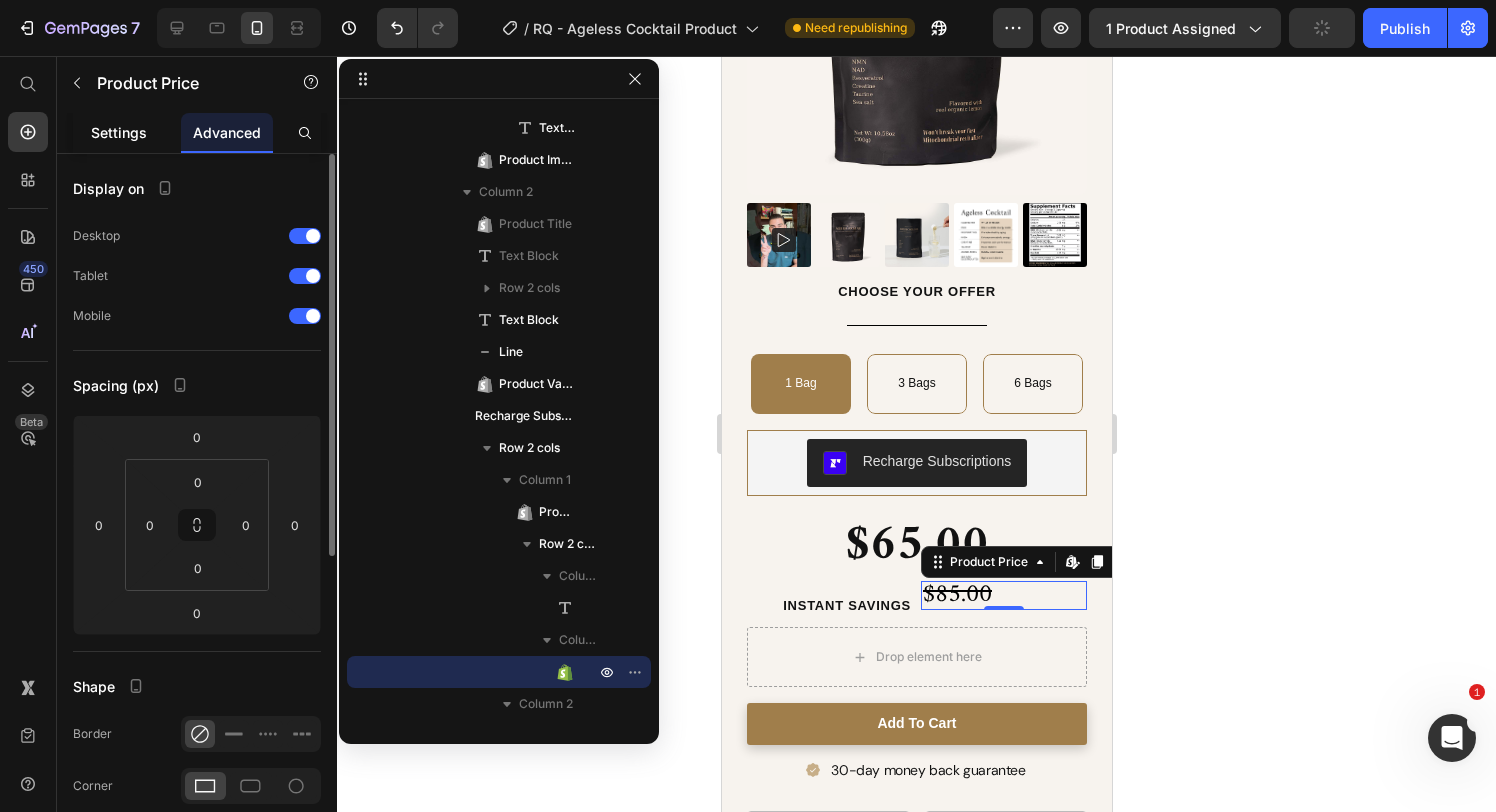 click on "Settings" at bounding box center (119, 132) 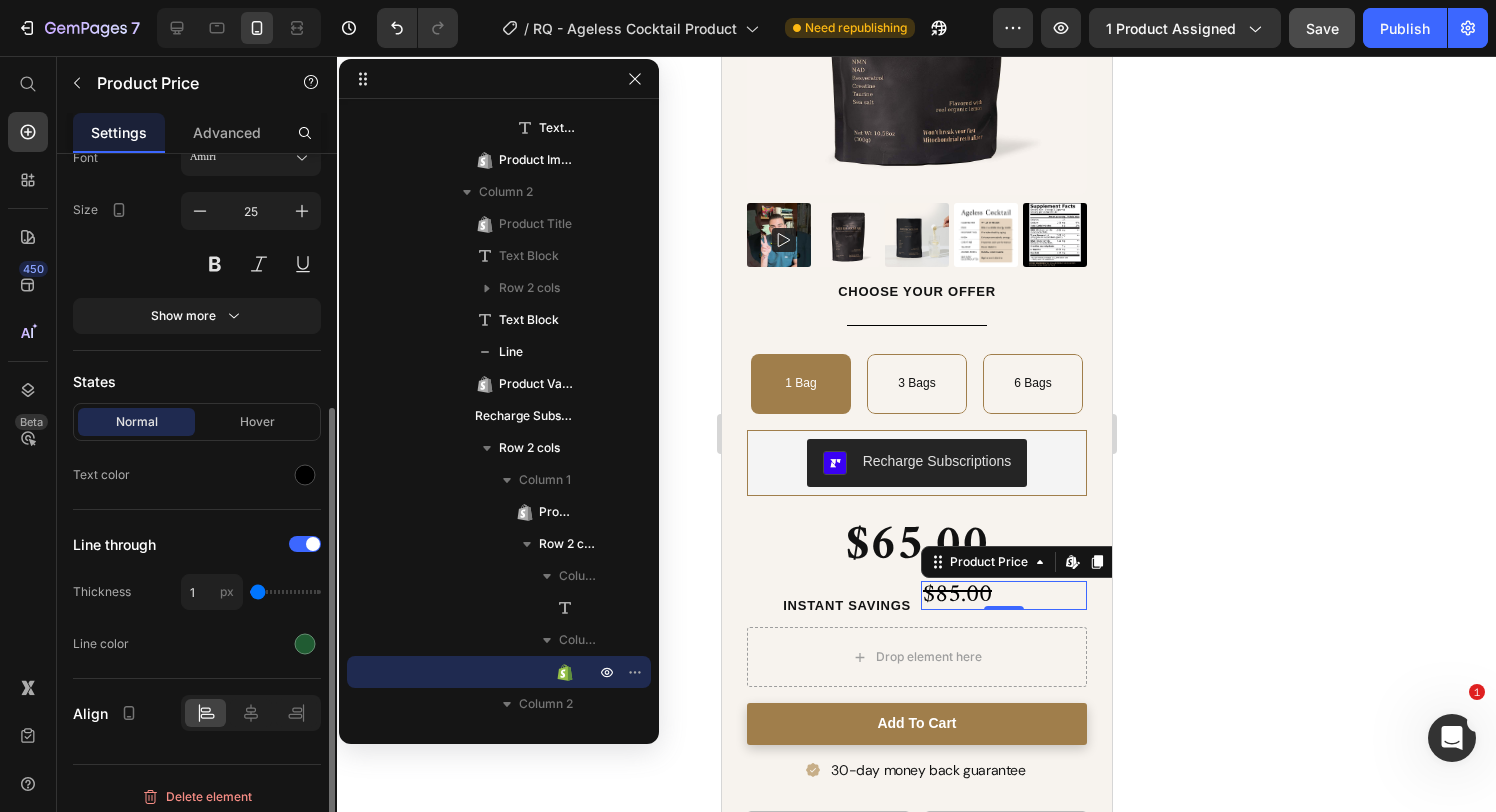 scroll, scrollTop: 370, scrollLeft: 0, axis: vertical 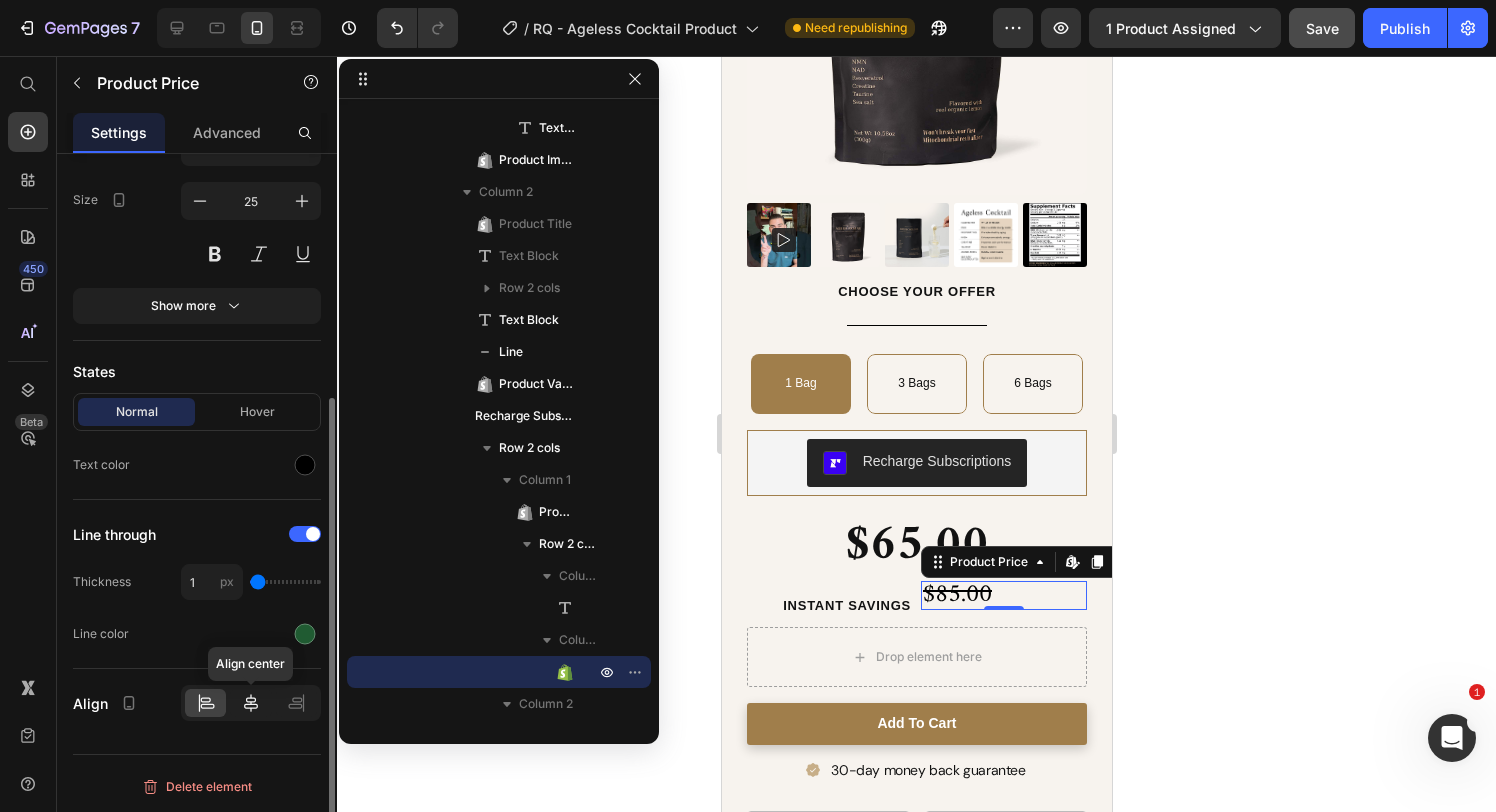 click 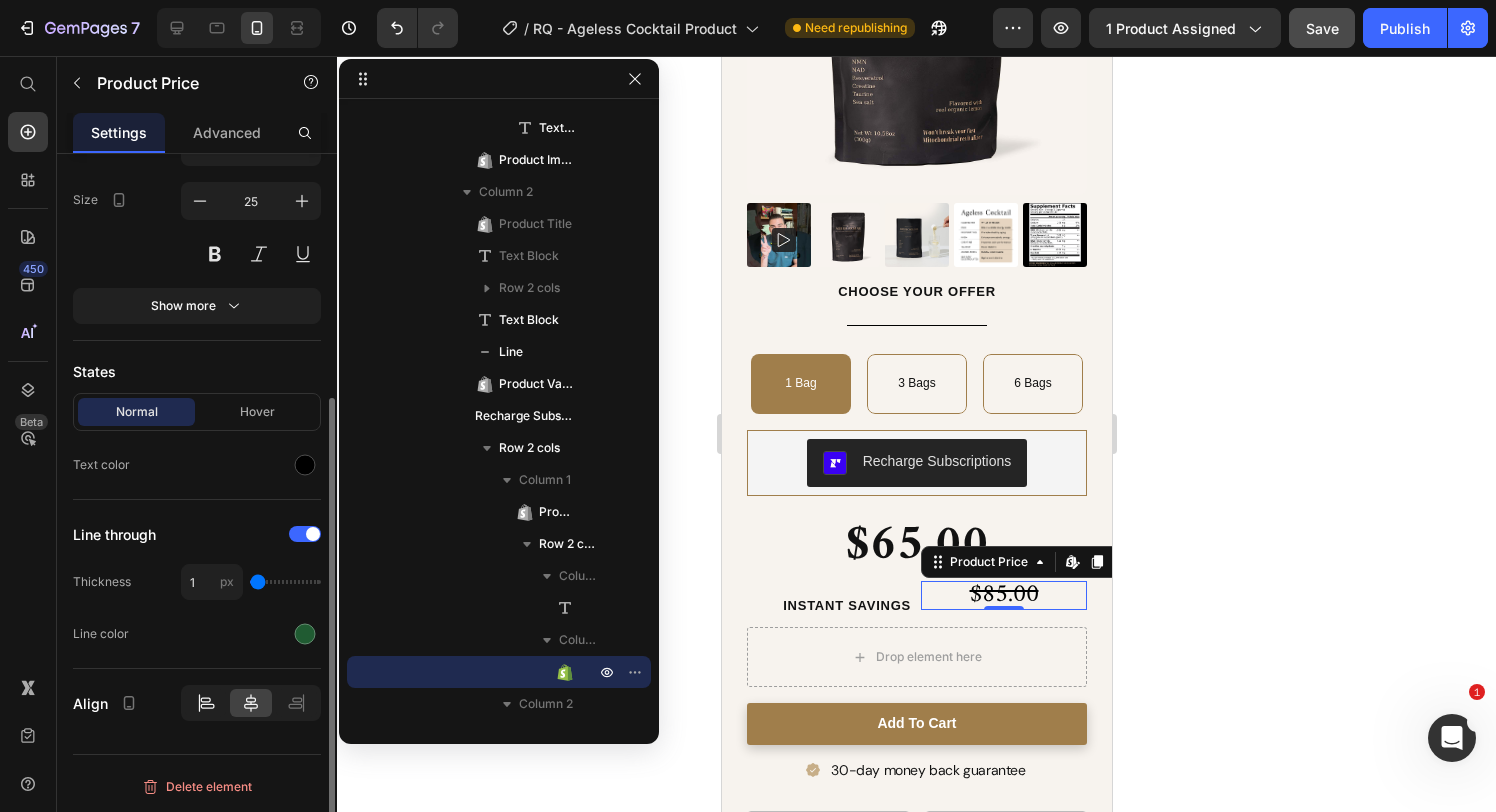 click 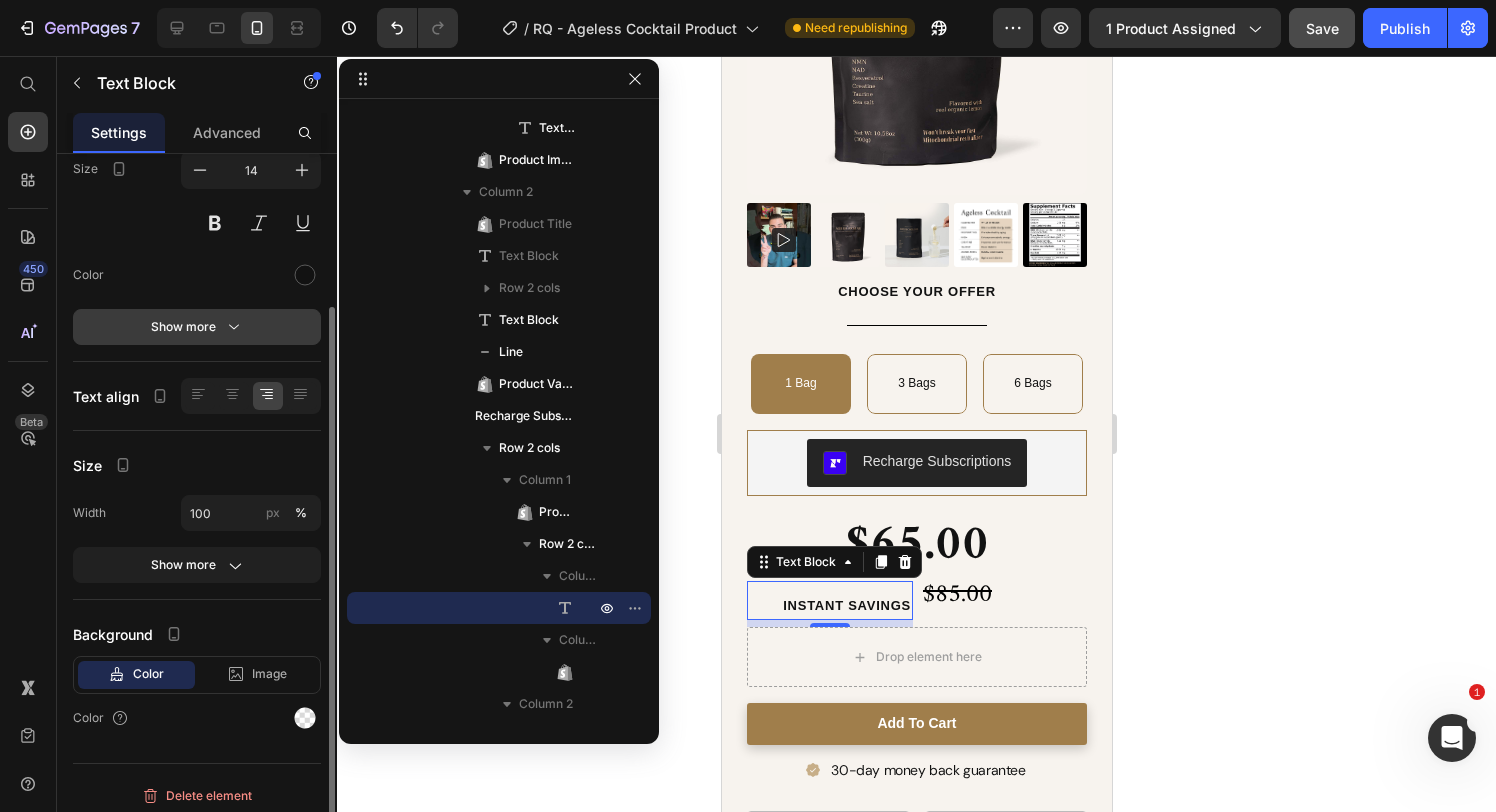 scroll, scrollTop: 180, scrollLeft: 0, axis: vertical 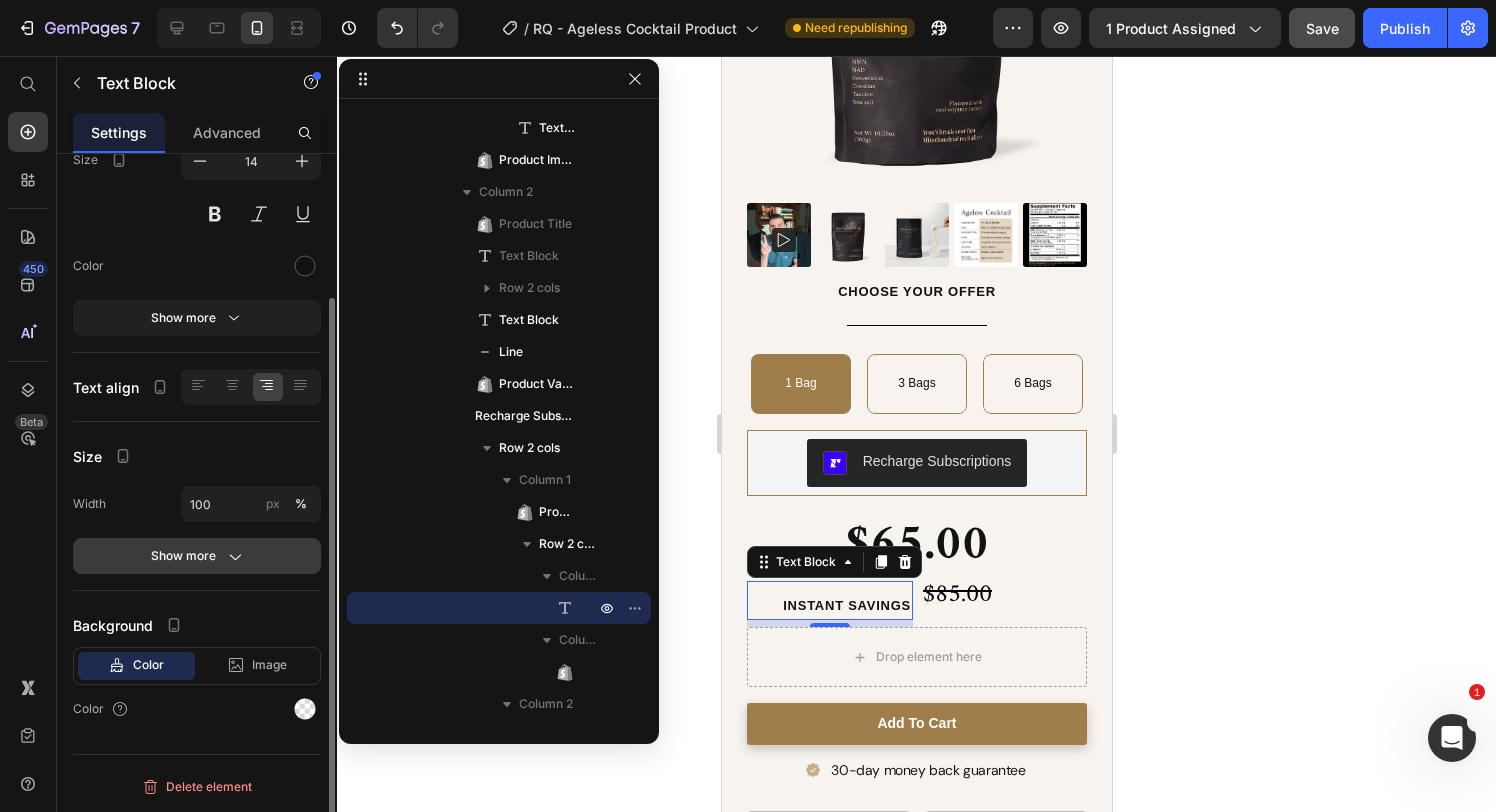 click on "Show more" at bounding box center (197, 556) 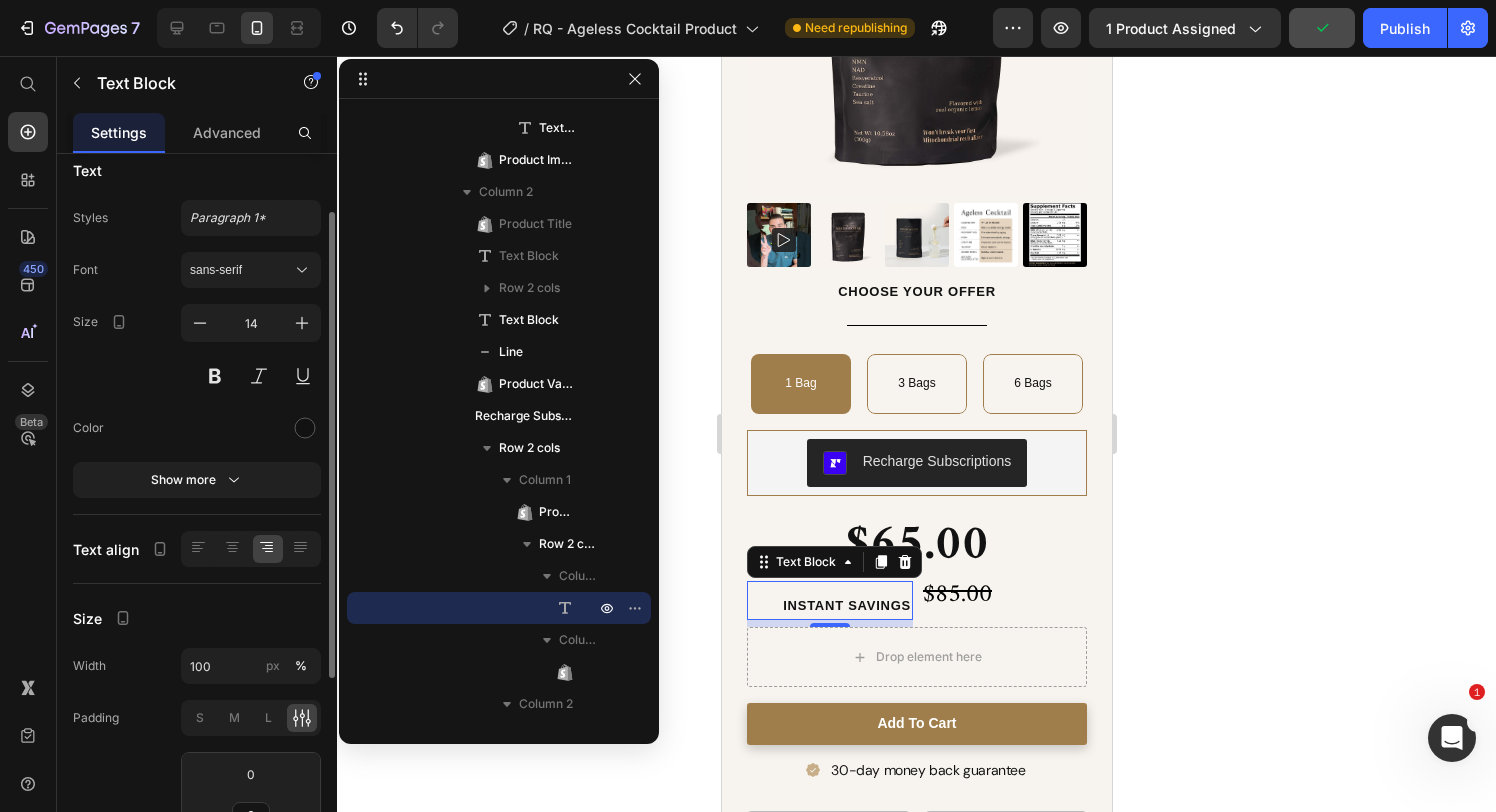 scroll, scrollTop: 0, scrollLeft: 0, axis: both 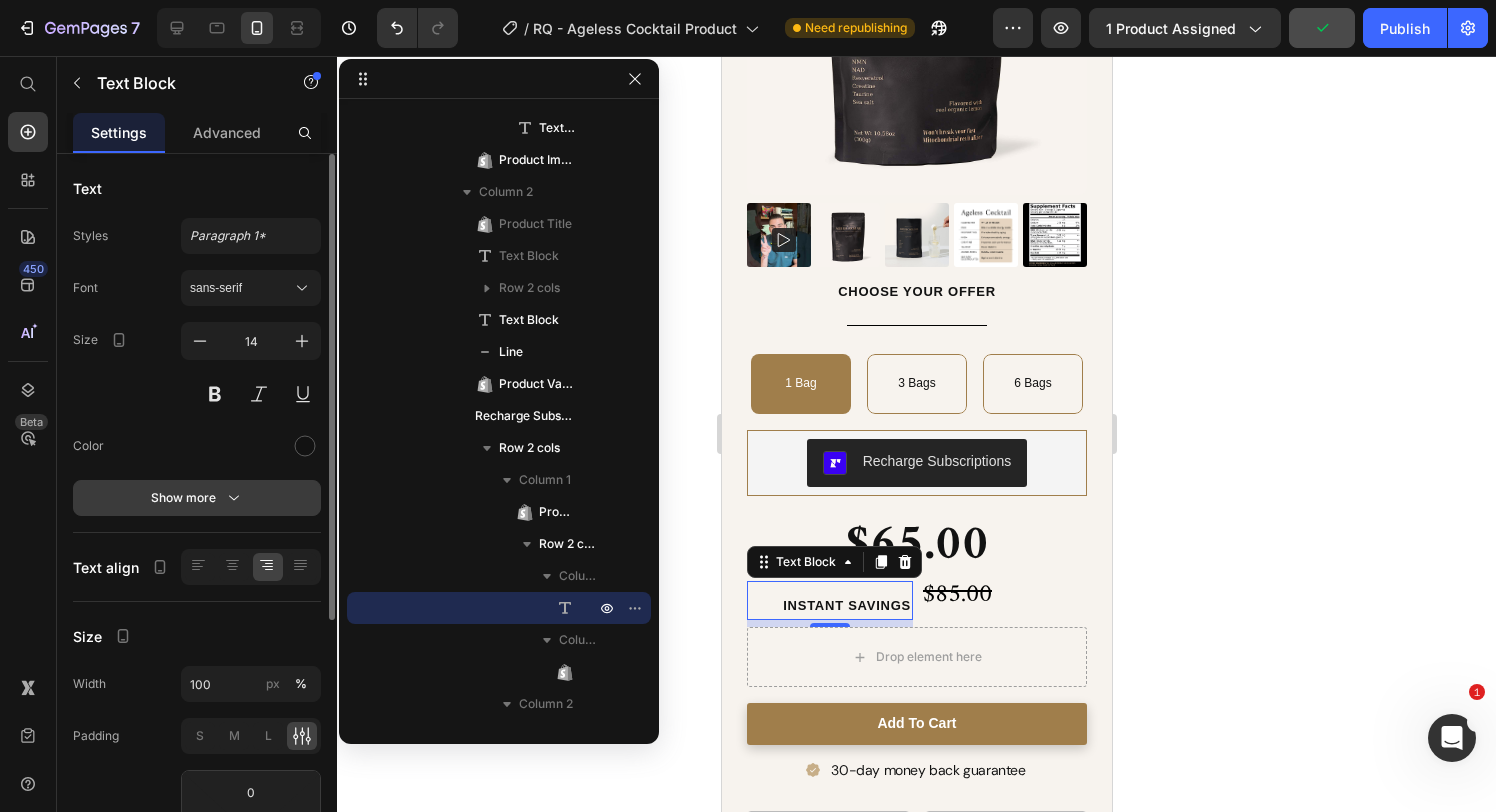 click on "Show more" at bounding box center (197, 498) 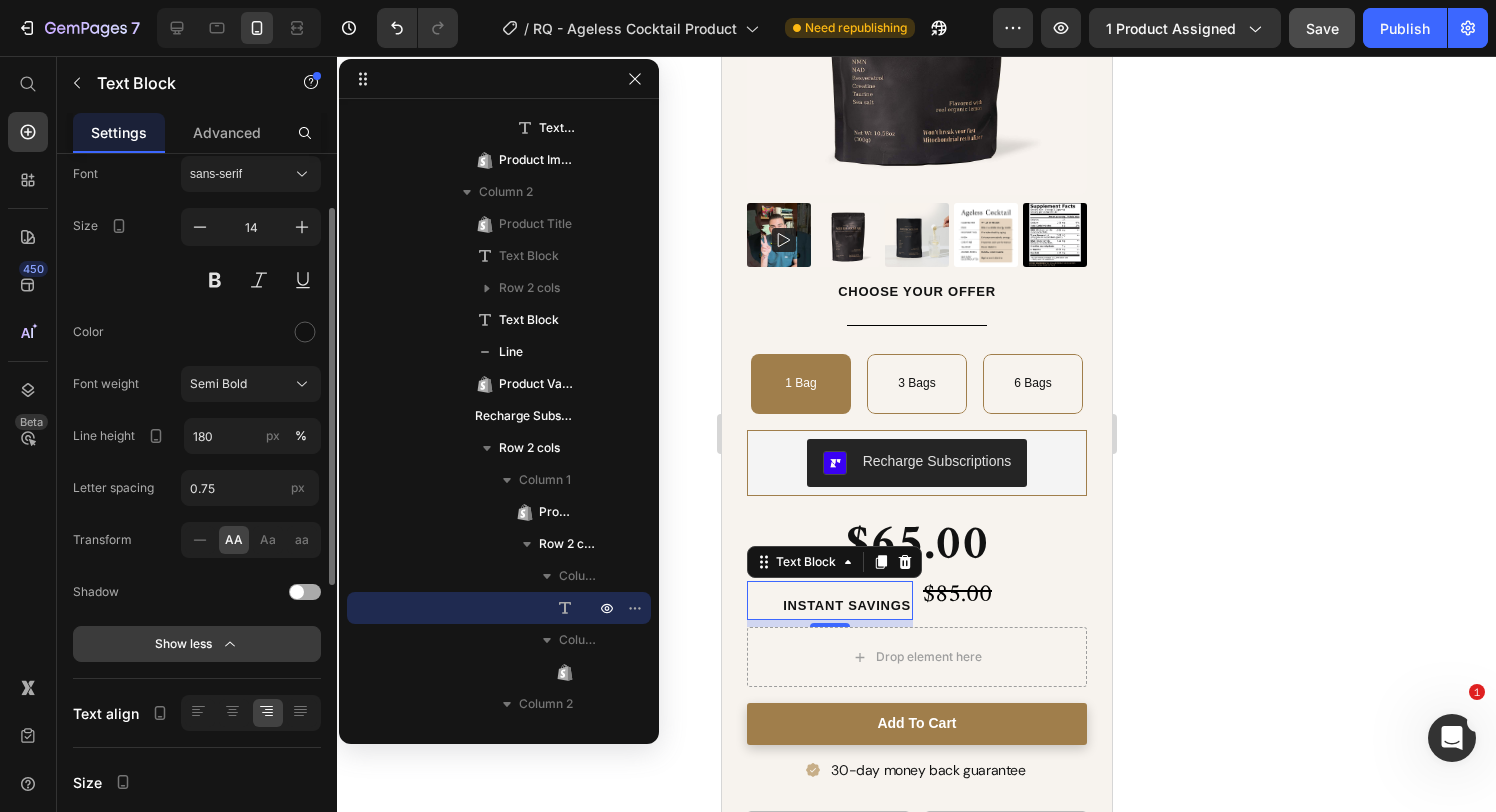 scroll, scrollTop: 143, scrollLeft: 0, axis: vertical 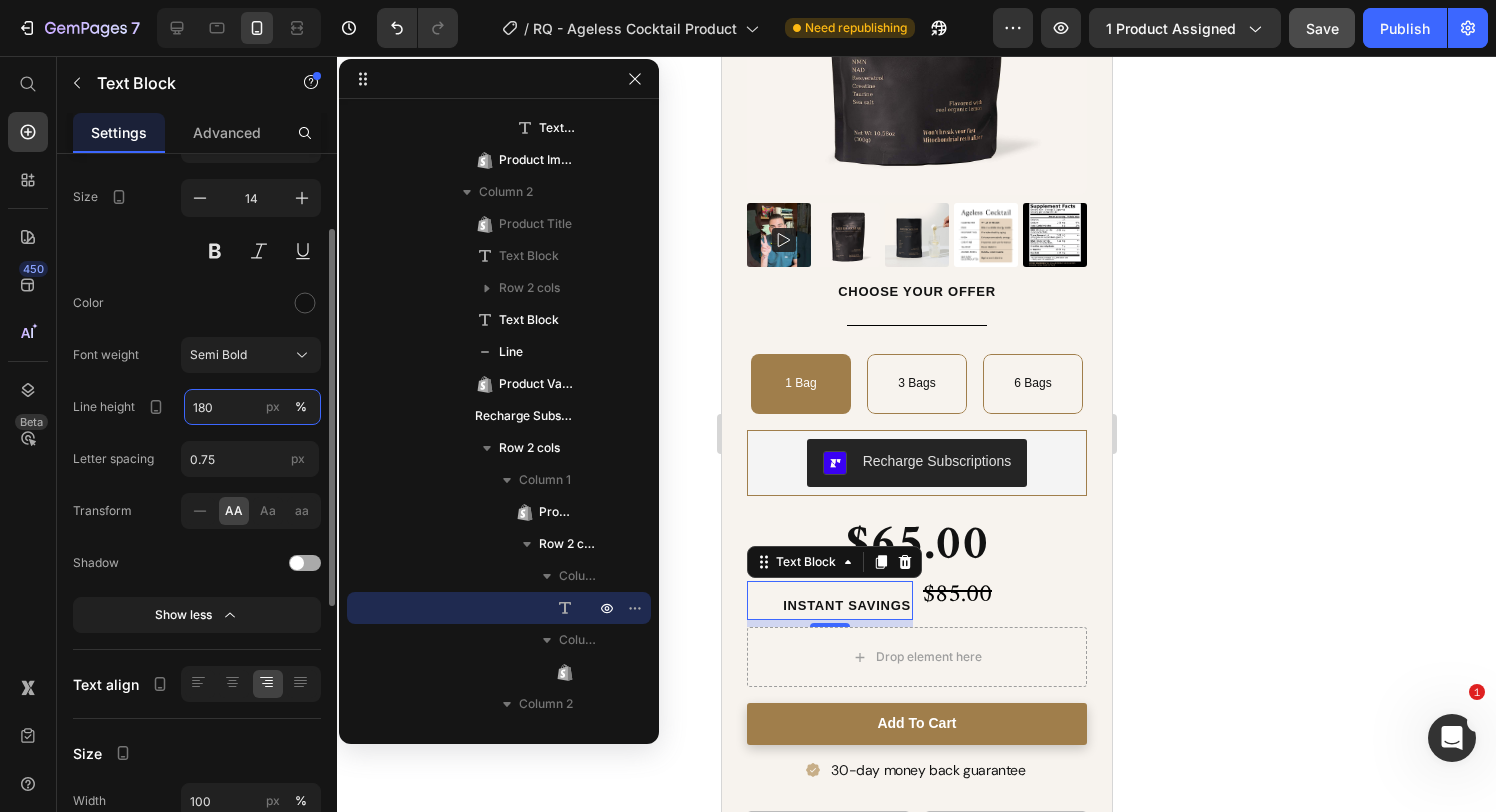 click on "180" at bounding box center (252, 407) 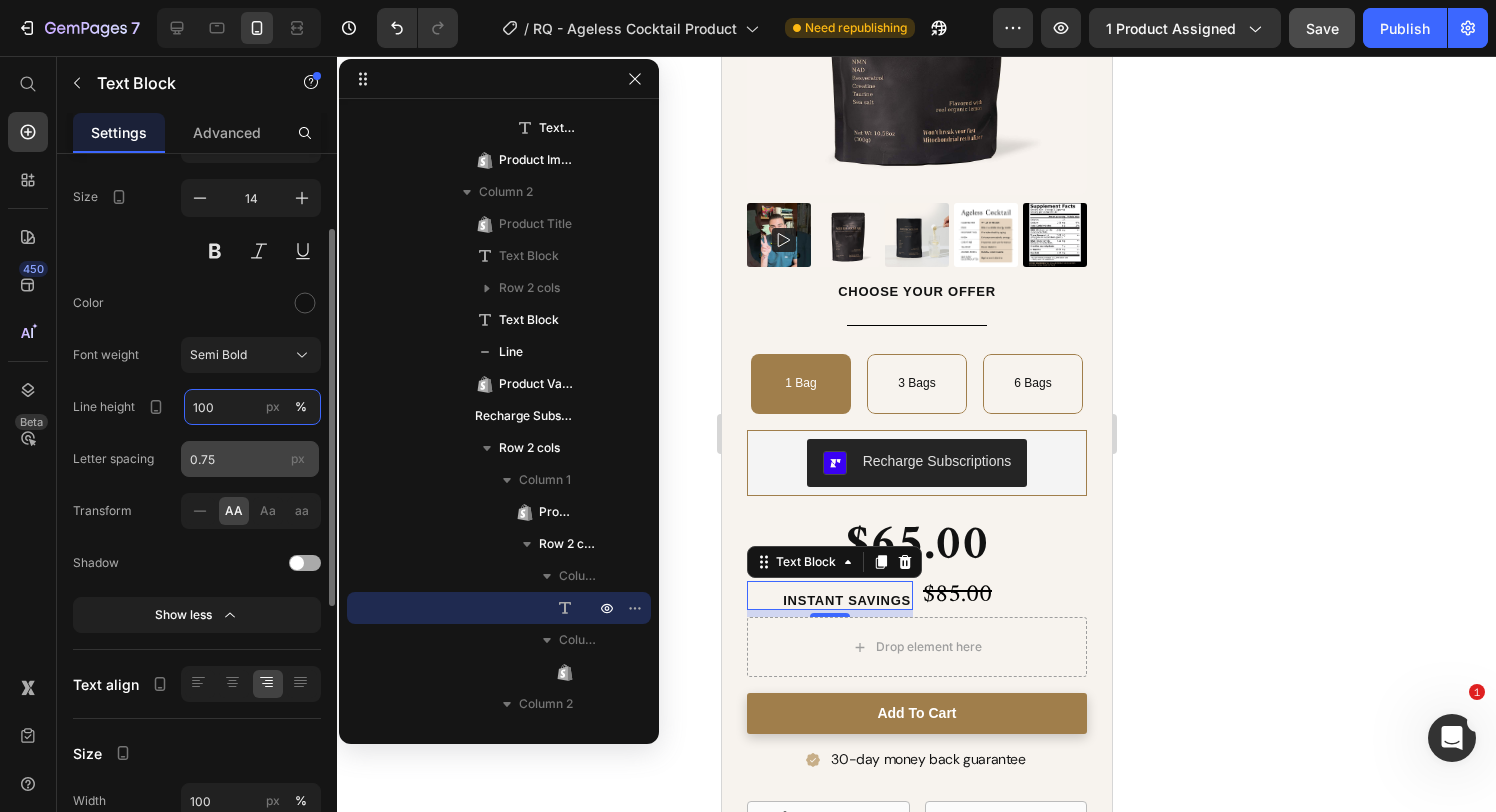 type on "100" 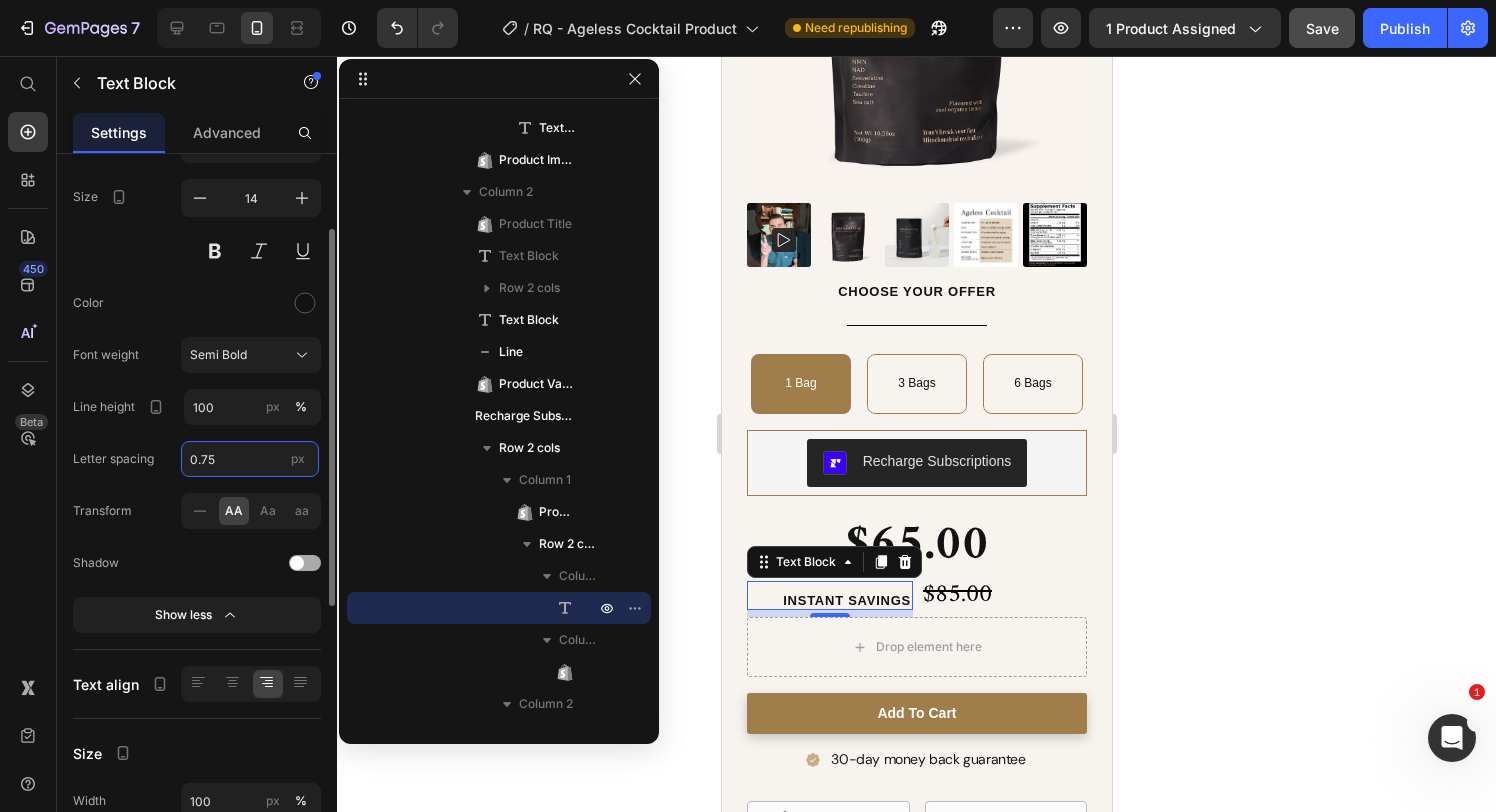 click on "0.75" at bounding box center (250, 459) 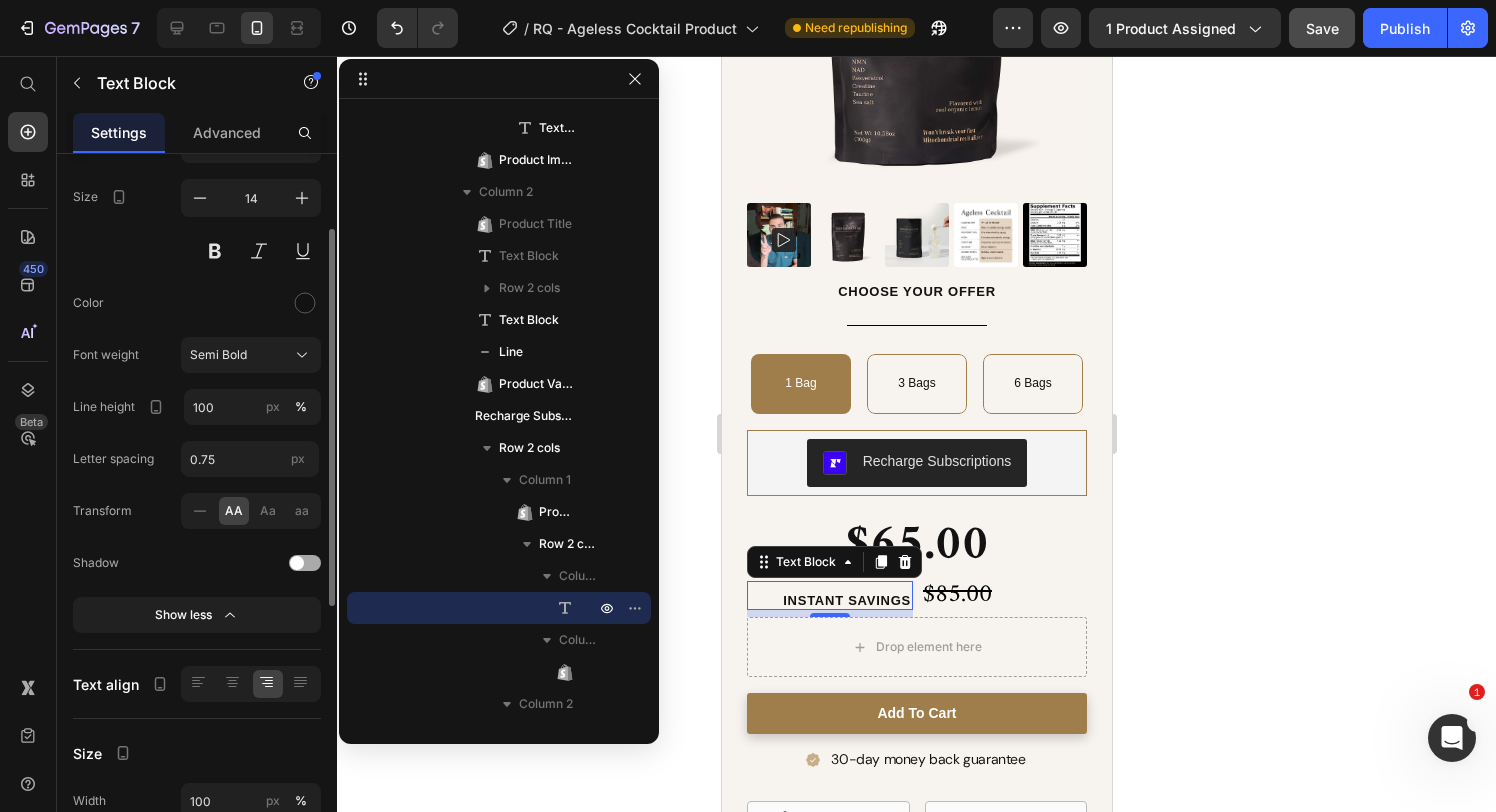 click at bounding box center [220, 563] 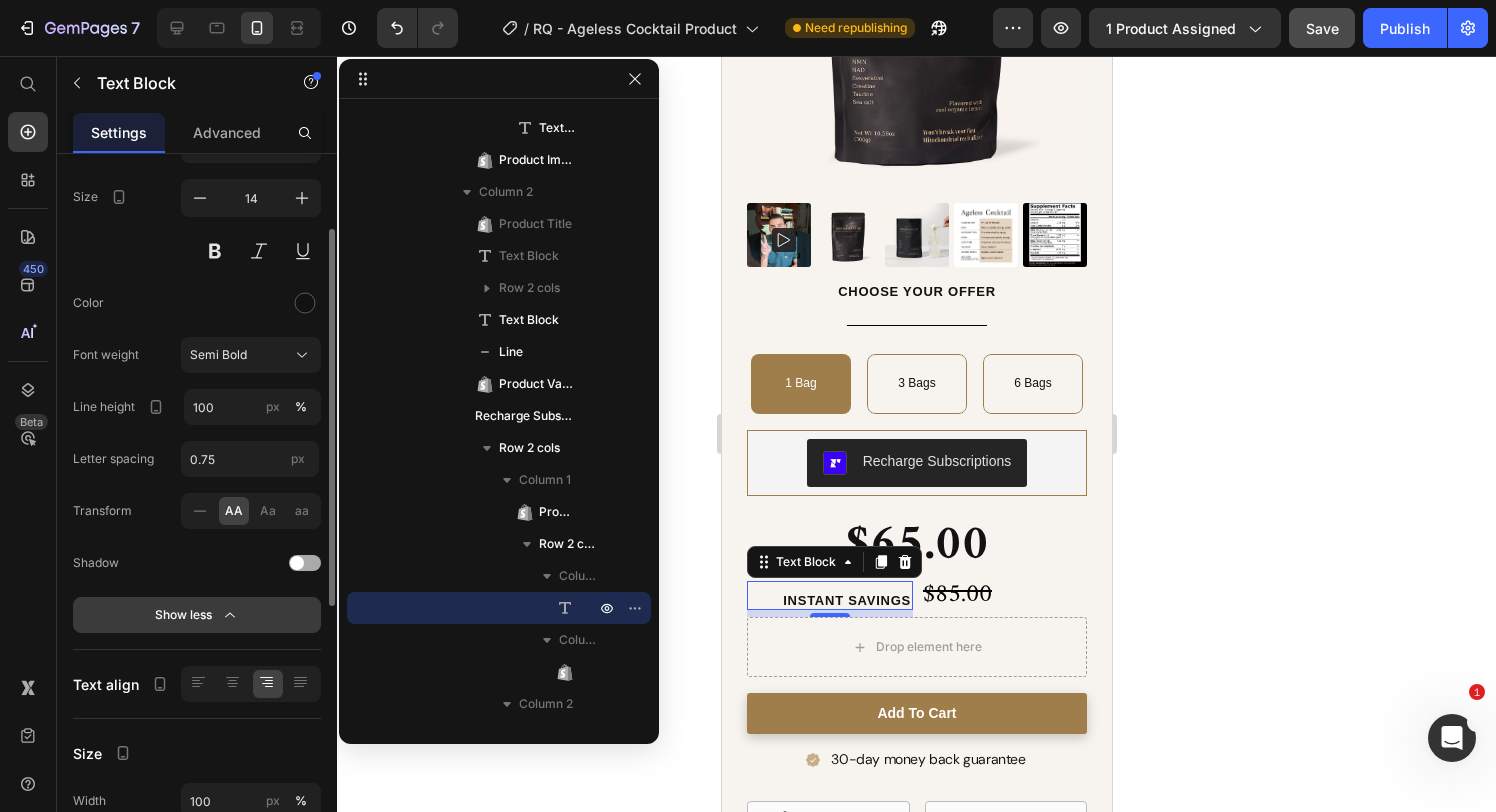 click 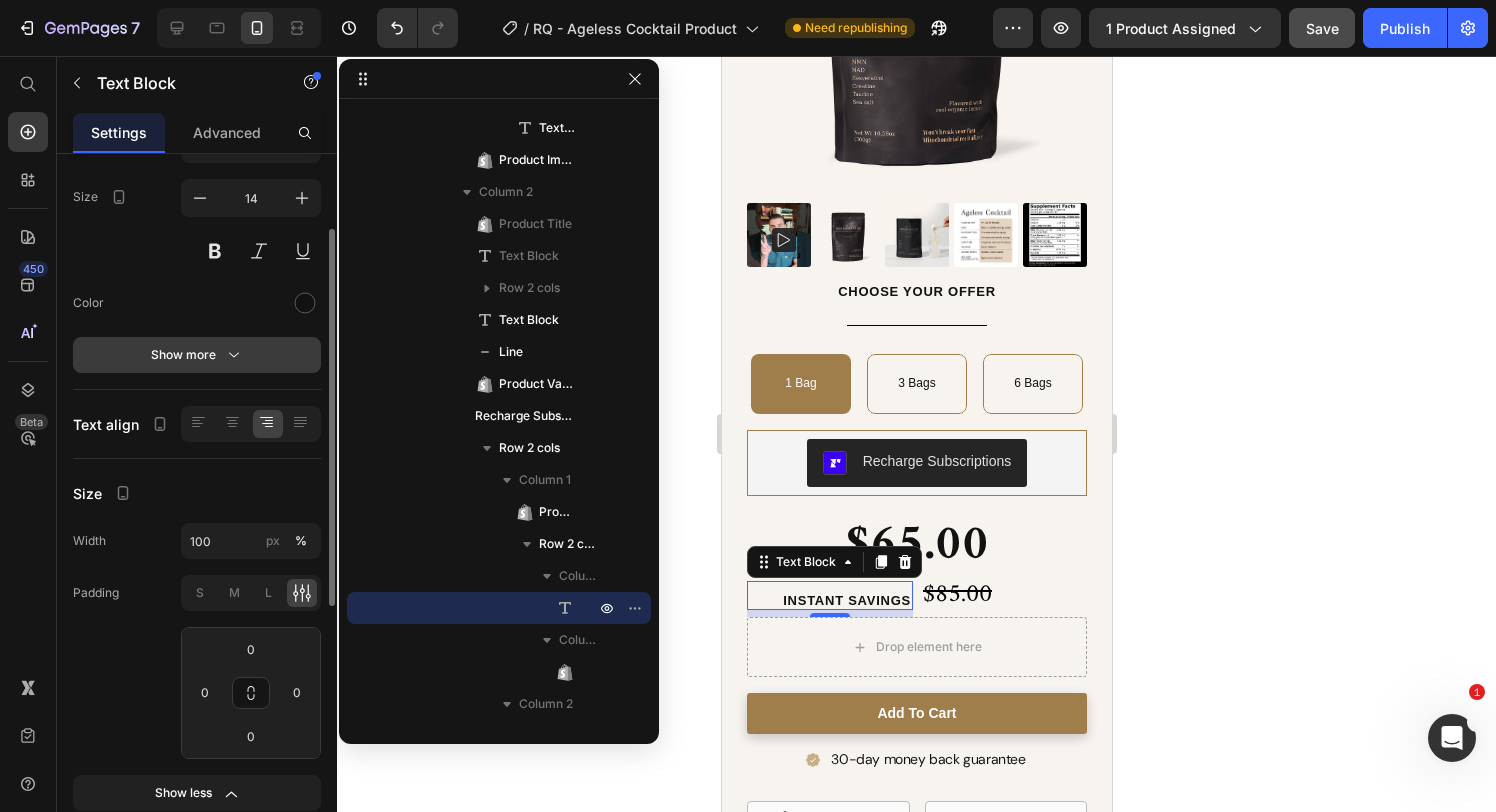 click on "Show more" at bounding box center [197, 355] 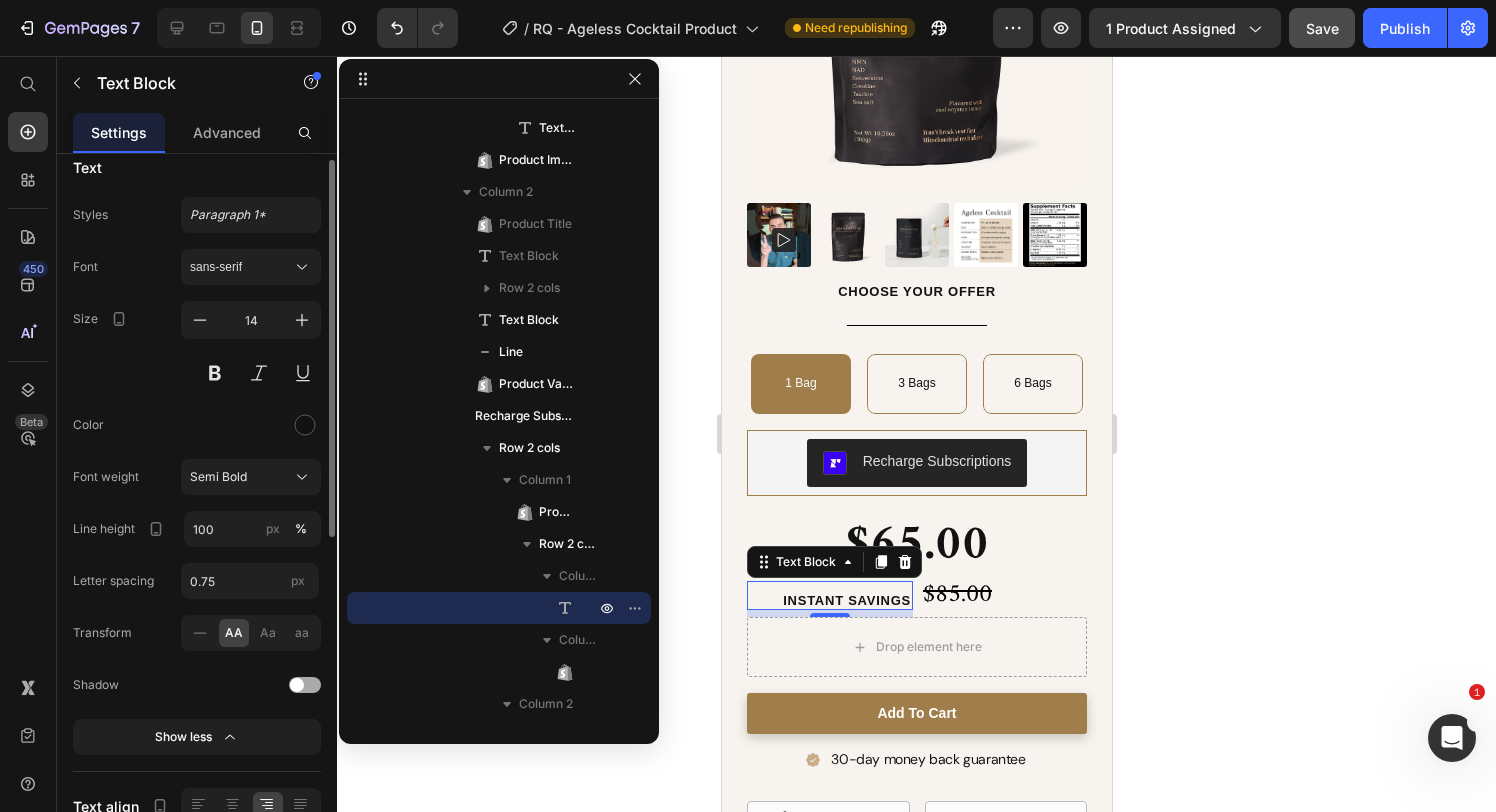 scroll, scrollTop: 0, scrollLeft: 0, axis: both 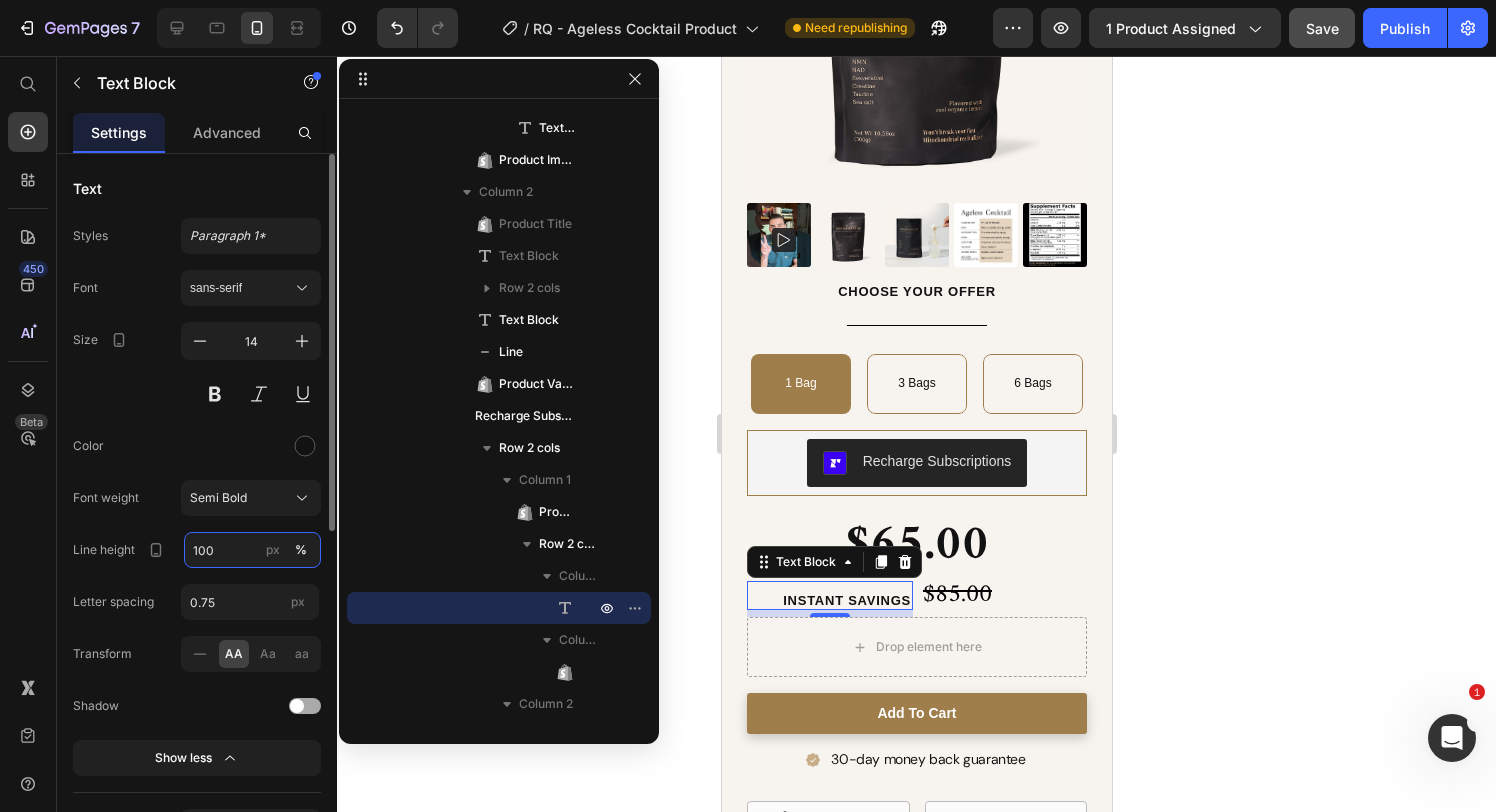click on "100" at bounding box center (252, 550) 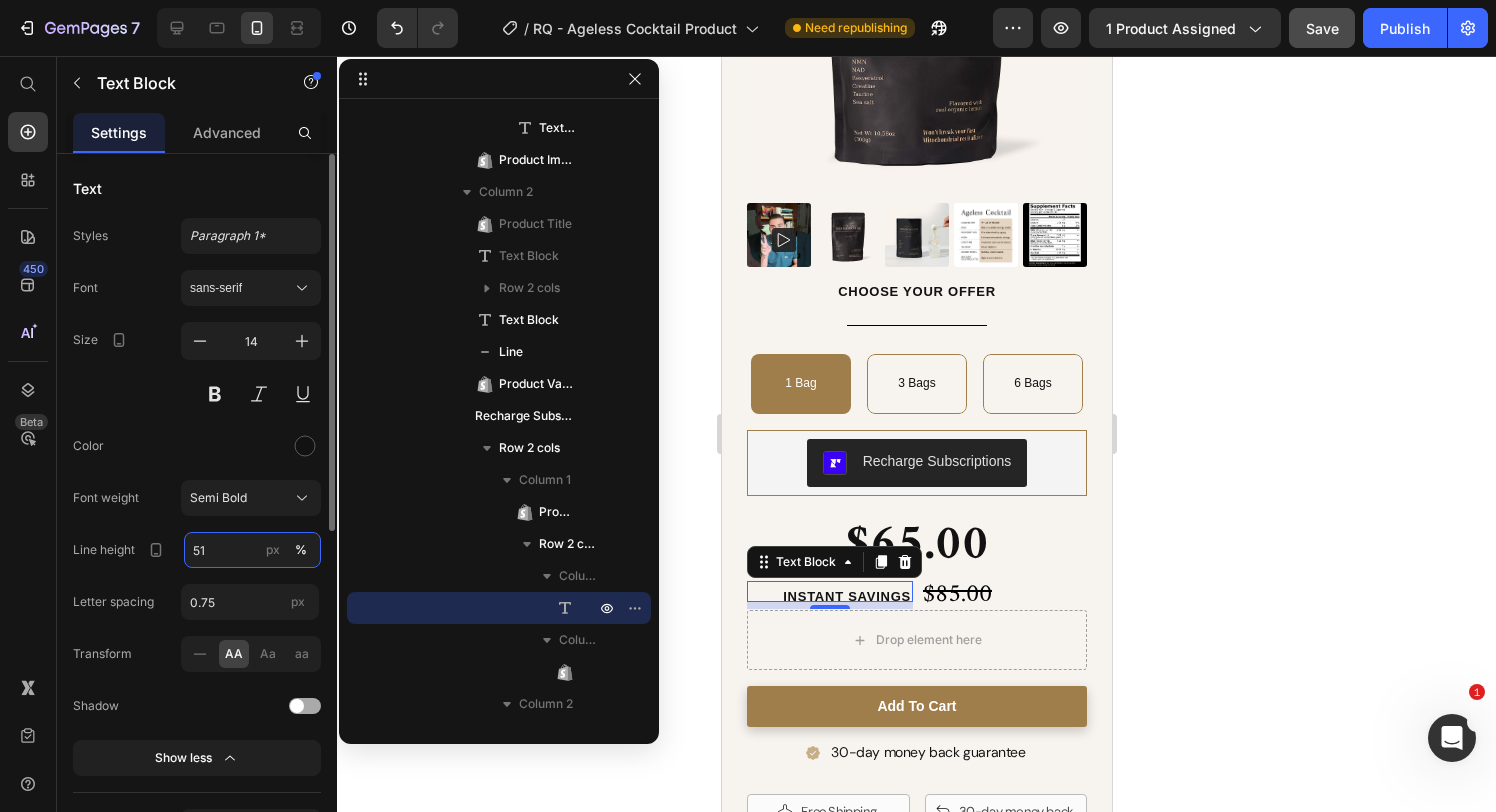 type on "5" 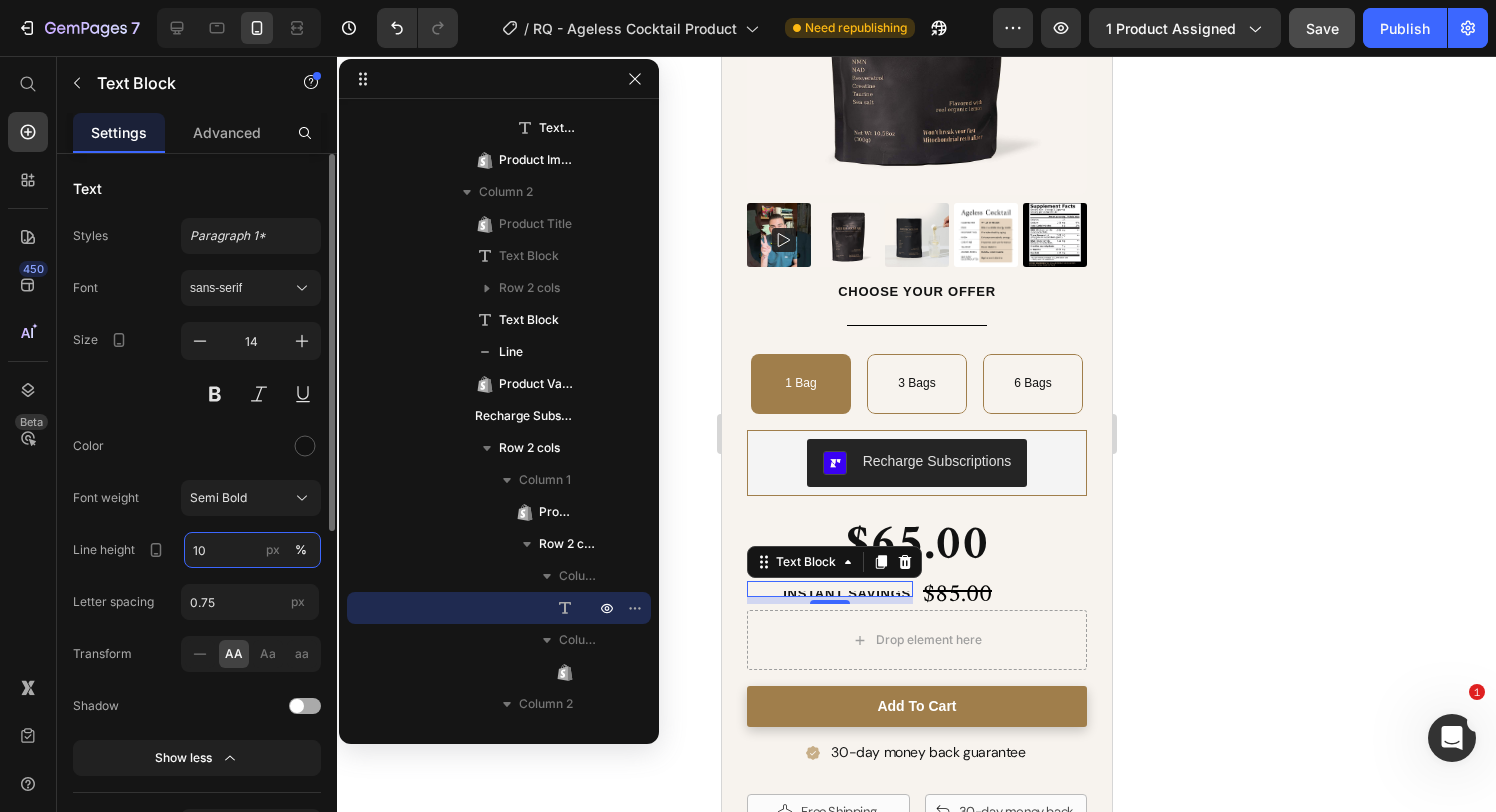 type on "100" 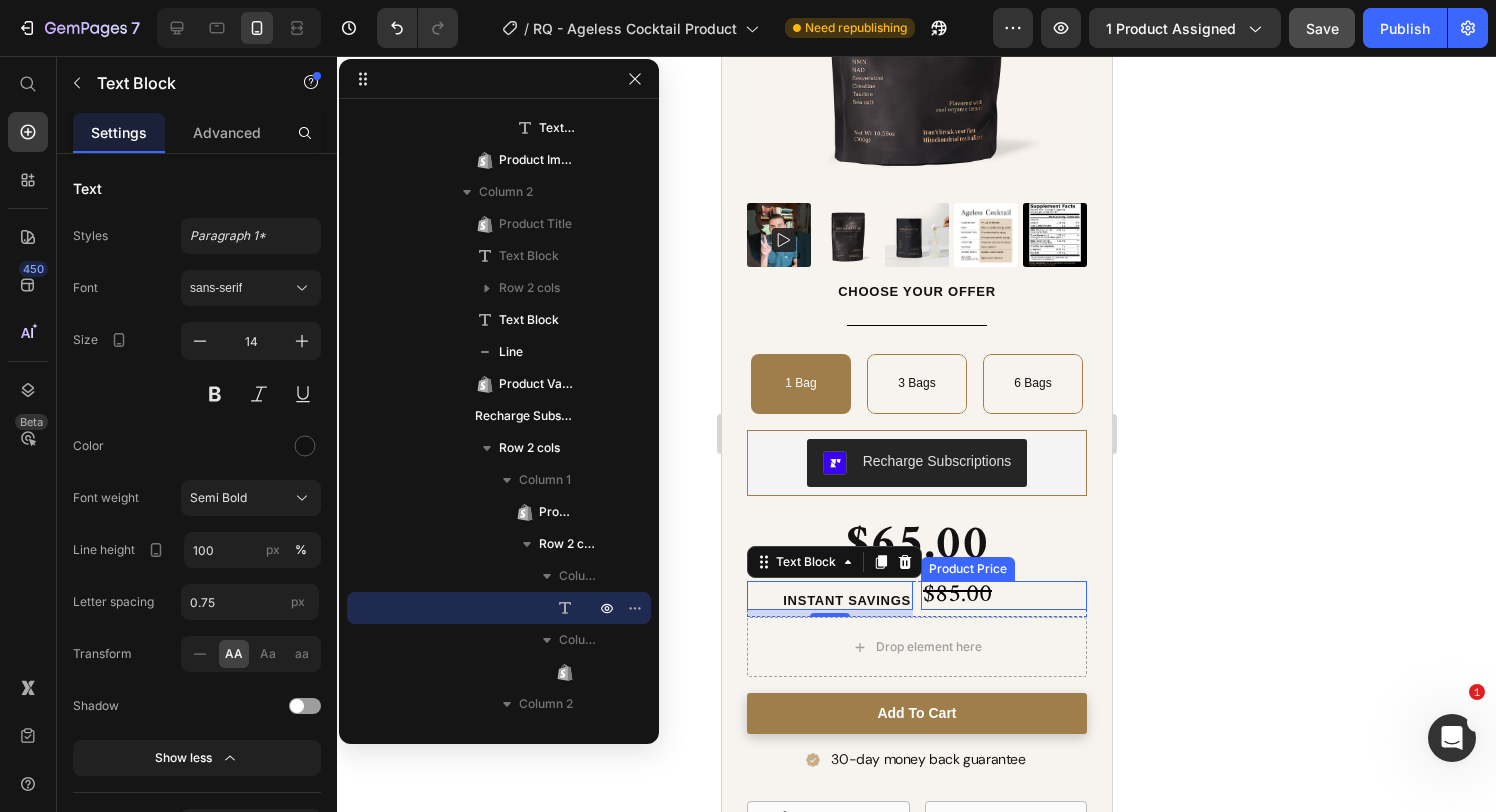 click on "$85.00" at bounding box center (1003, 595) 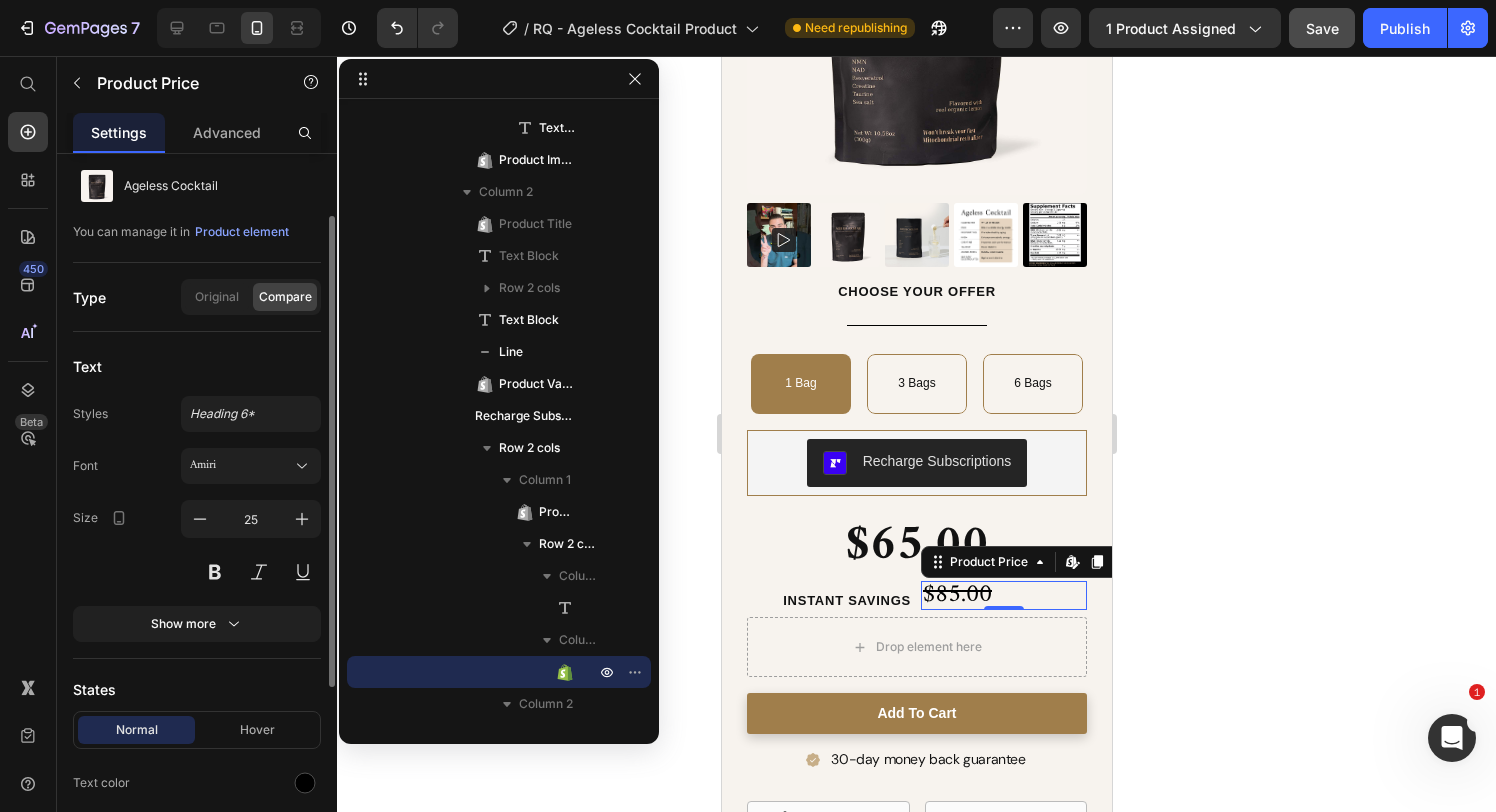 scroll, scrollTop: 309, scrollLeft: 0, axis: vertical 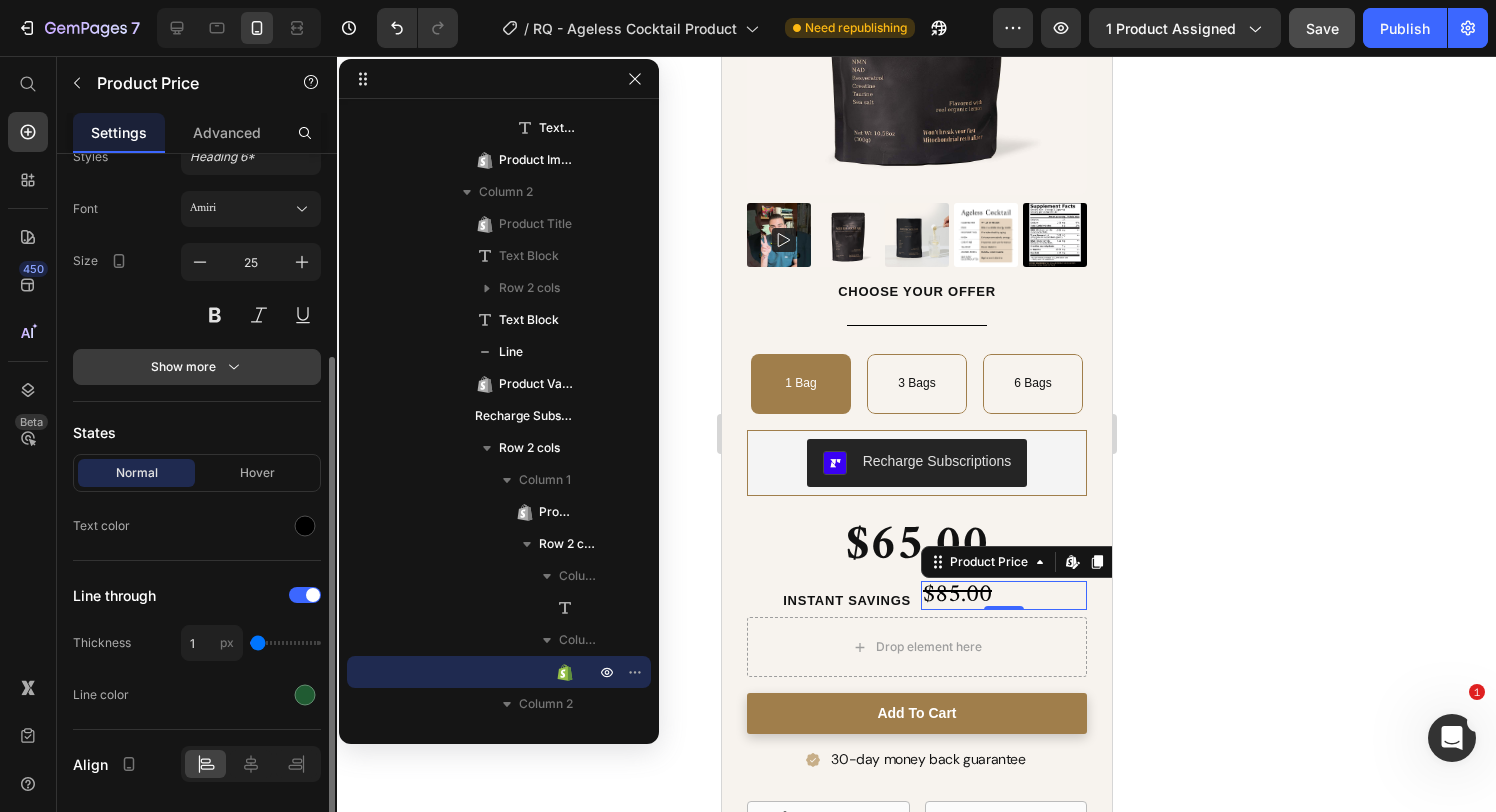 click on "Show more" at bounding box center [197, 367] 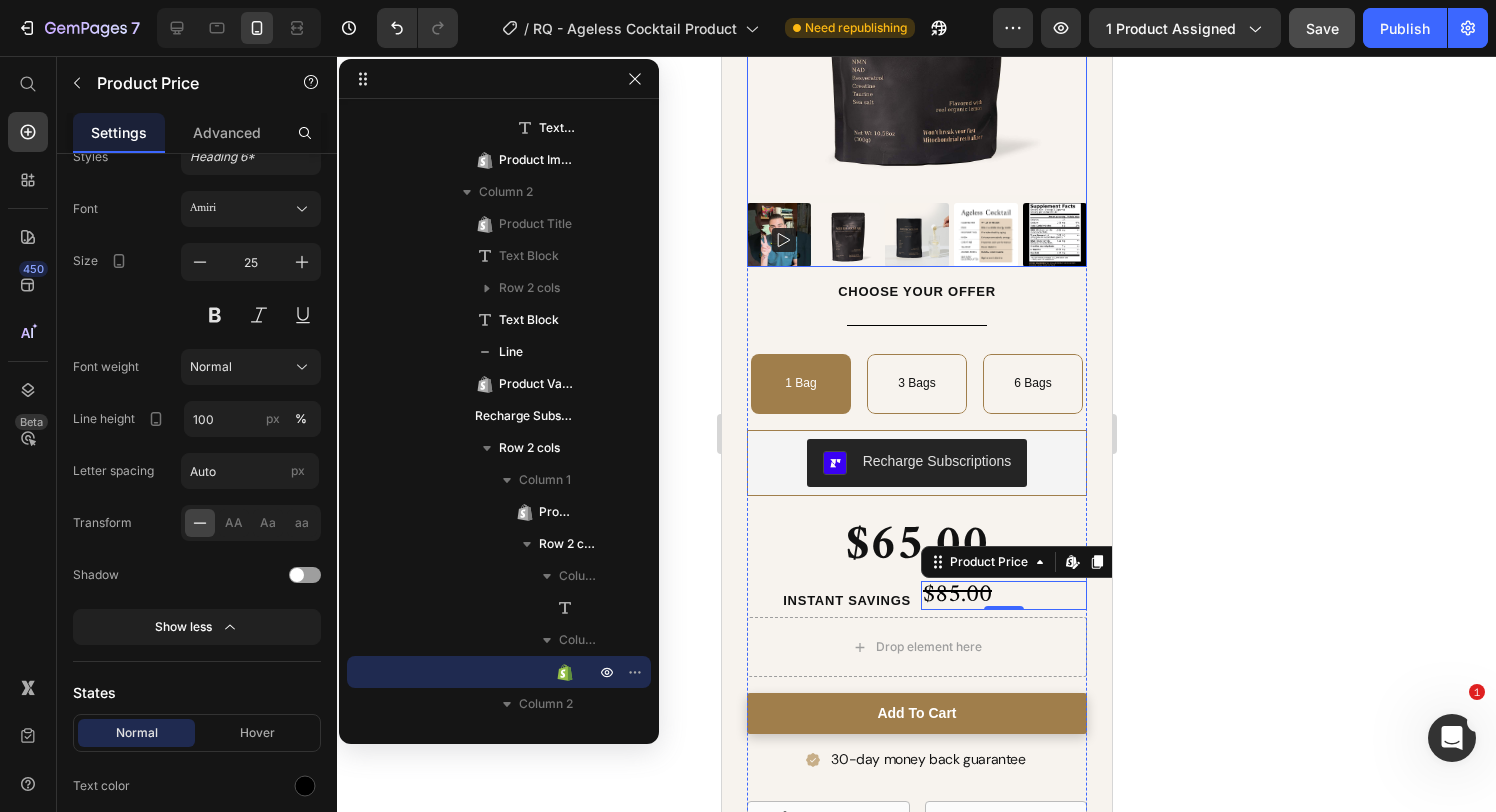 click at bounding box center [1054, 235] 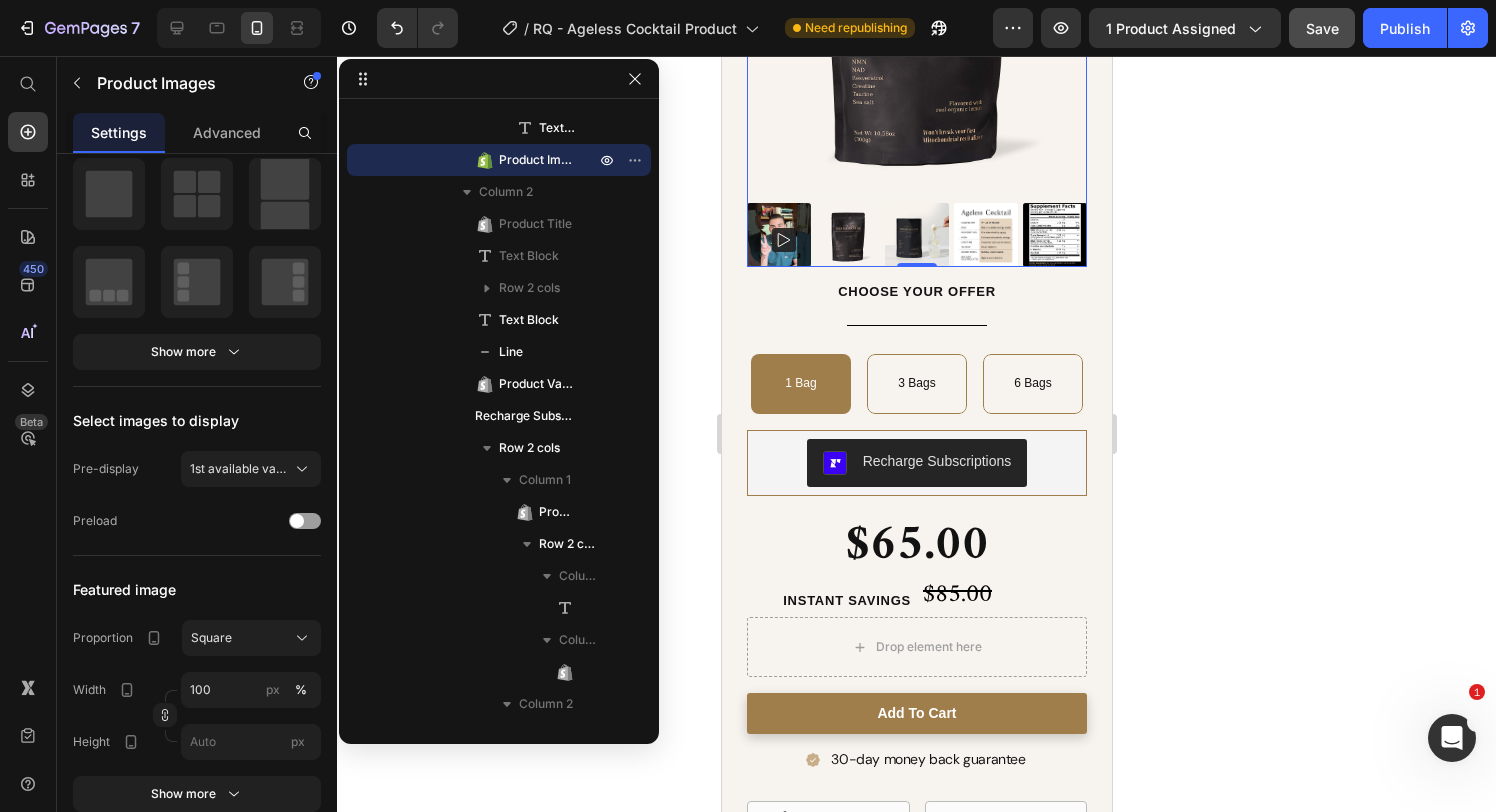 scroll, scrollTop: 0, scrollLeft: 0, axis: both 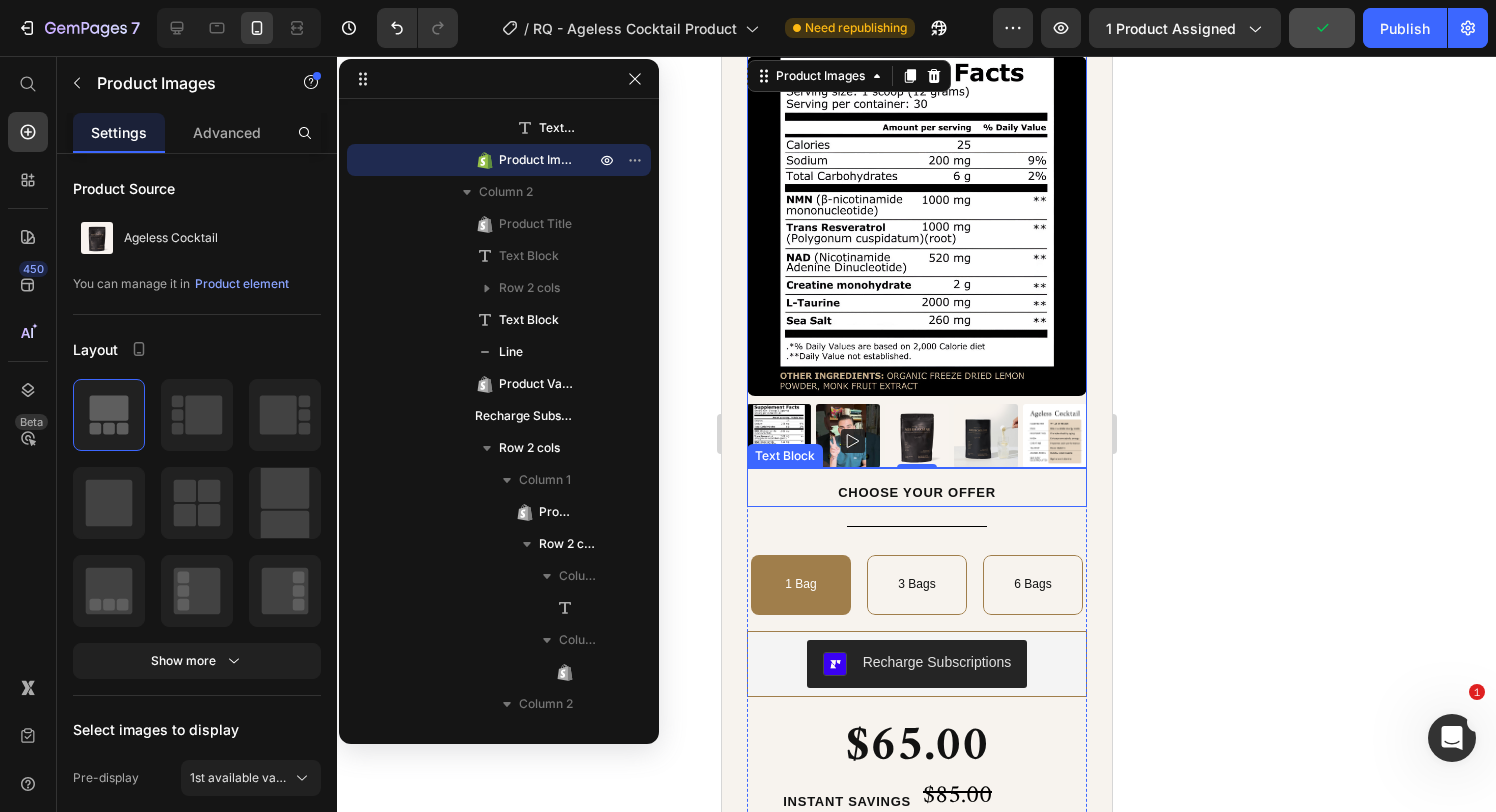 click on "Choose your offer" at bounding box center [916, 492] 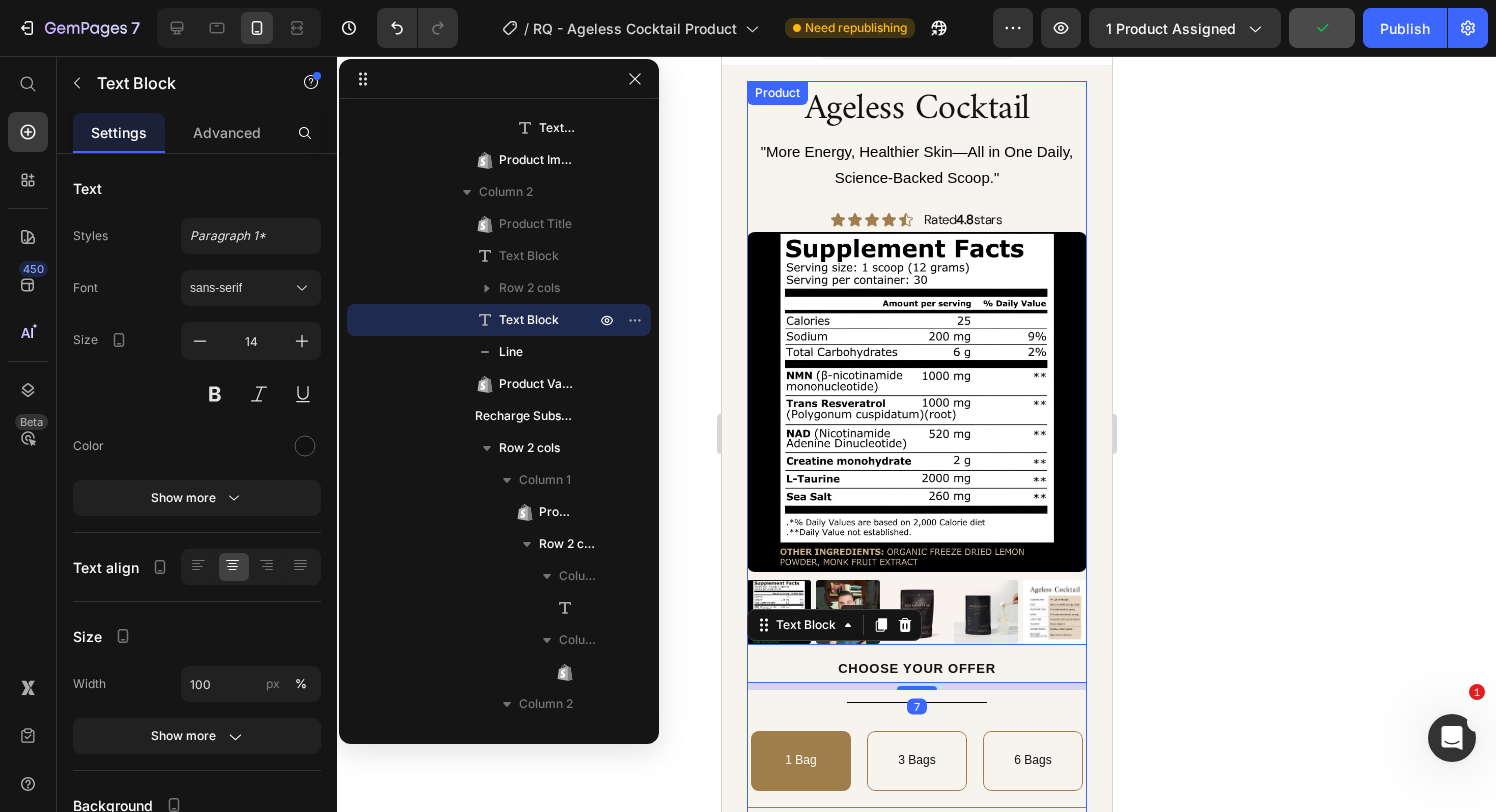 scroll, scrollTop: 0, scrollLeft: 0, axis: both 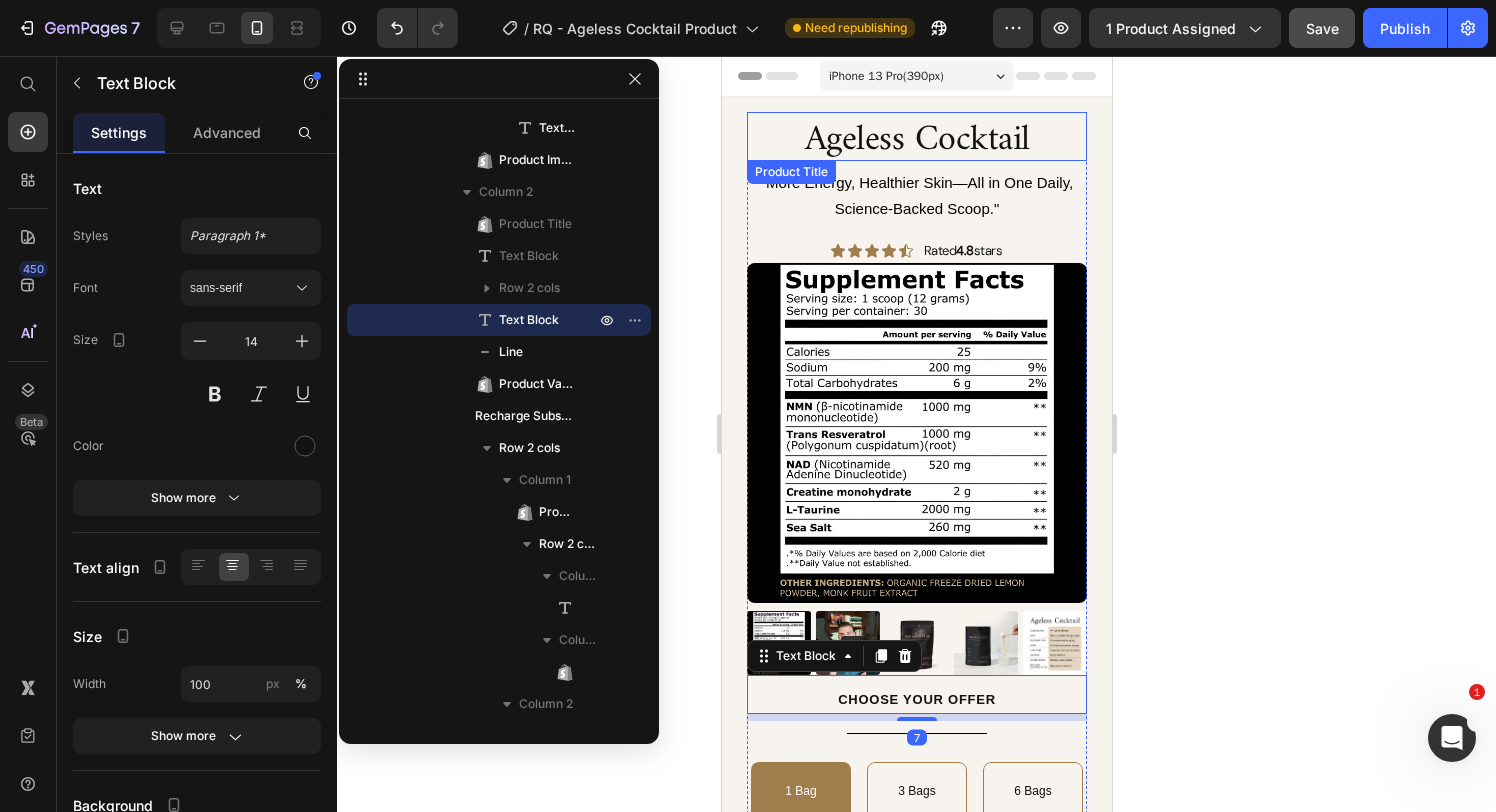 click on "Ageless Cocktail" at bounding box center [916, 141] 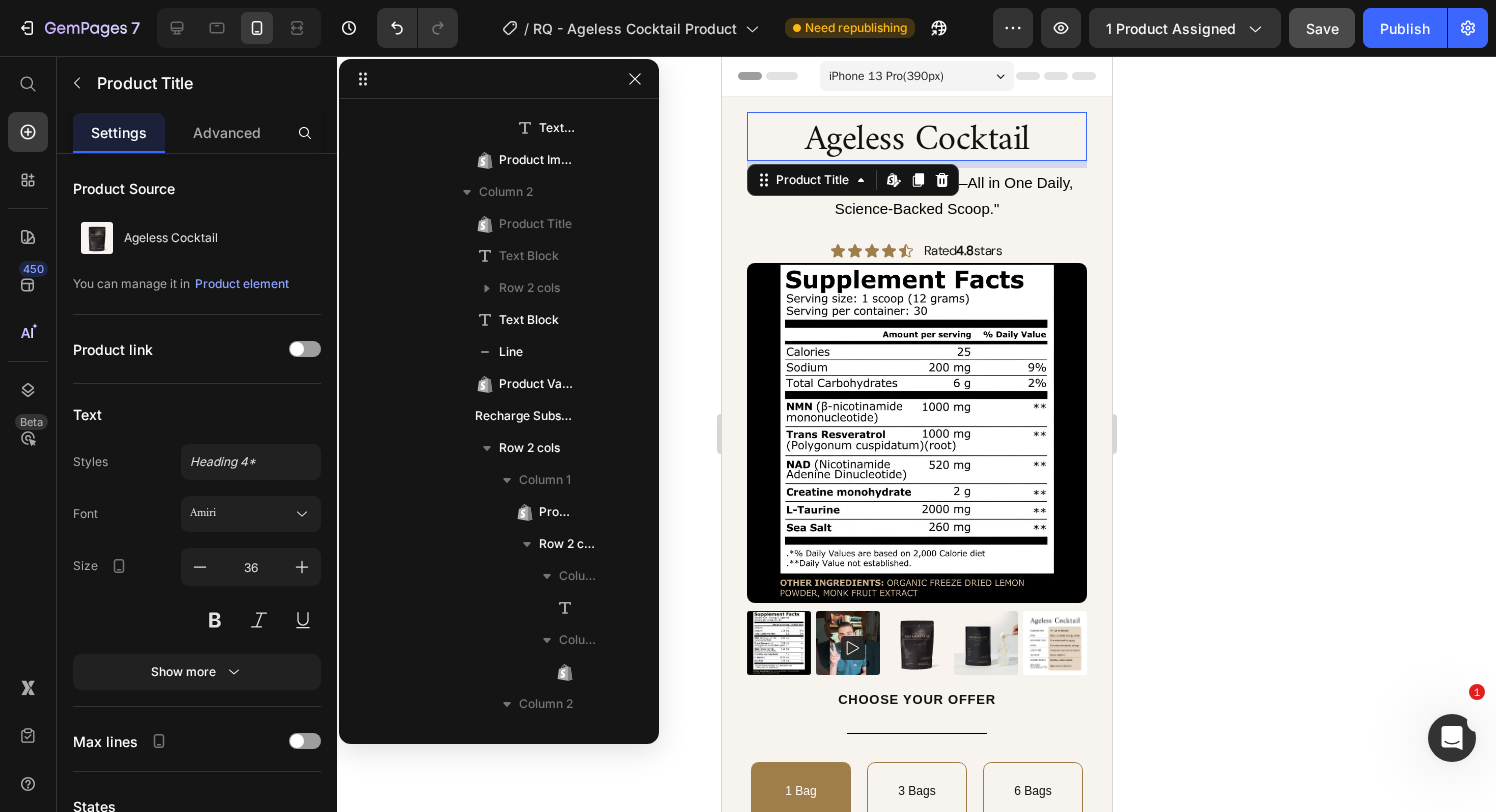 scroll, scrollTop: 0, scrollLeft: 0, axis: both 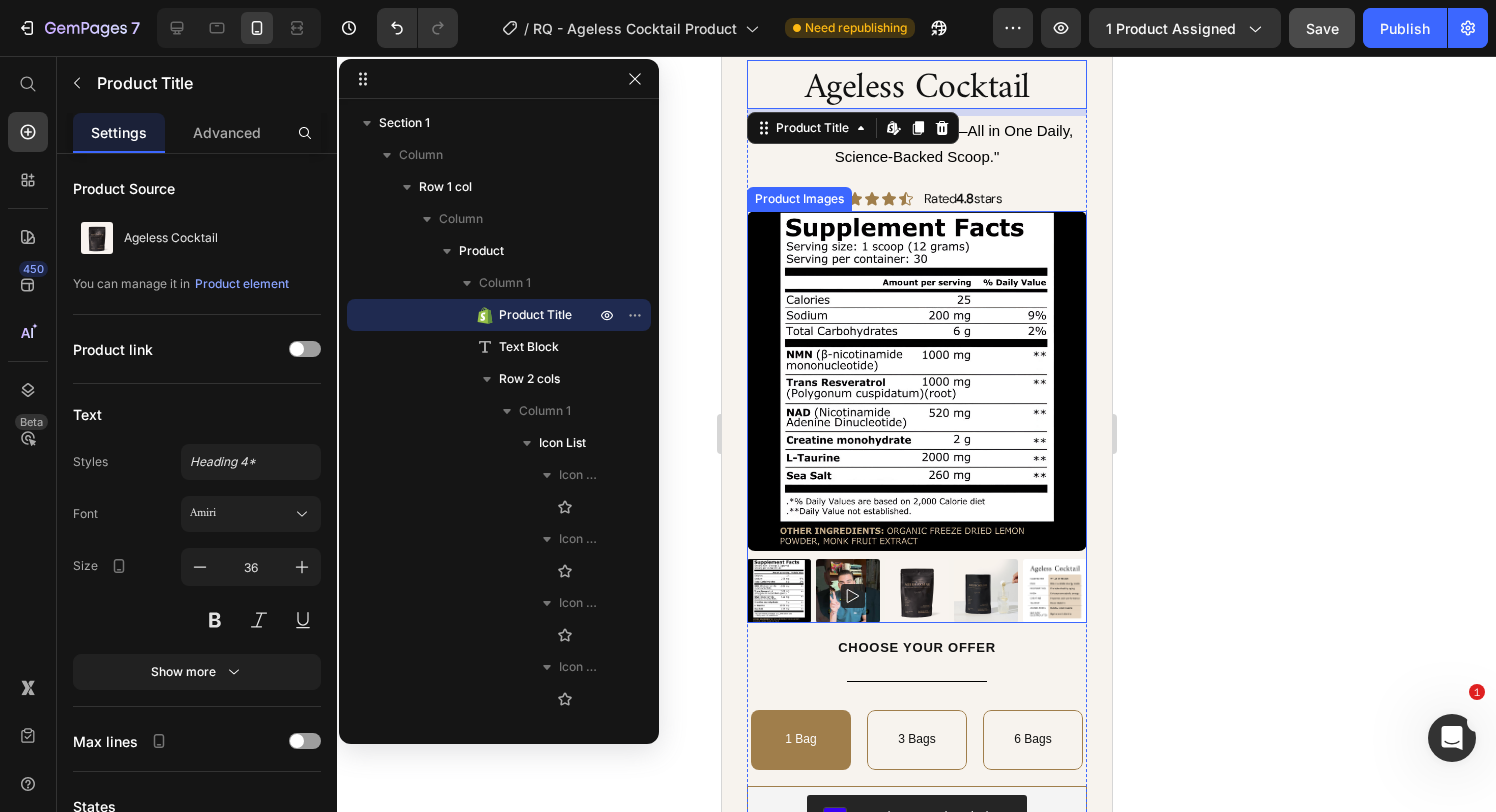 click at bounding box center [985, 591] 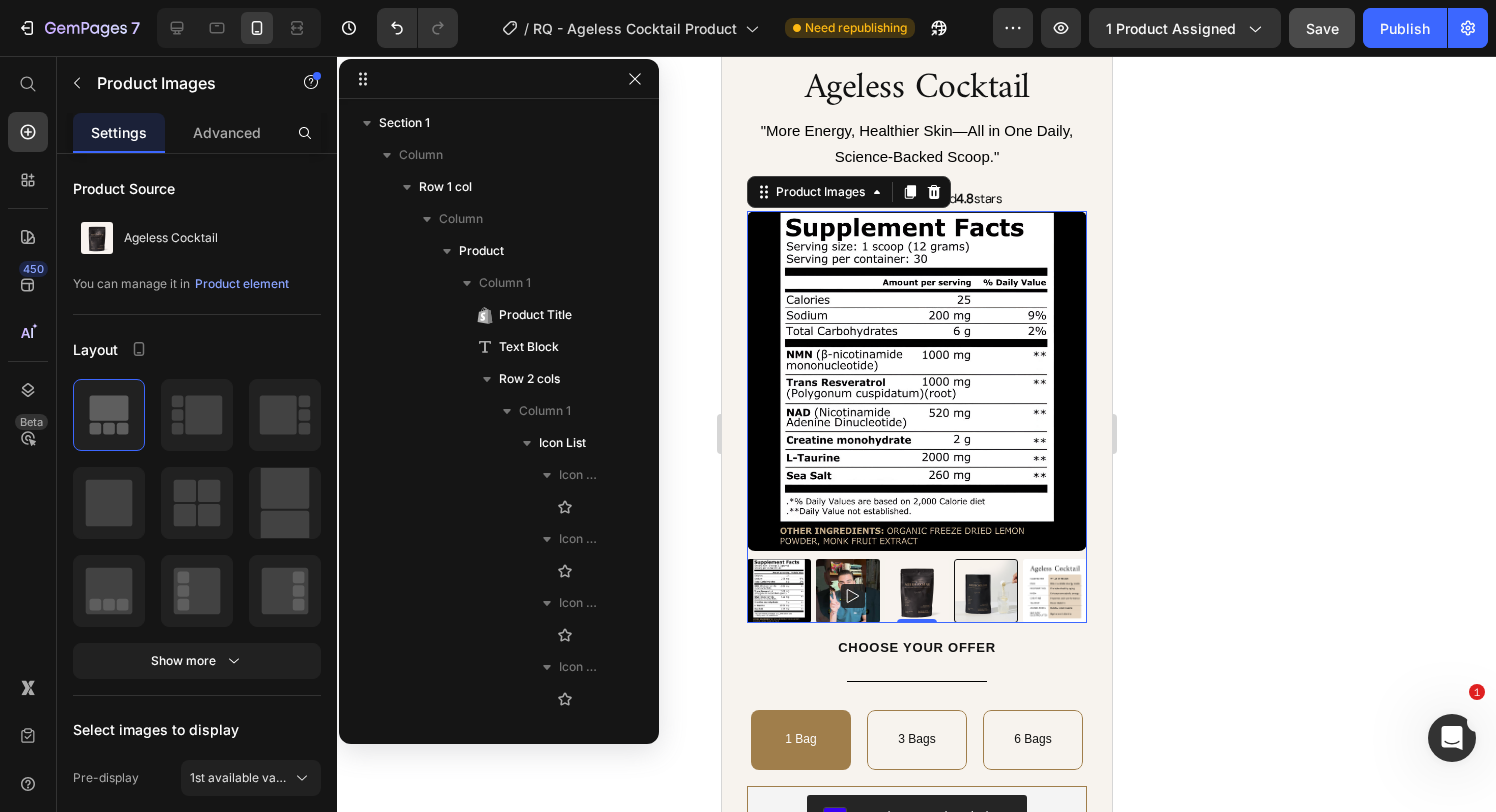 scroll, scrollTop: 507, scrollLeft: 0, axis: vertical 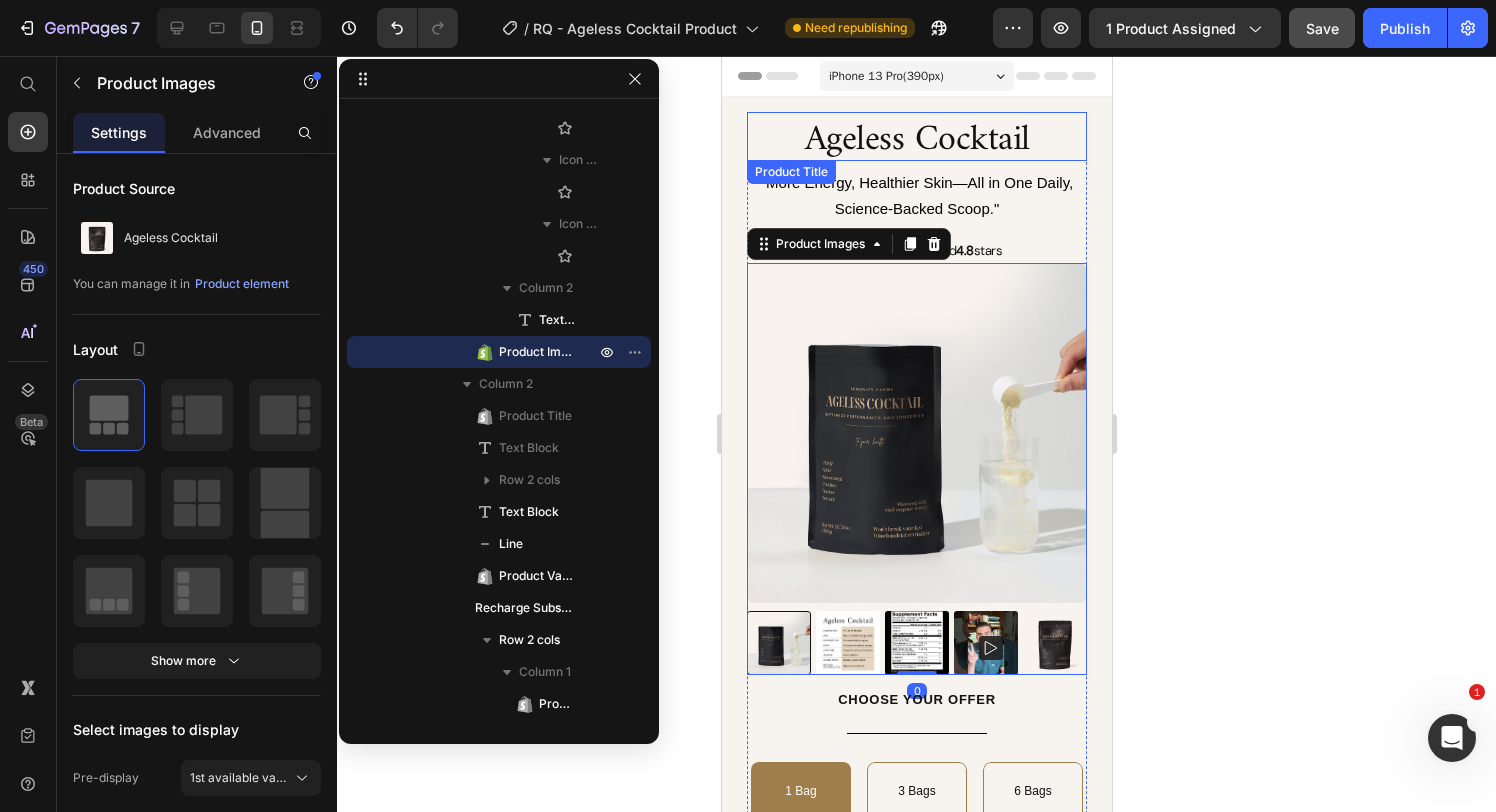 click on "Ageless Cocktail" at bounding box center [916, 141] 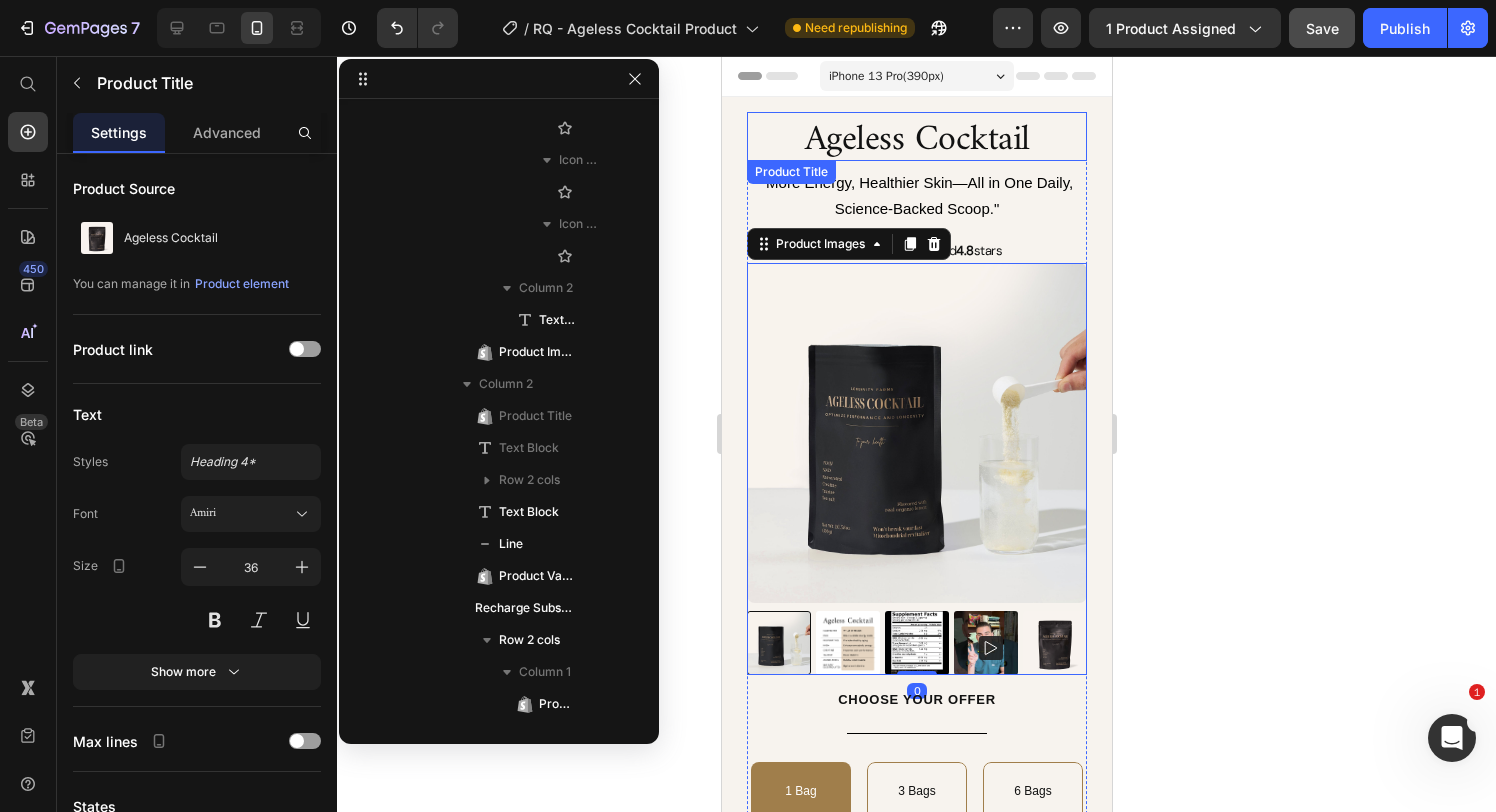 scroll, scrollTop: 0, scrollLeft: 0, axis: both 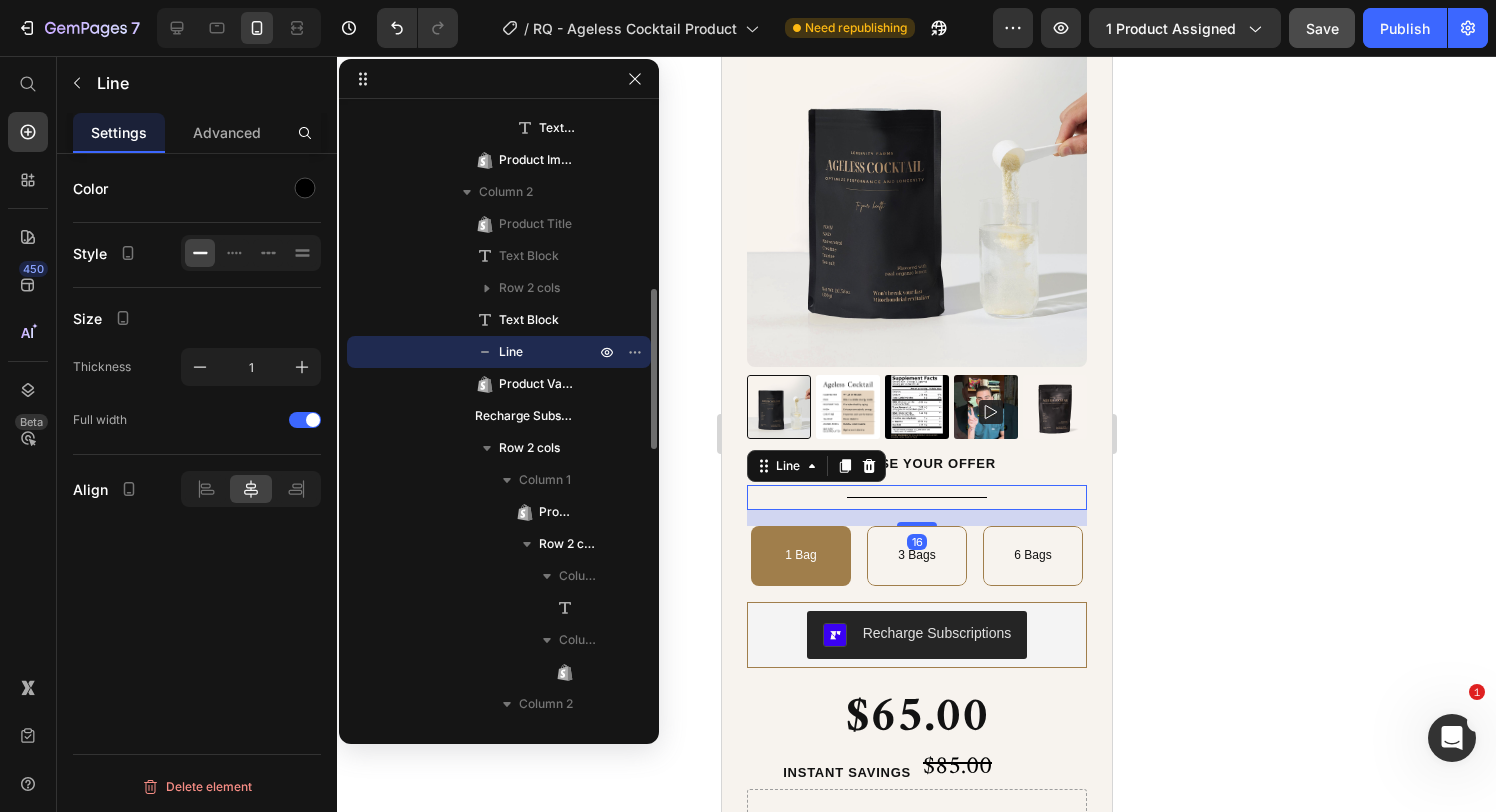click on "Title Line   16" at bounding box center (916, 497) 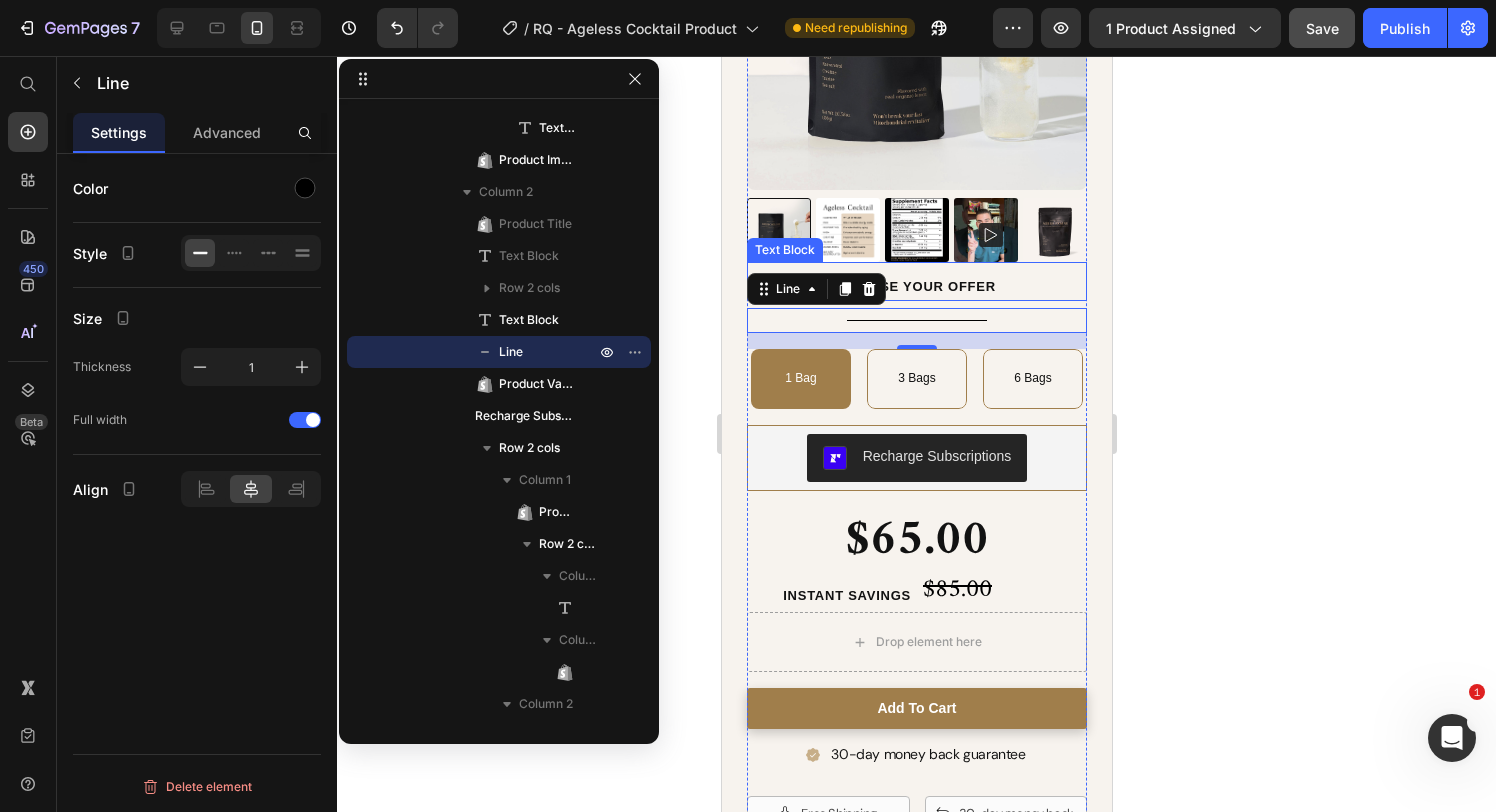 scroll, scrollTop: 431, scrollLeft: 0, axis: vertical 